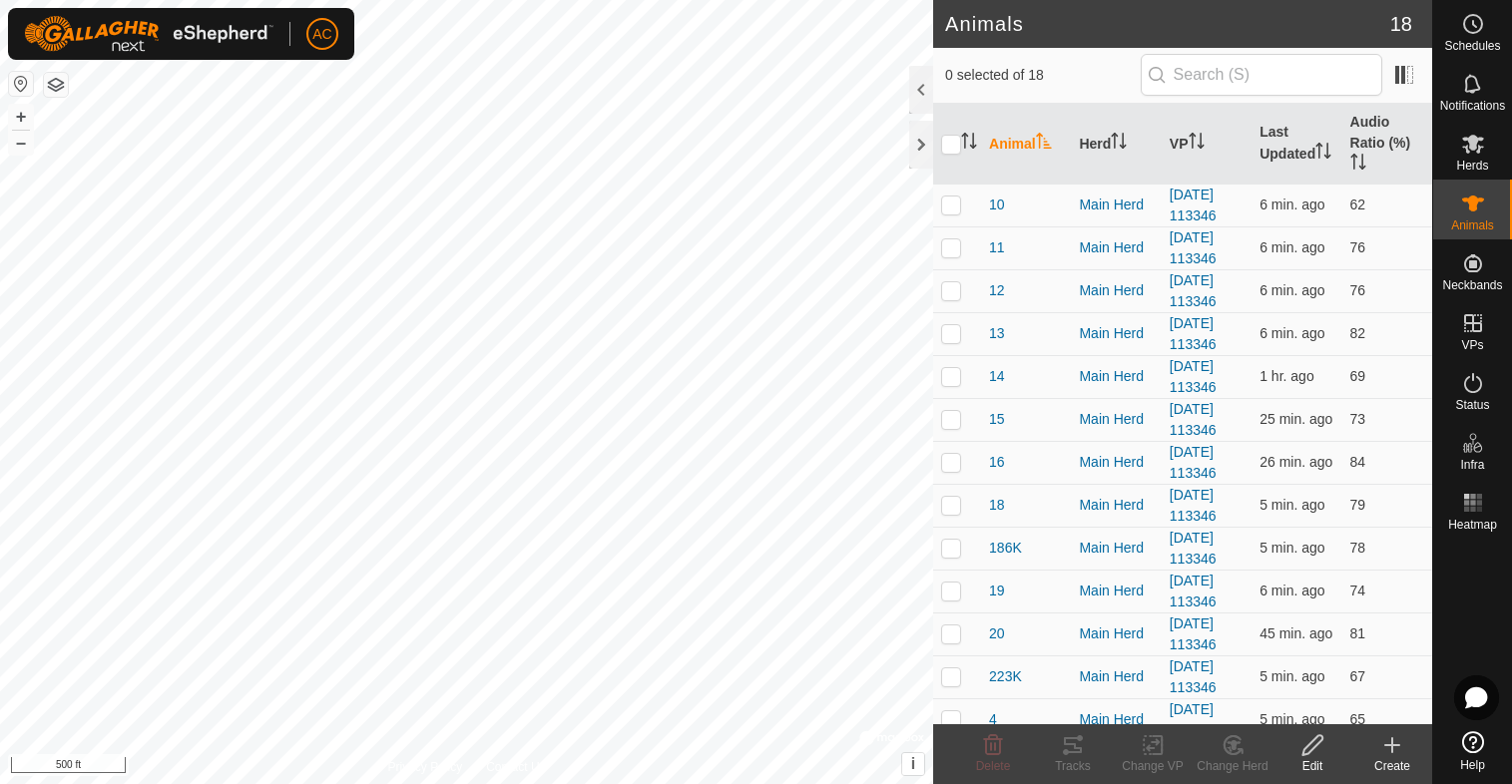 scroll, scrollTop: 0, scrollLeft: 0, axis: both 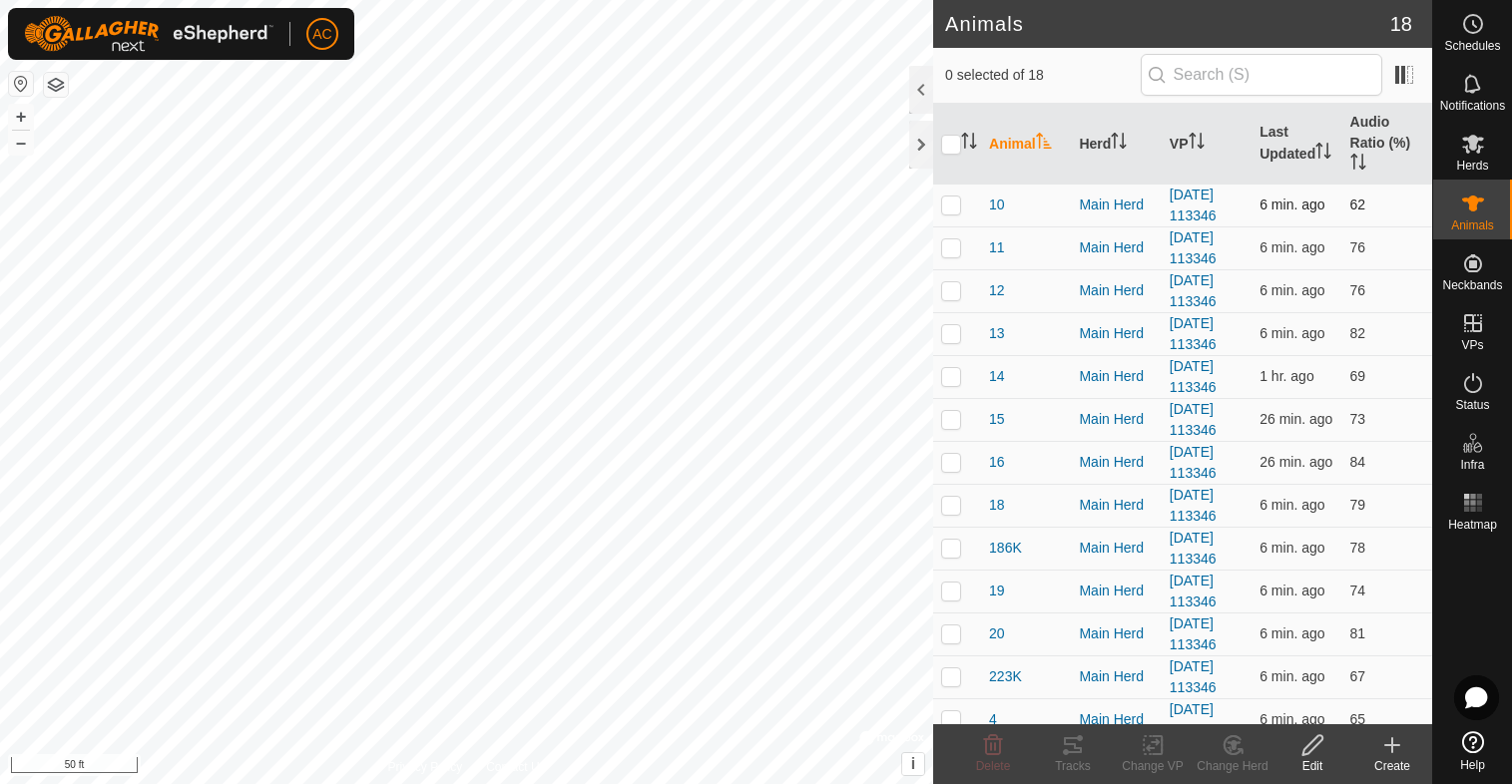 click at bounding box center [951, 204] 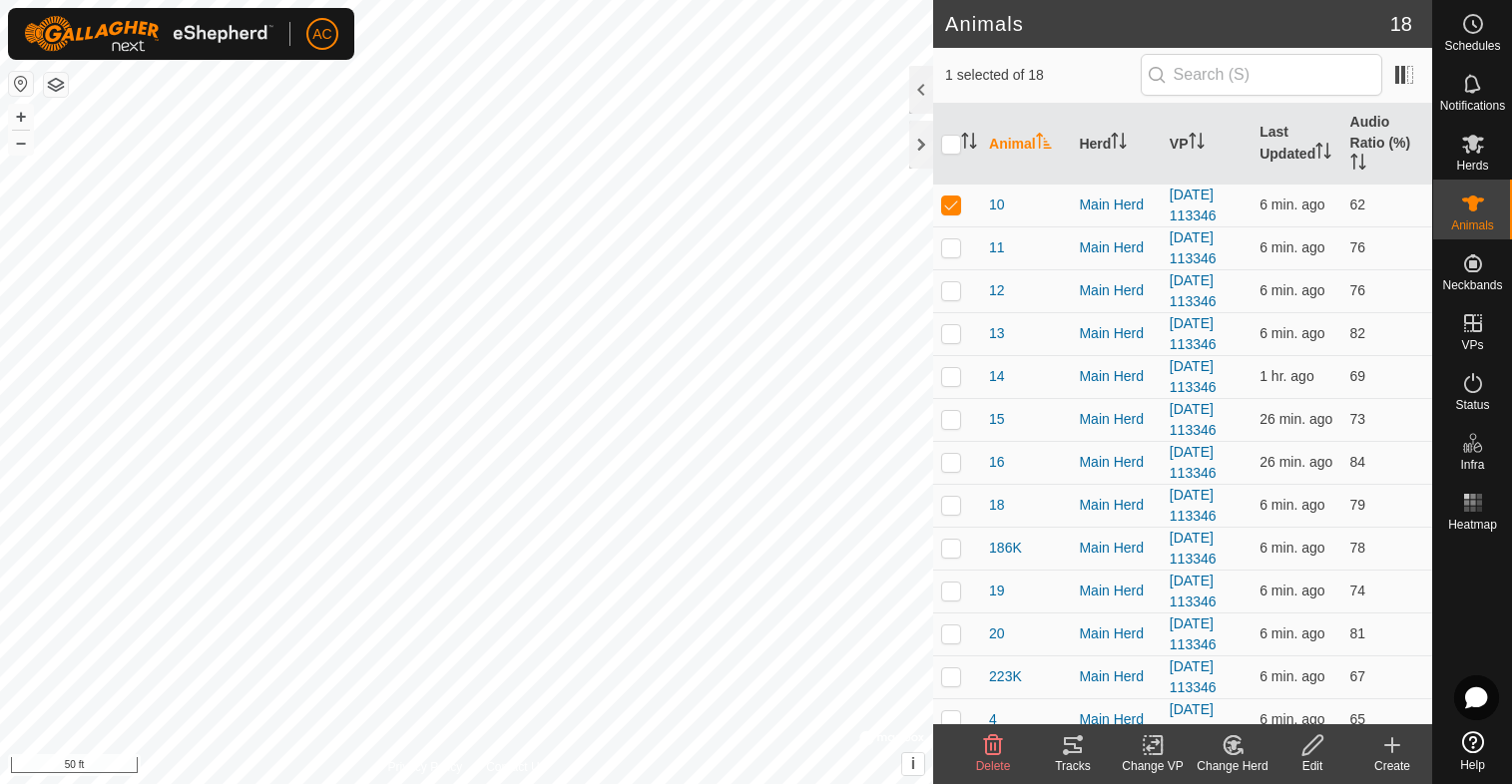 click 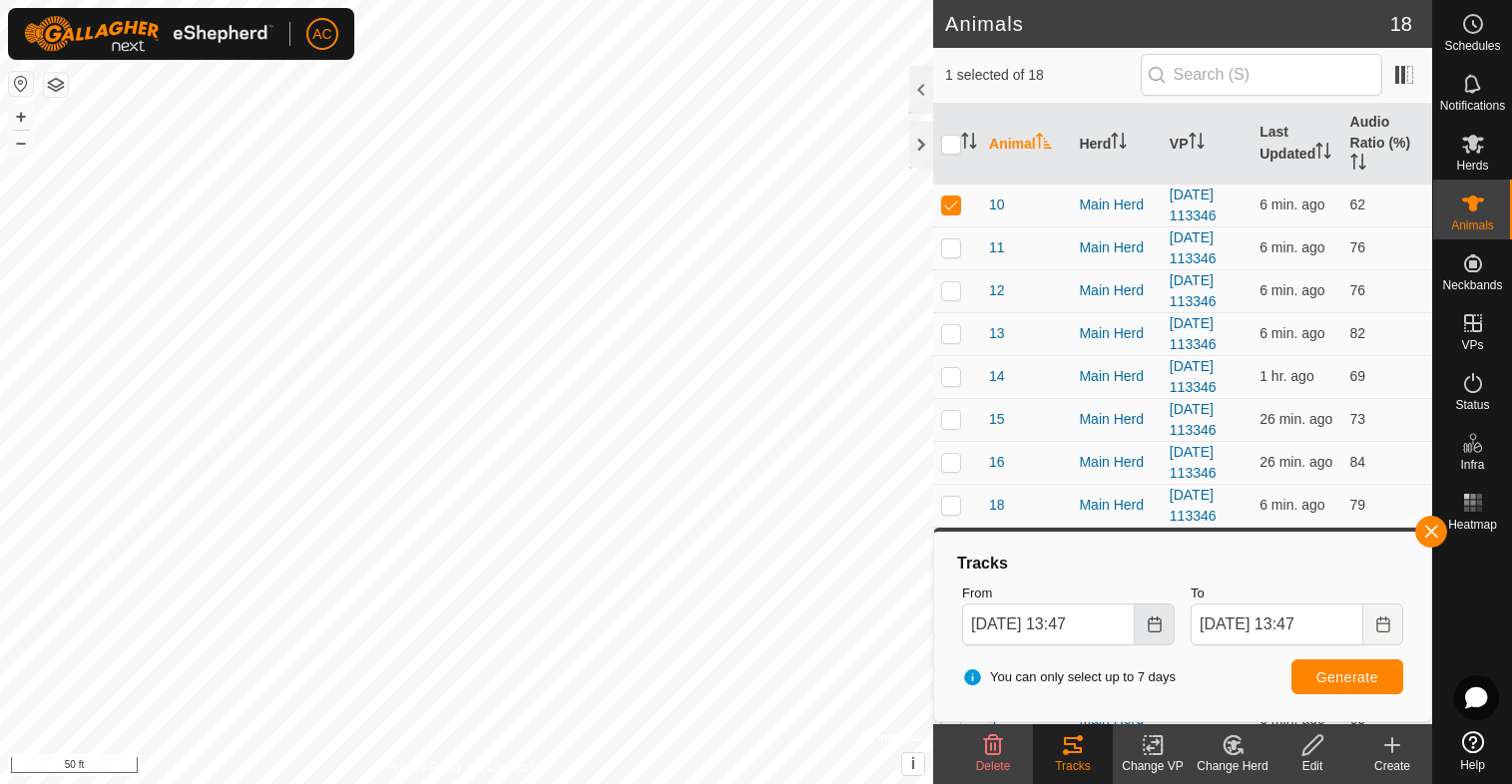 click 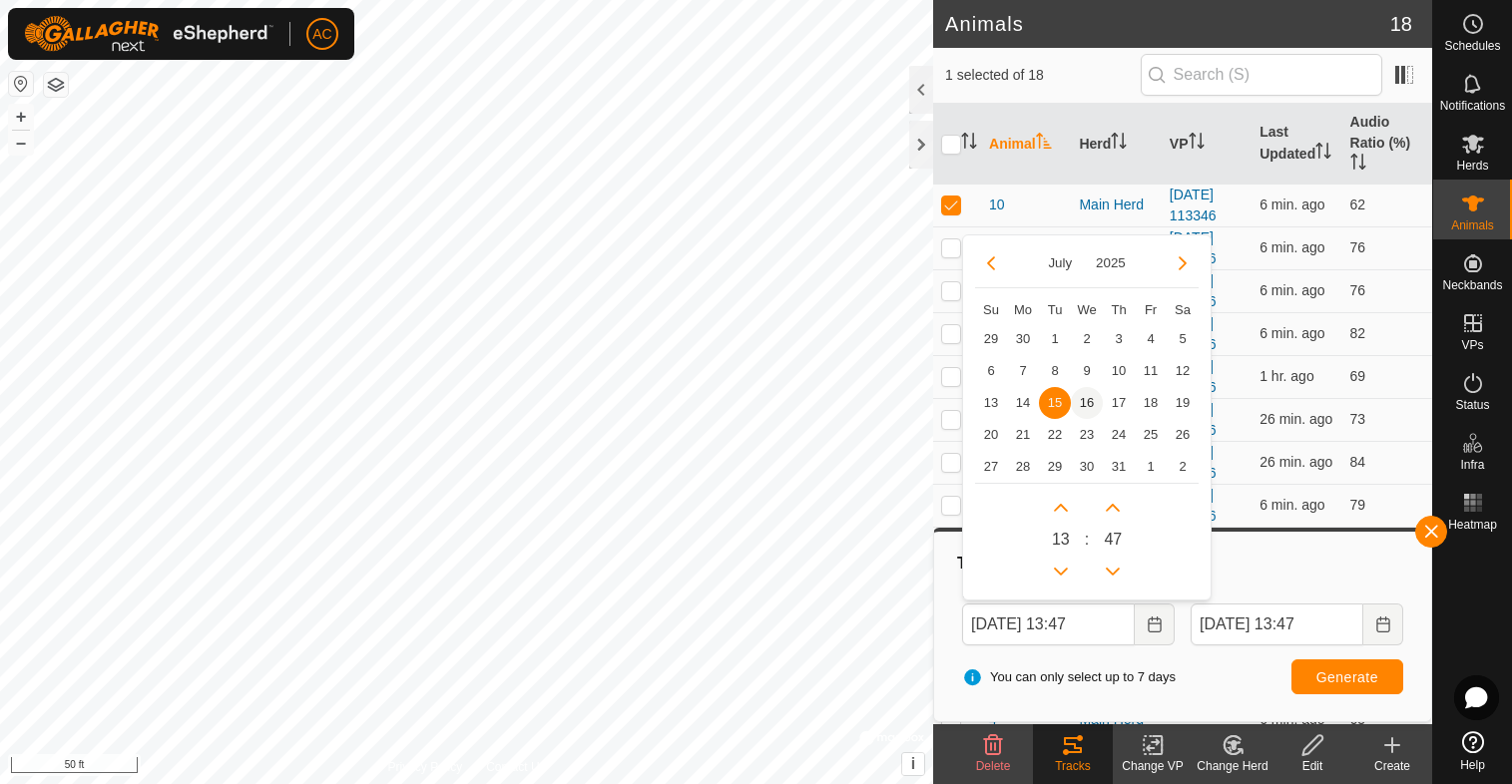 click on "16" at bounding box center (1087, 403) 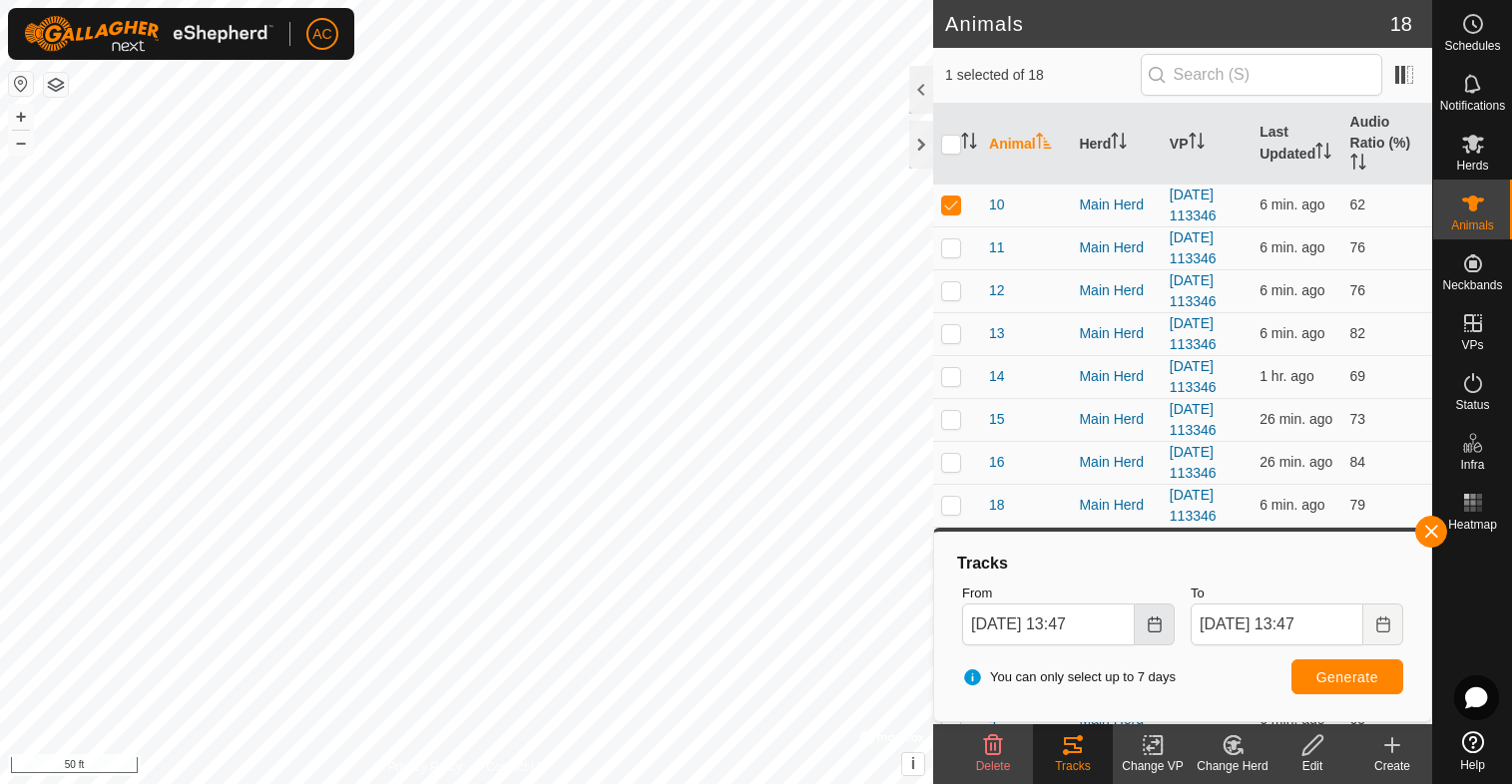 click 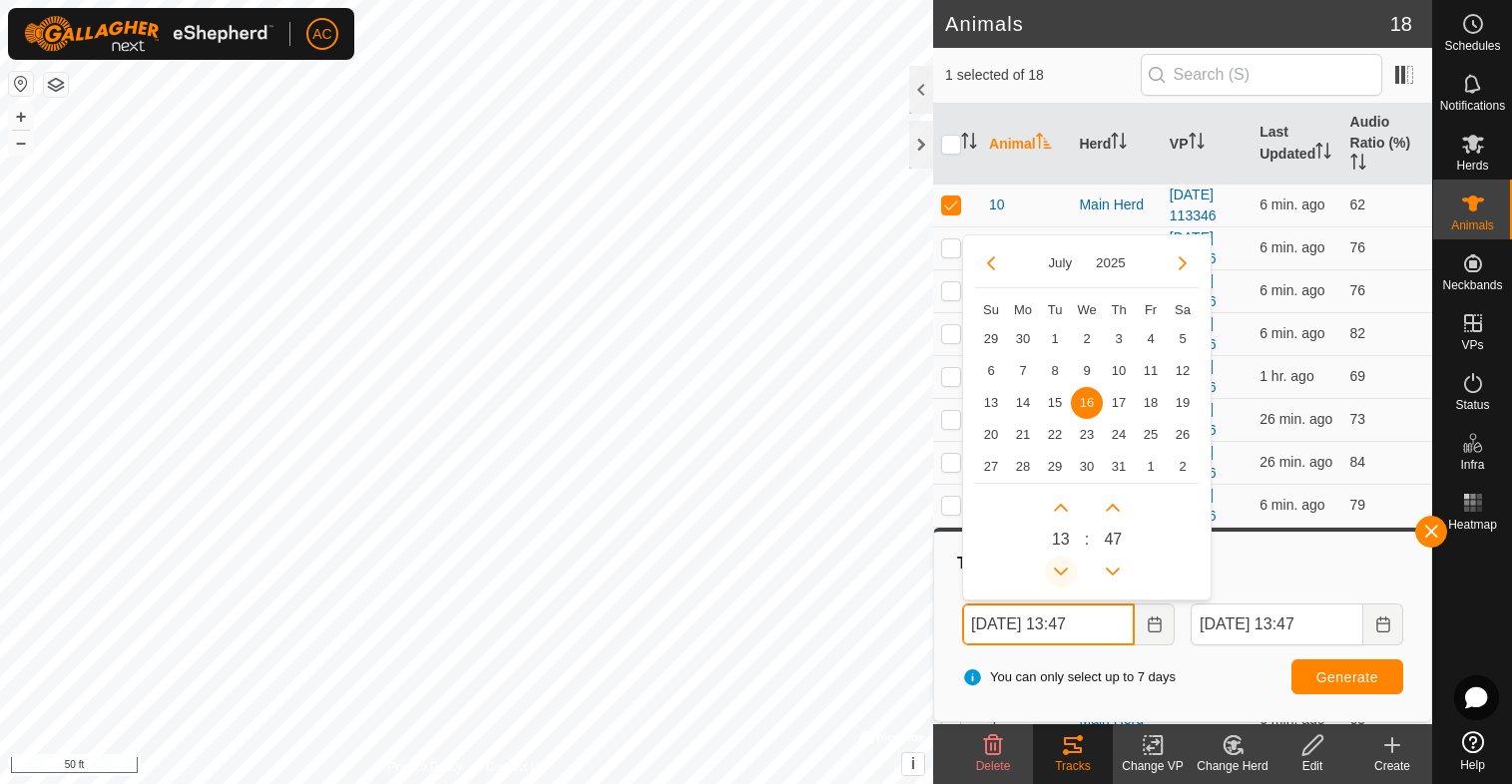 click at bounding box center (1061, 572) 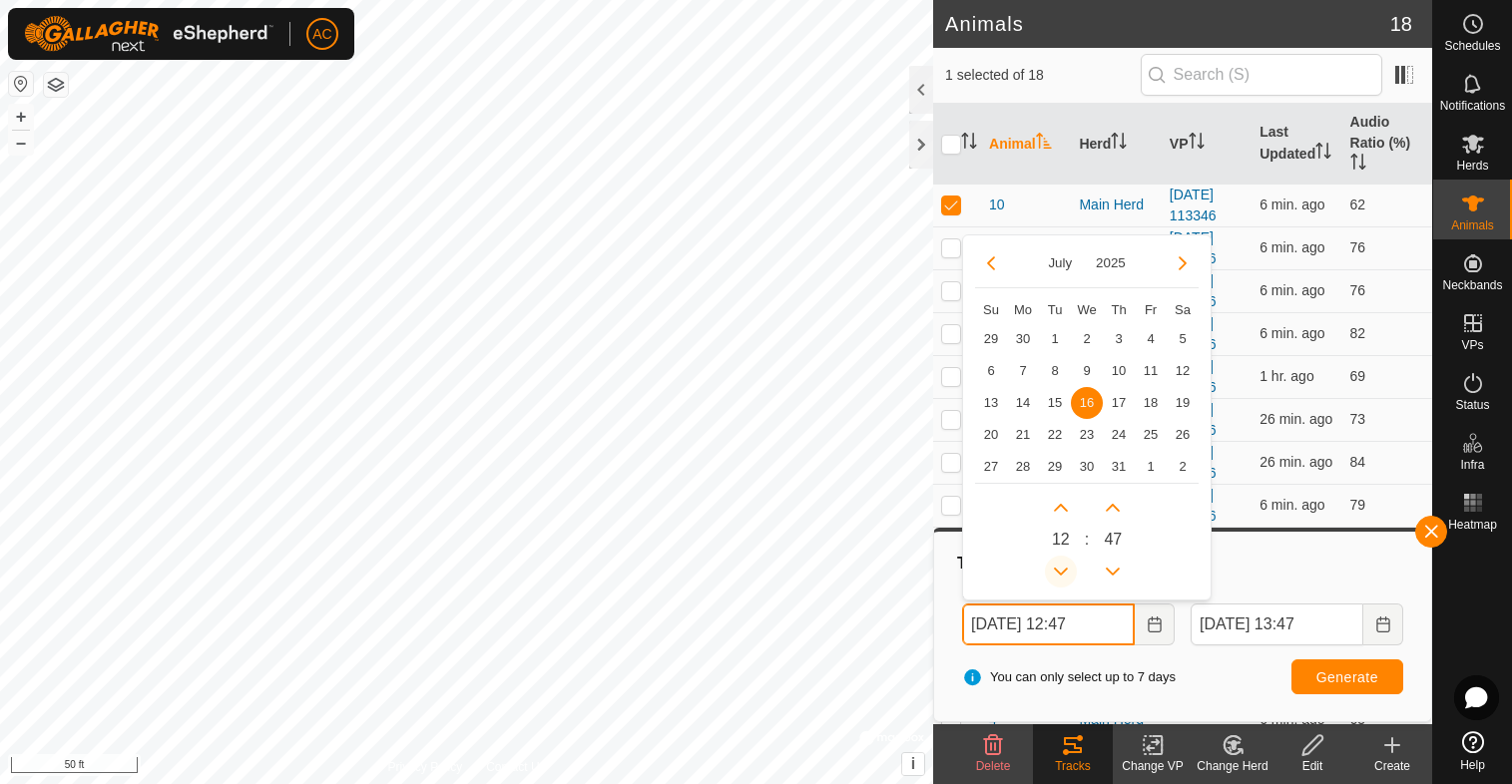 click at bounding box center (1067, 575) 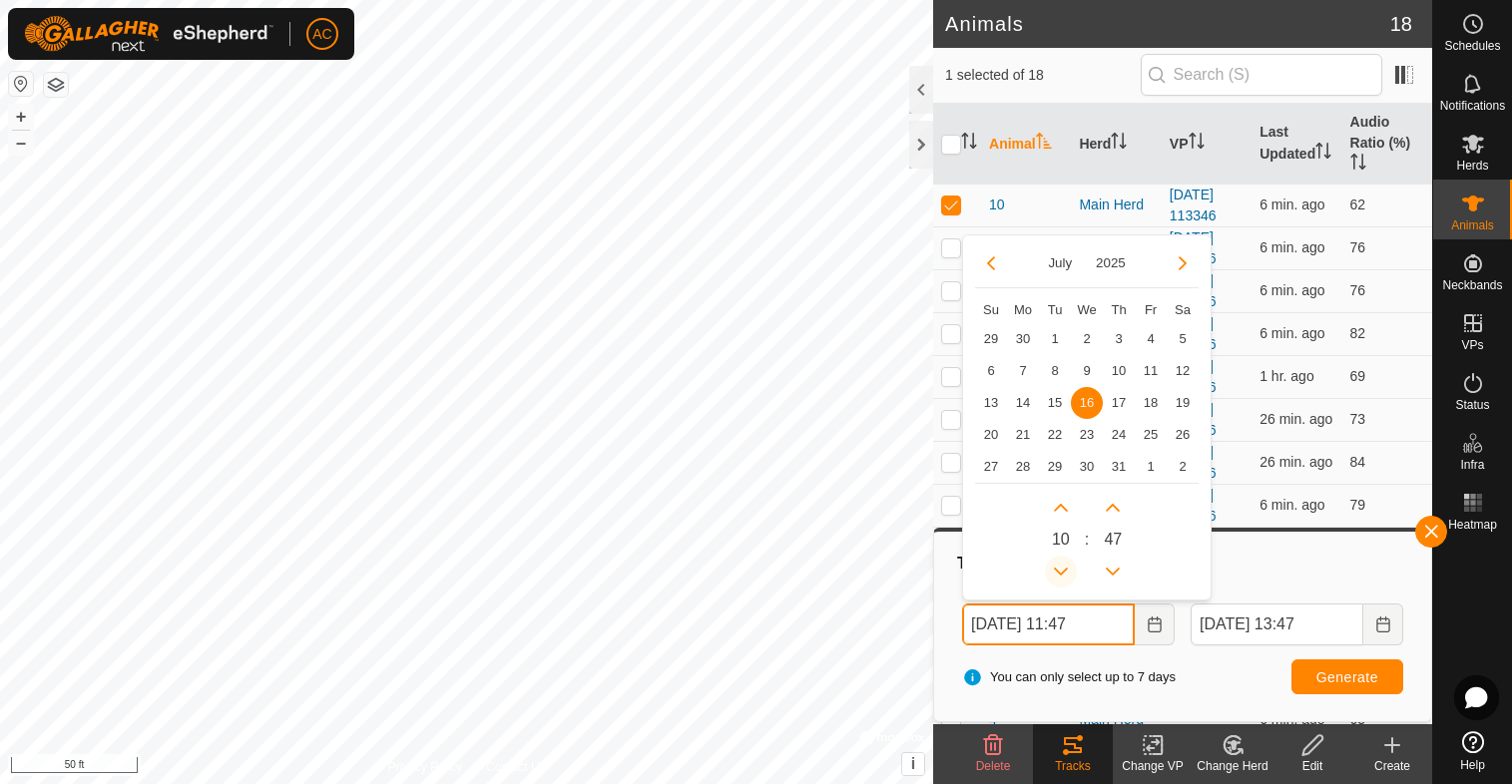 click at bounding box center (1061, 572) 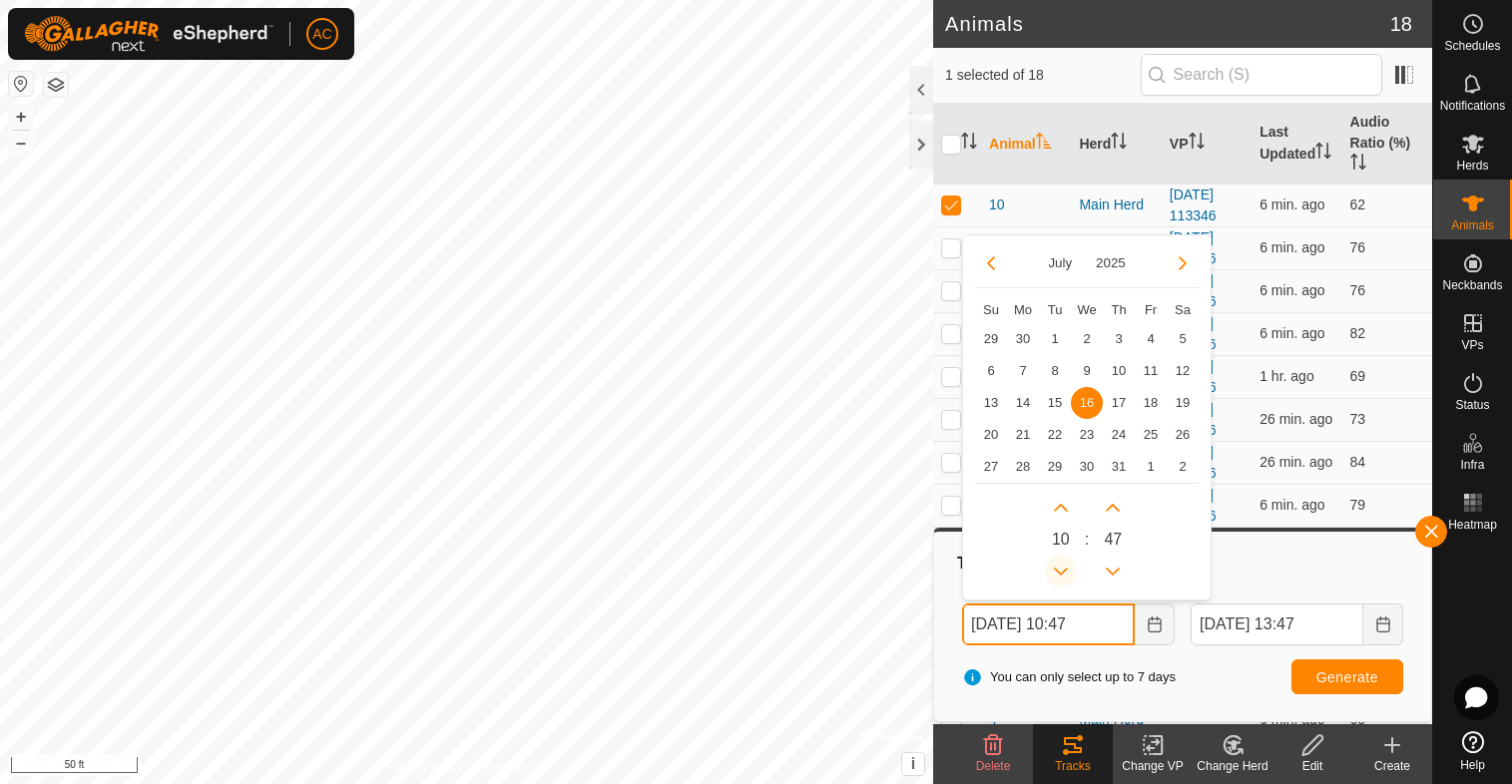 click 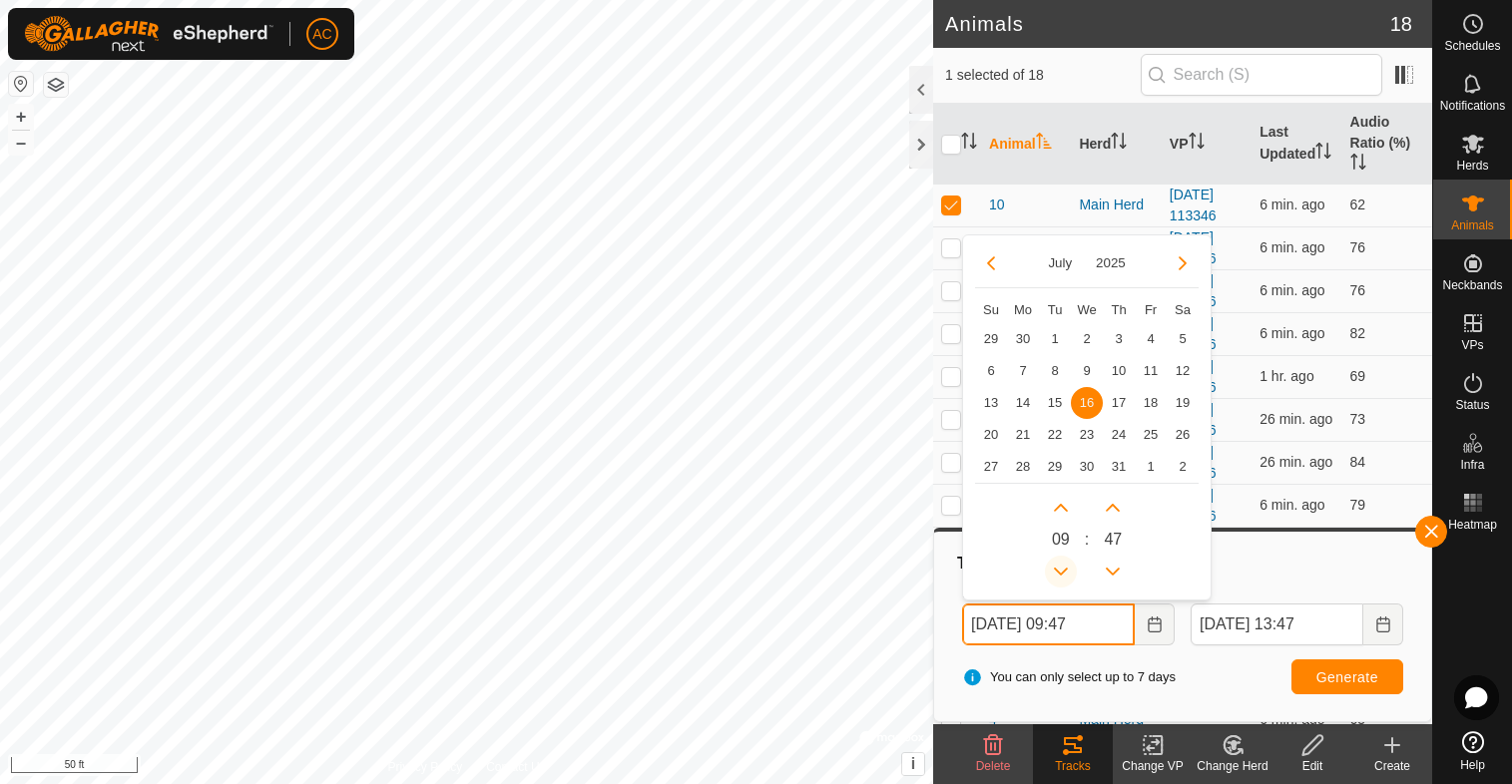 click at bounding box center (1061, 572) 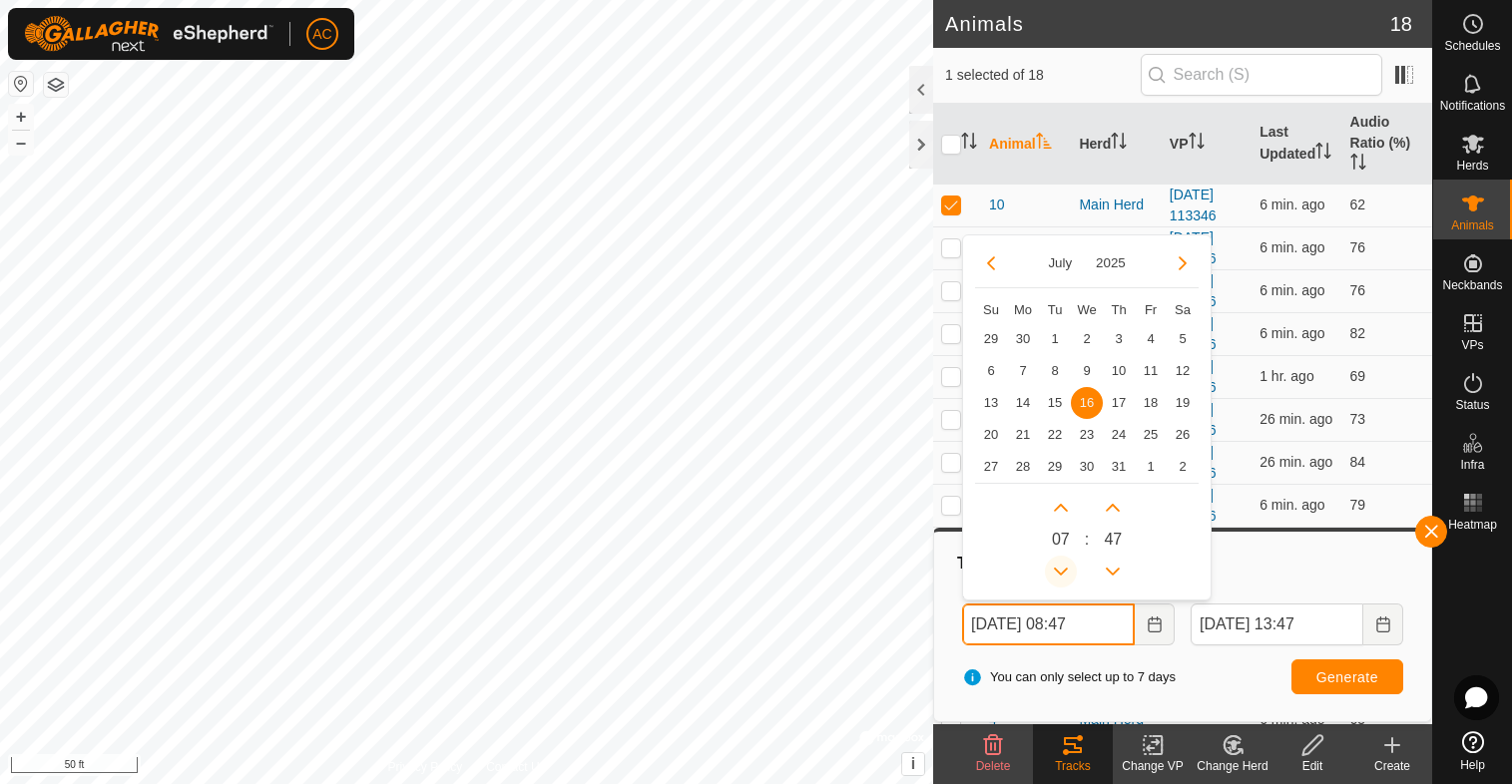 click 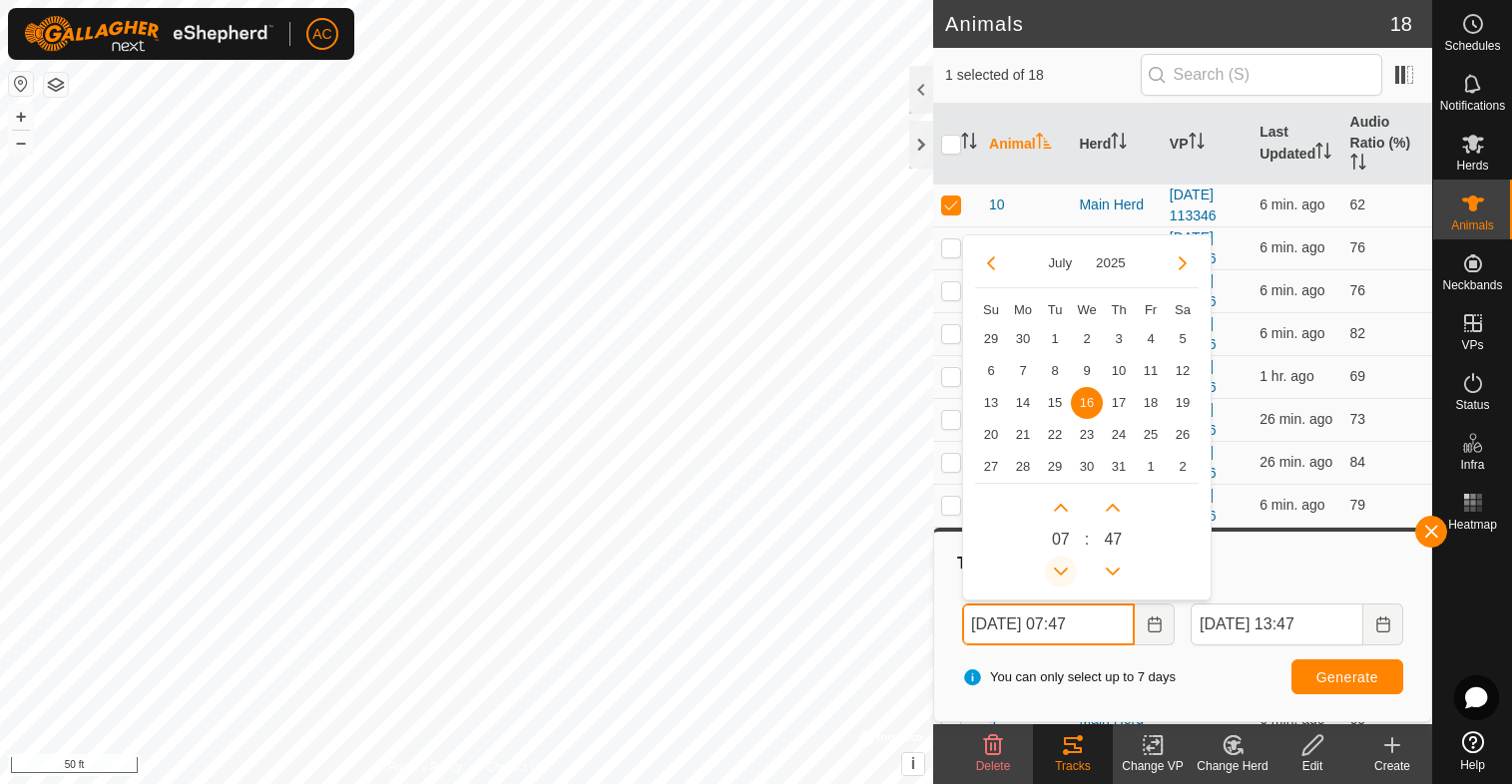 click at bounding box center (1061, 572) 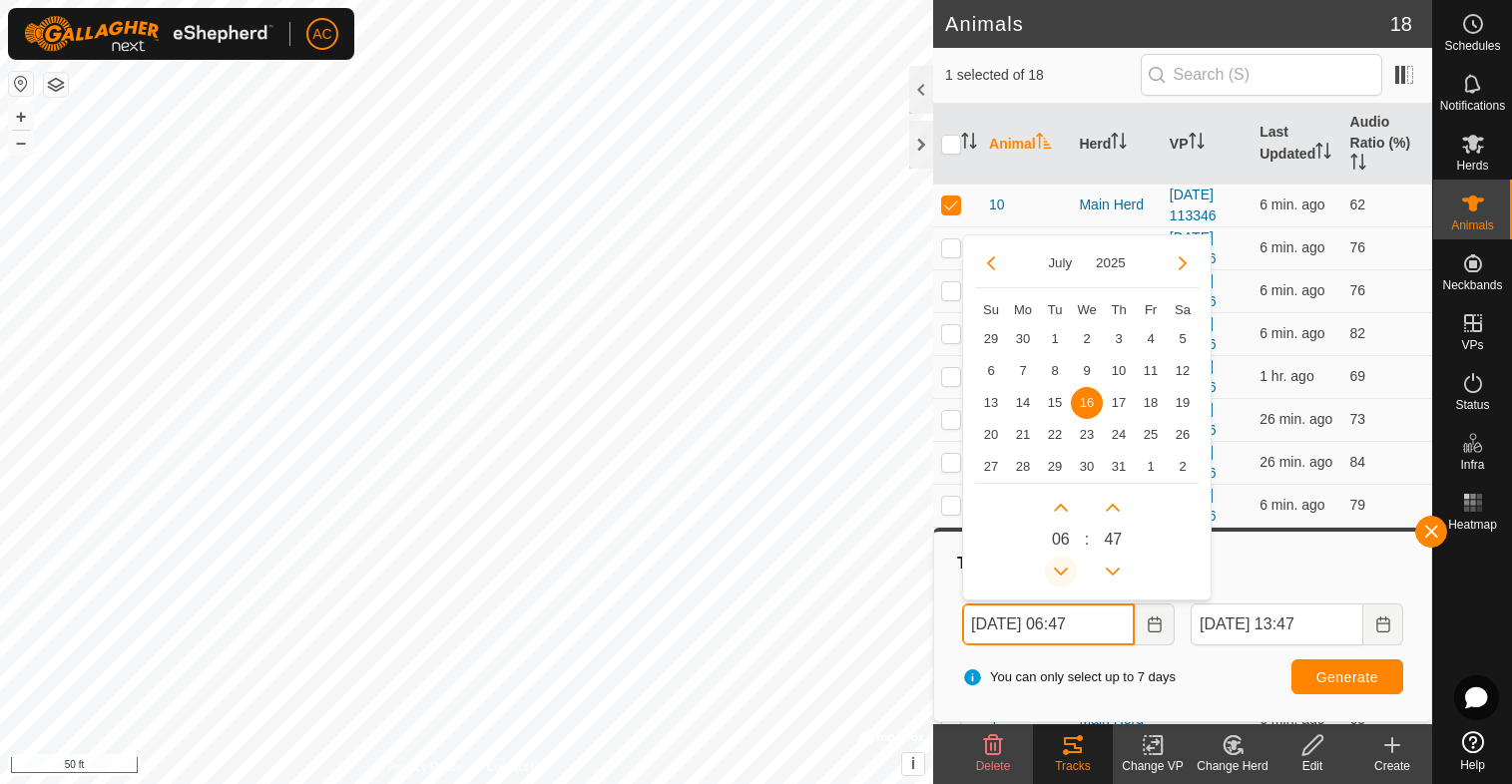 click 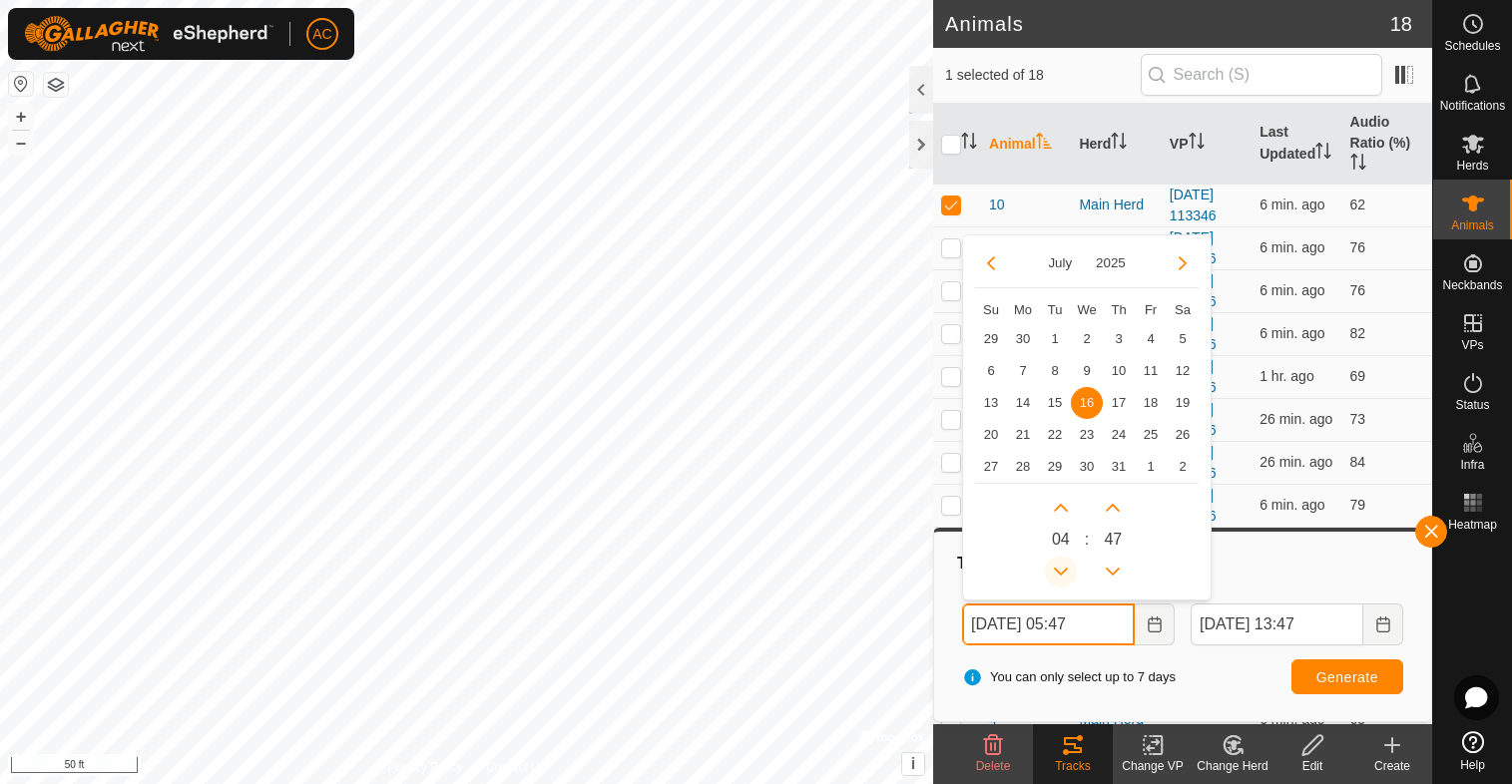 click 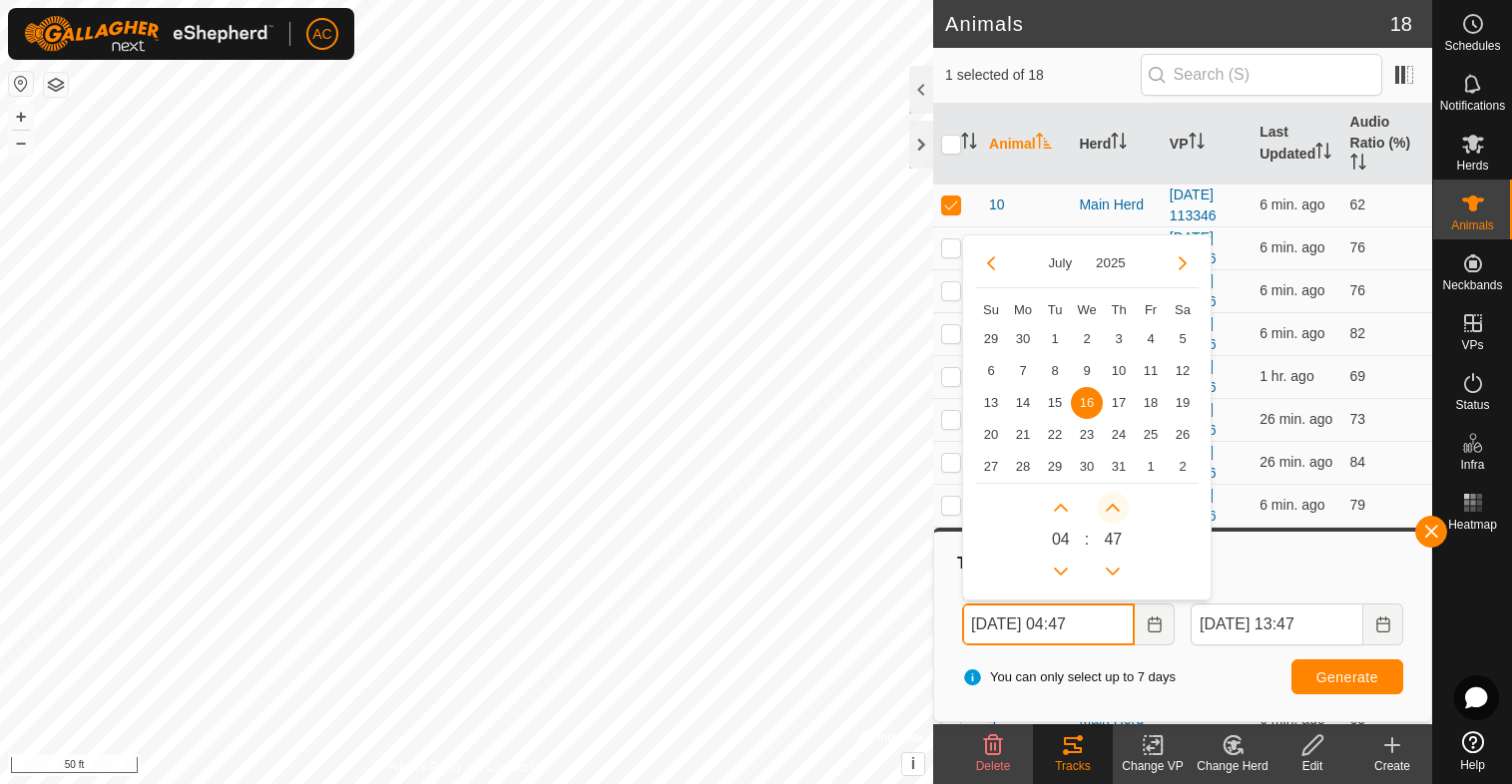 click at bounding box center (1113, 508) 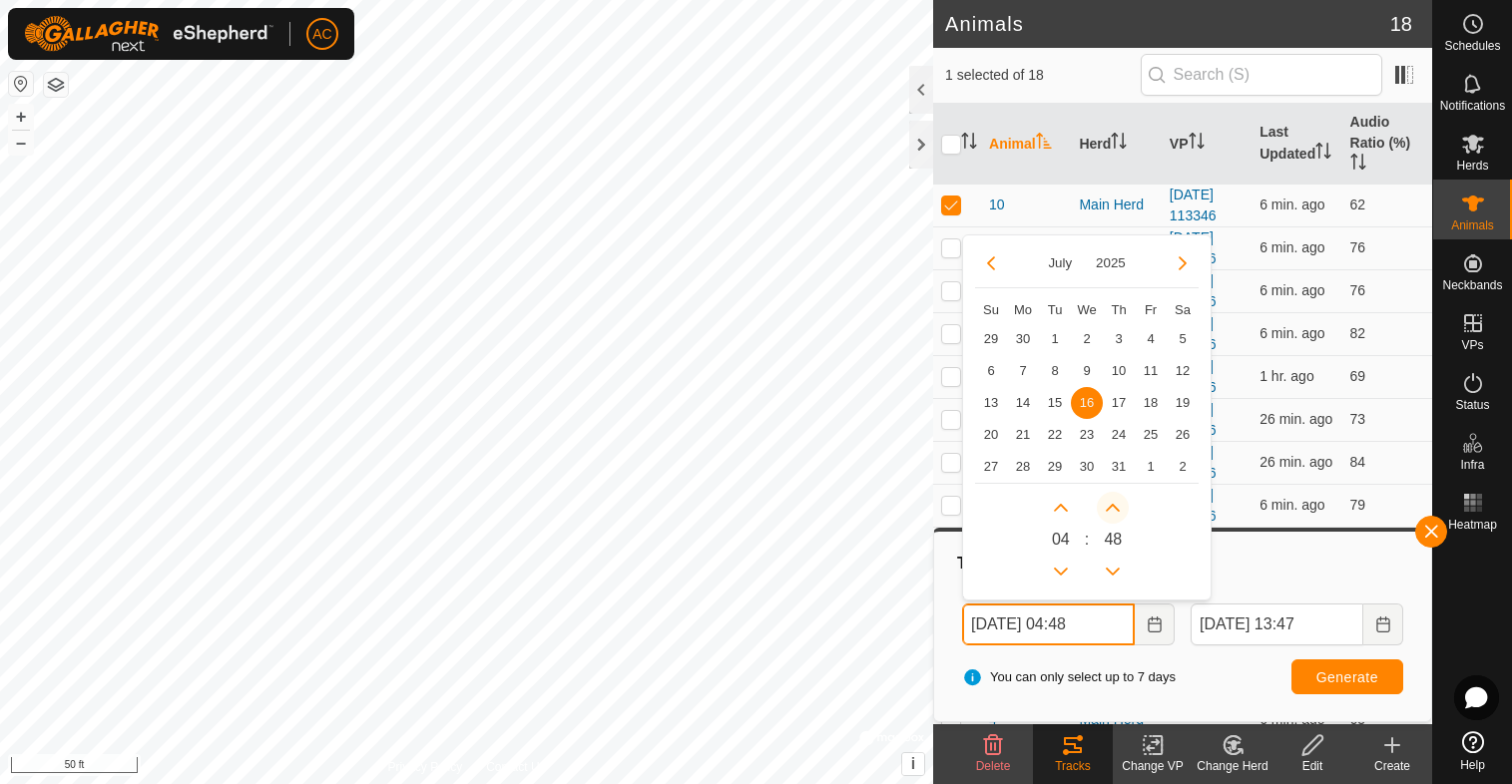click at bounding box center [1114, 501] 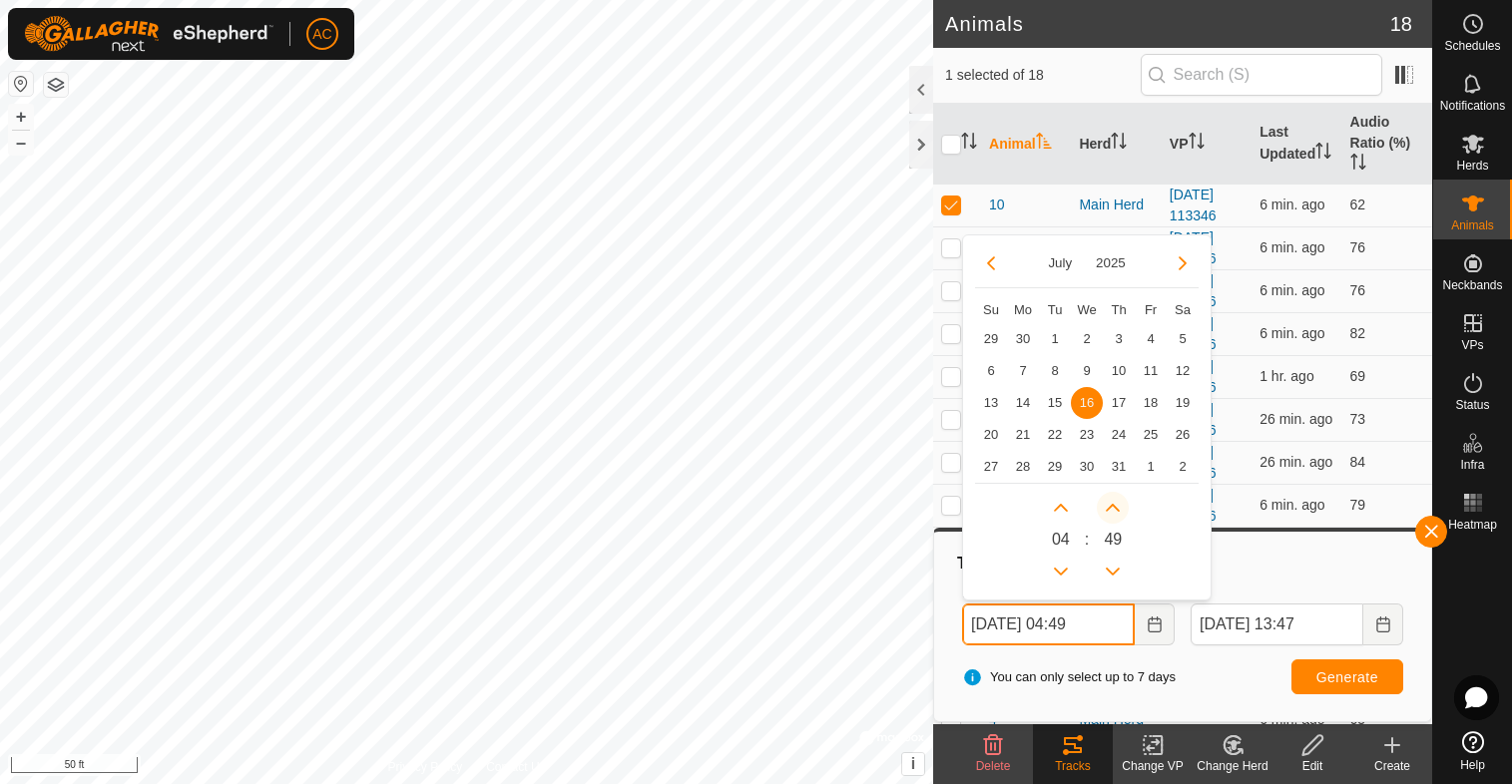 click at bounding box center (1113, 508) 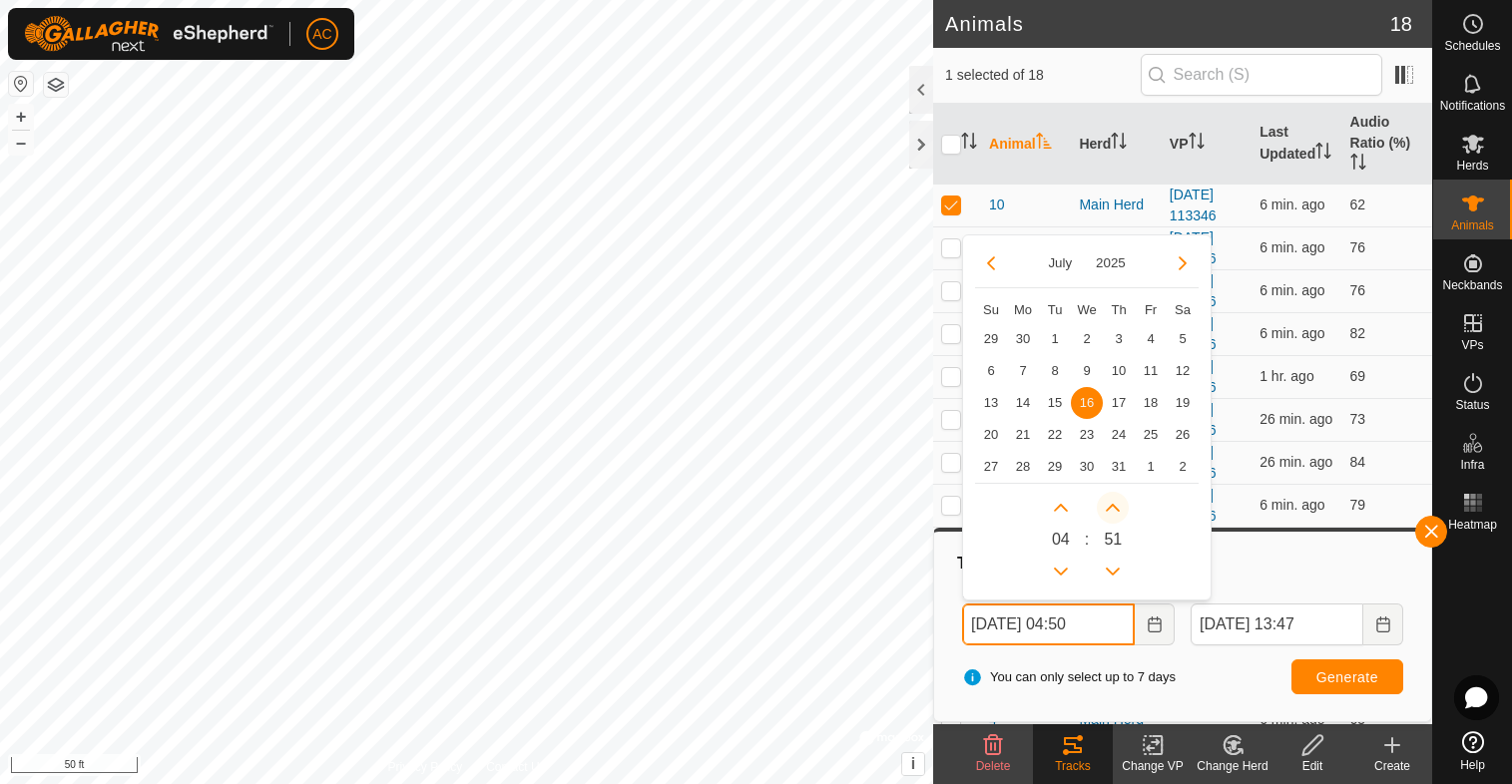 click 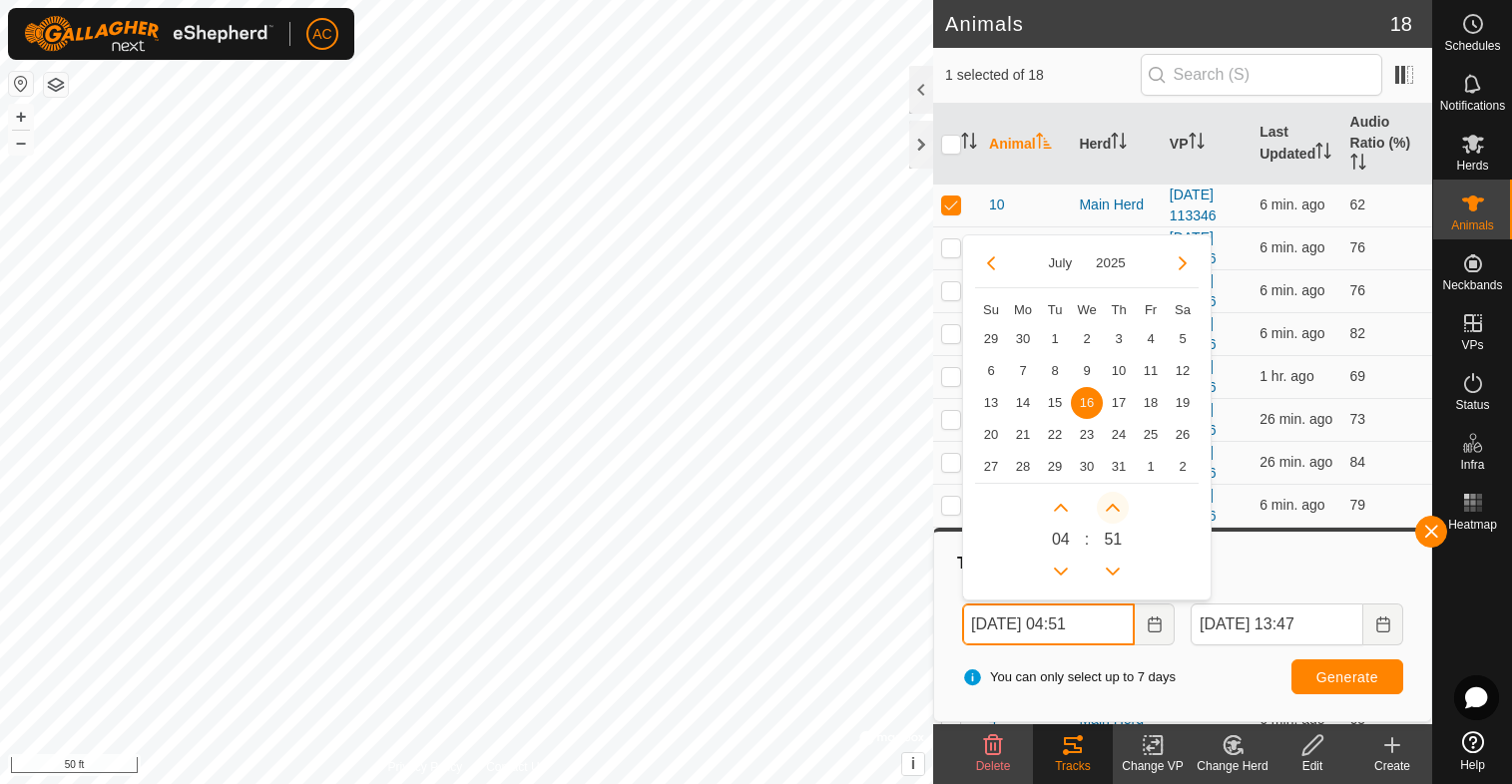 click 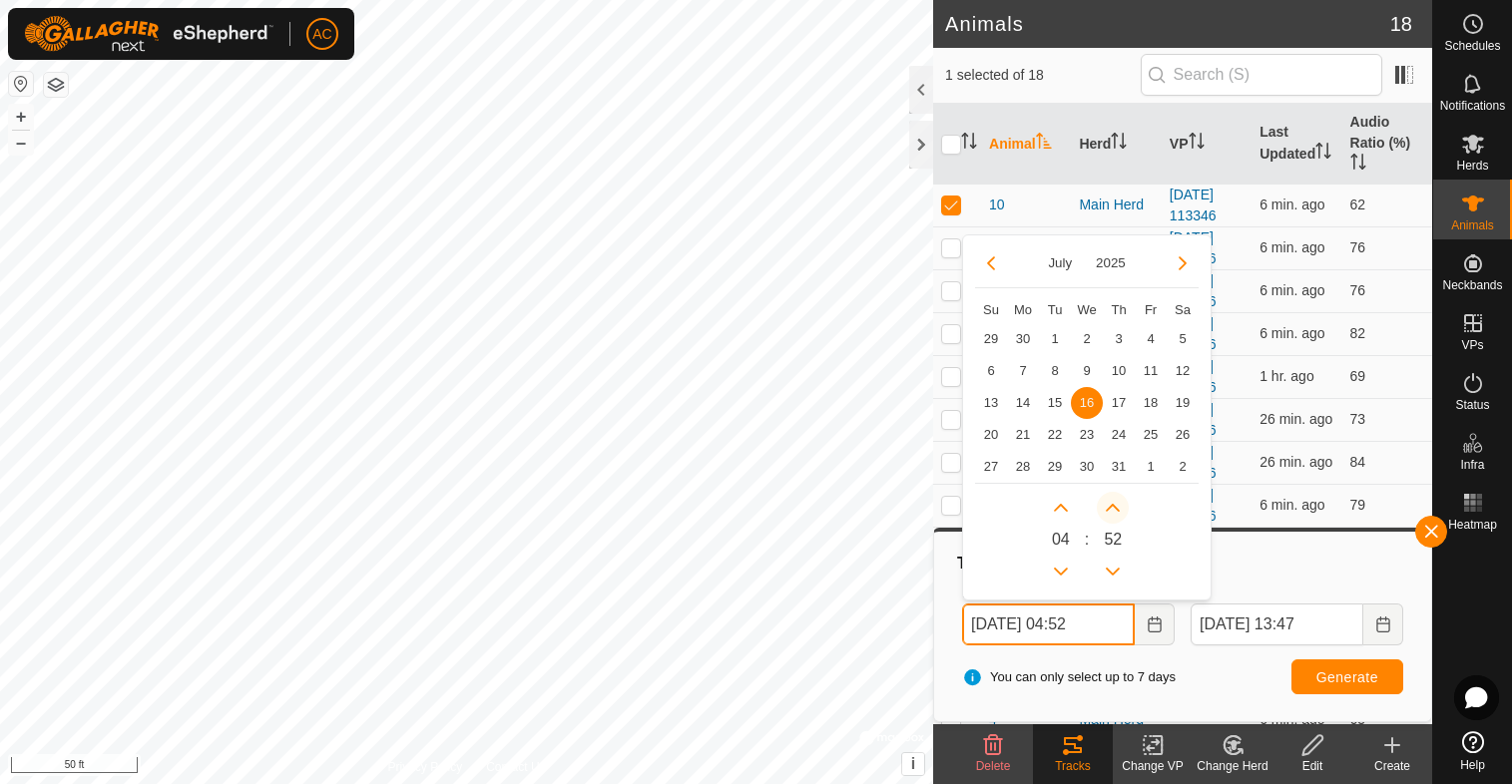 click 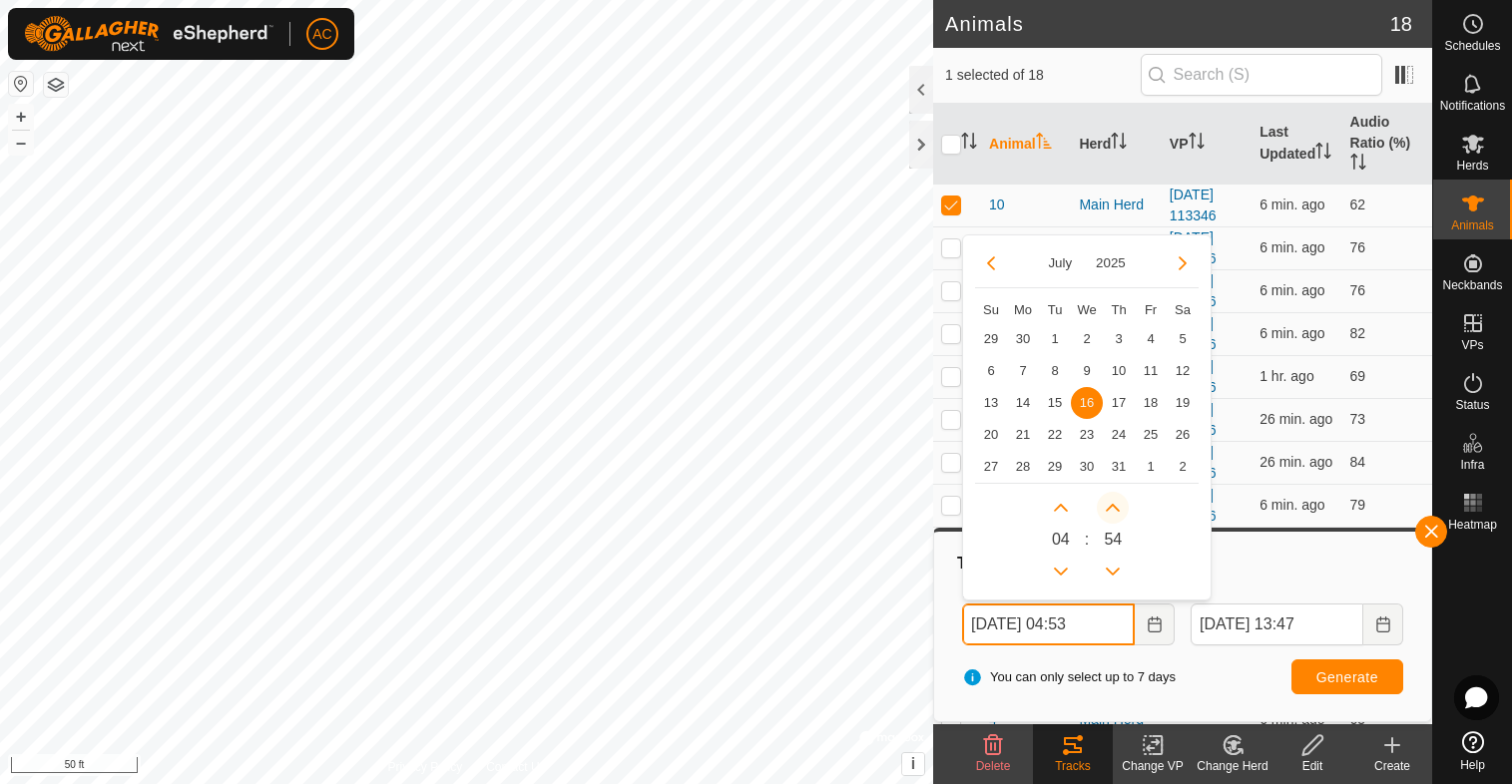 click 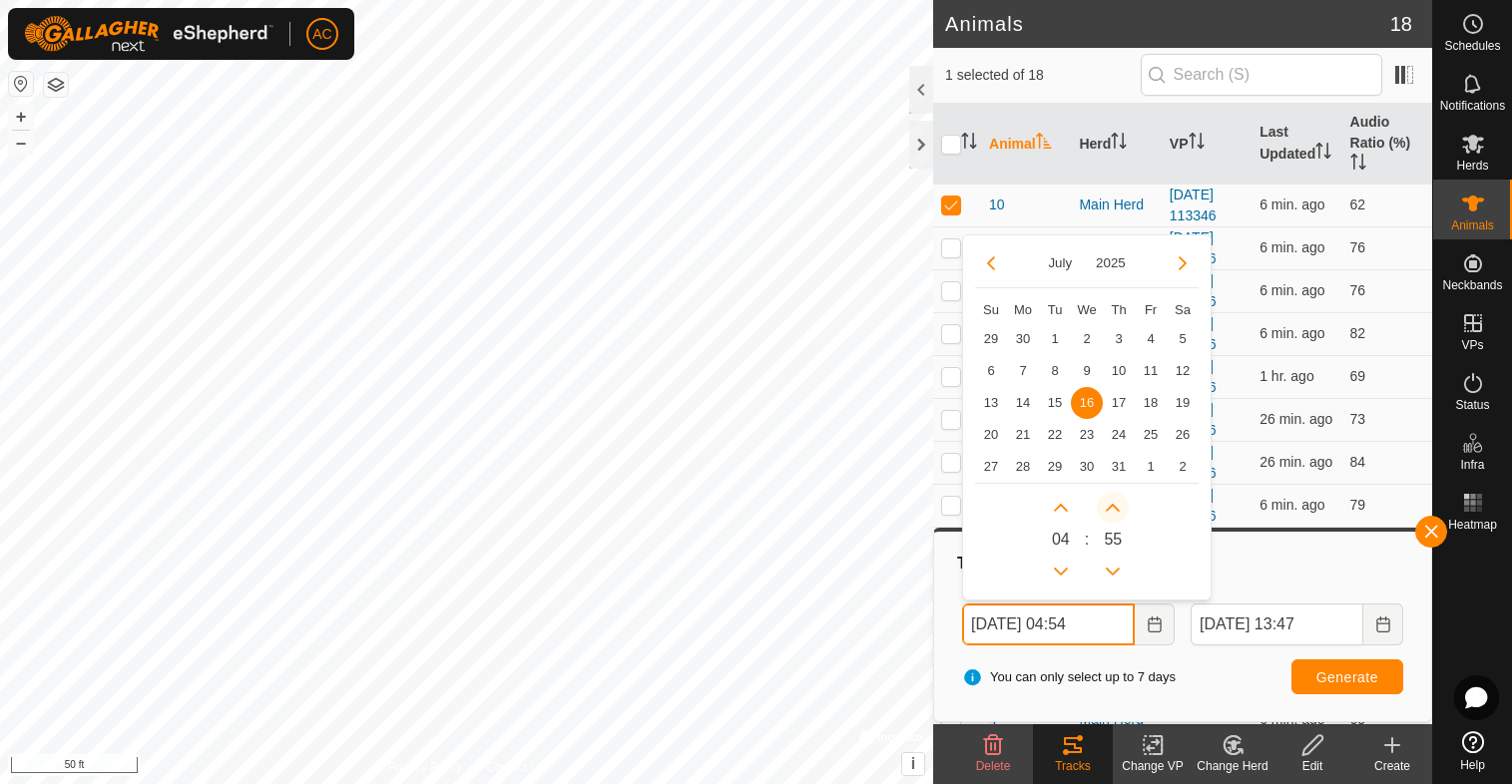 click 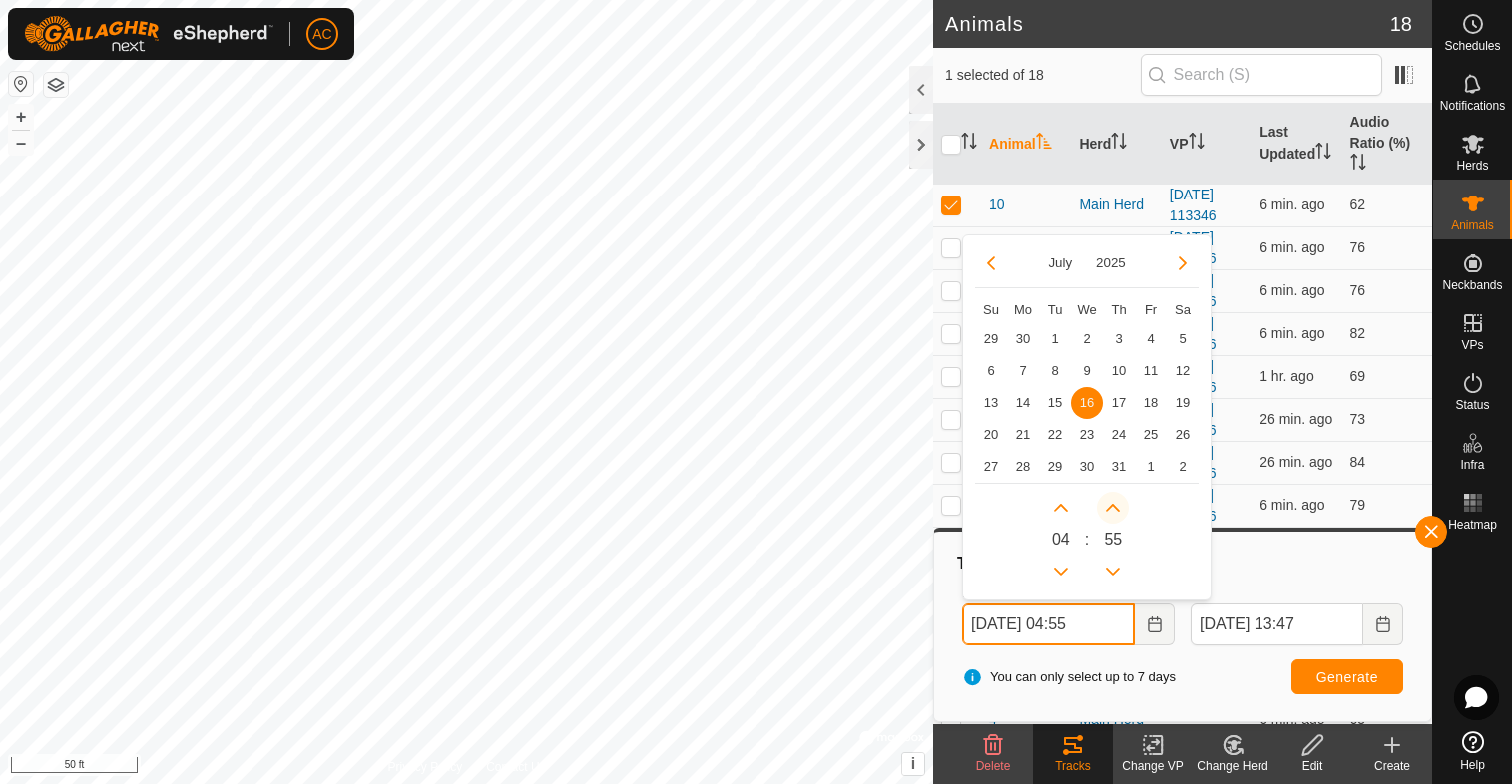 click 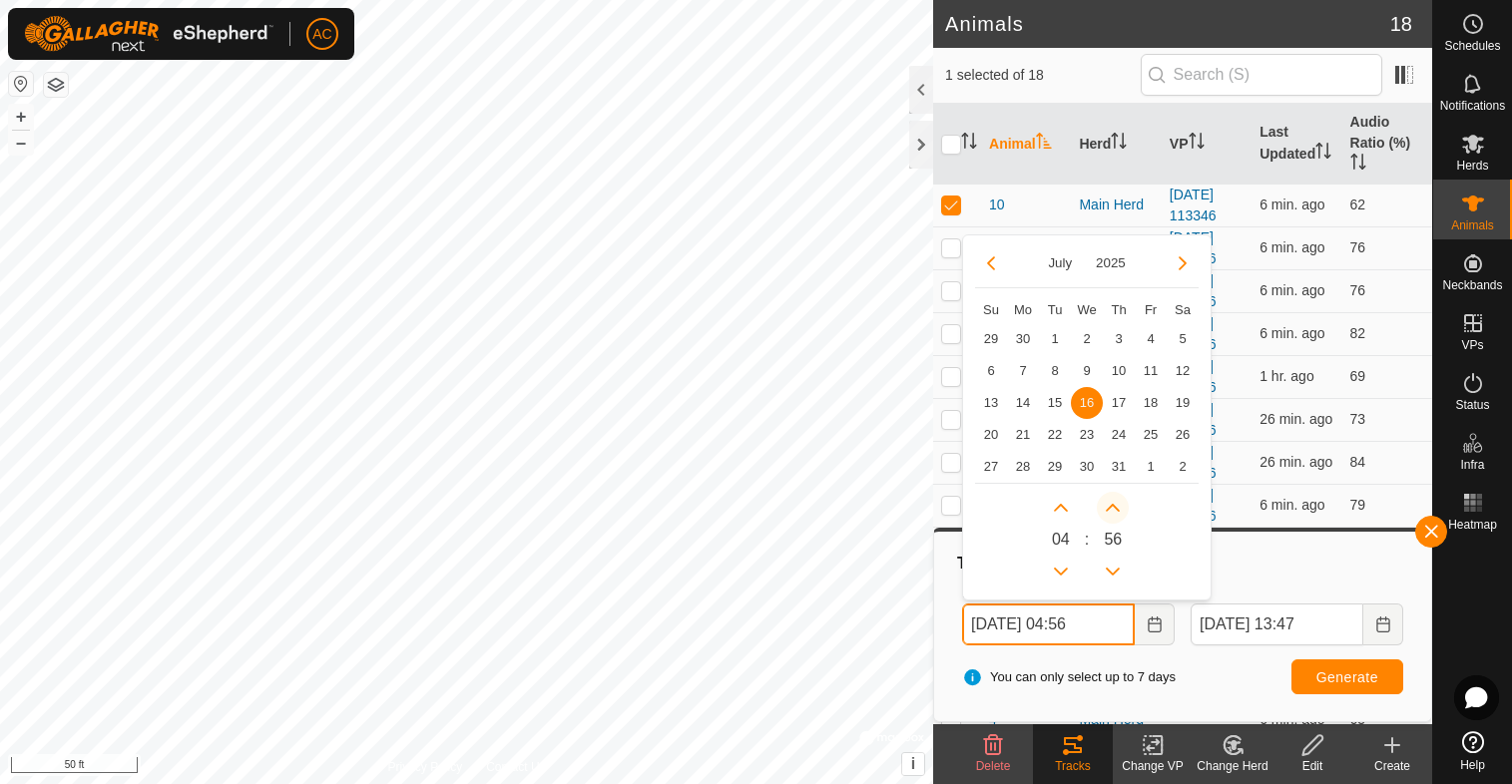 click 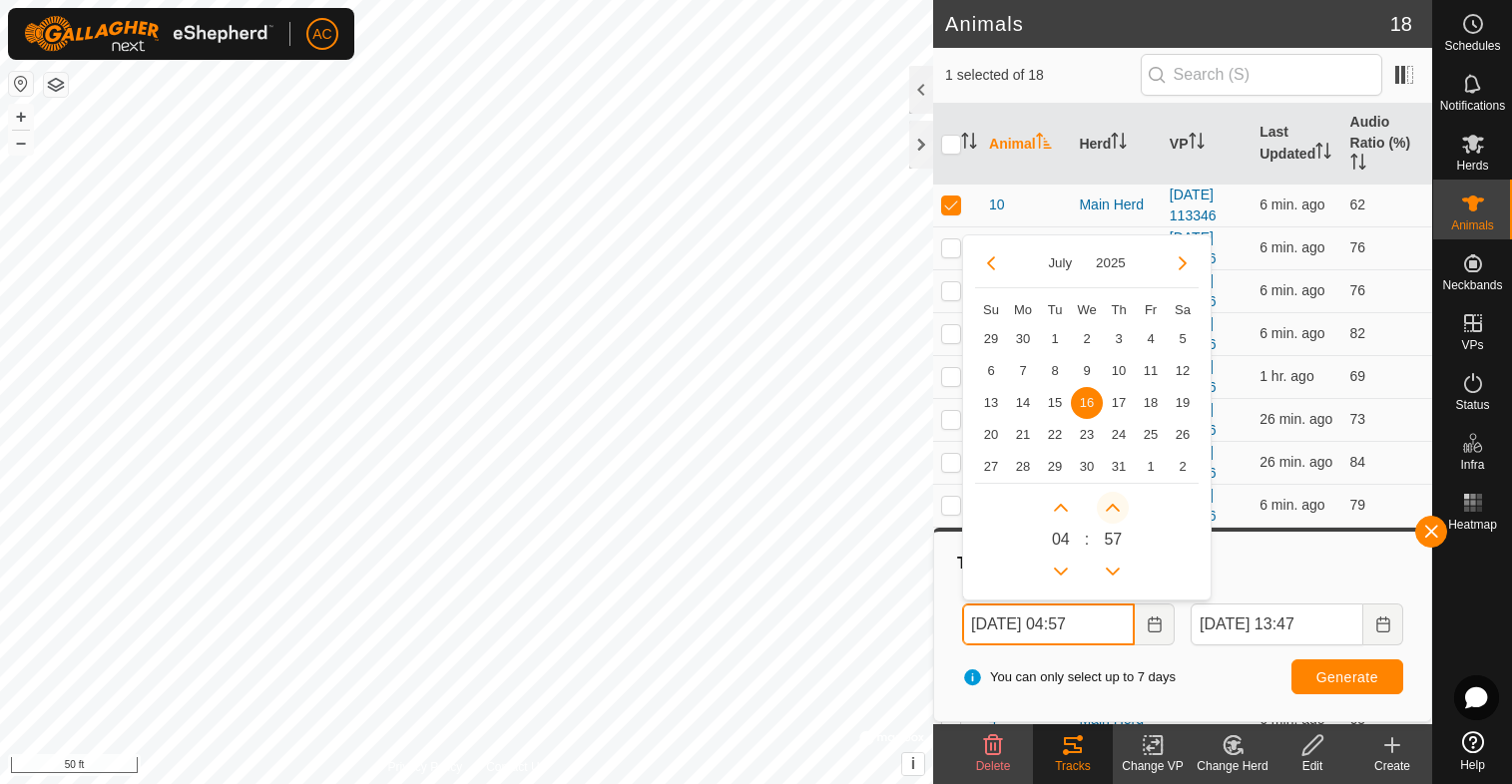 click at bounding box center [1113, 508] 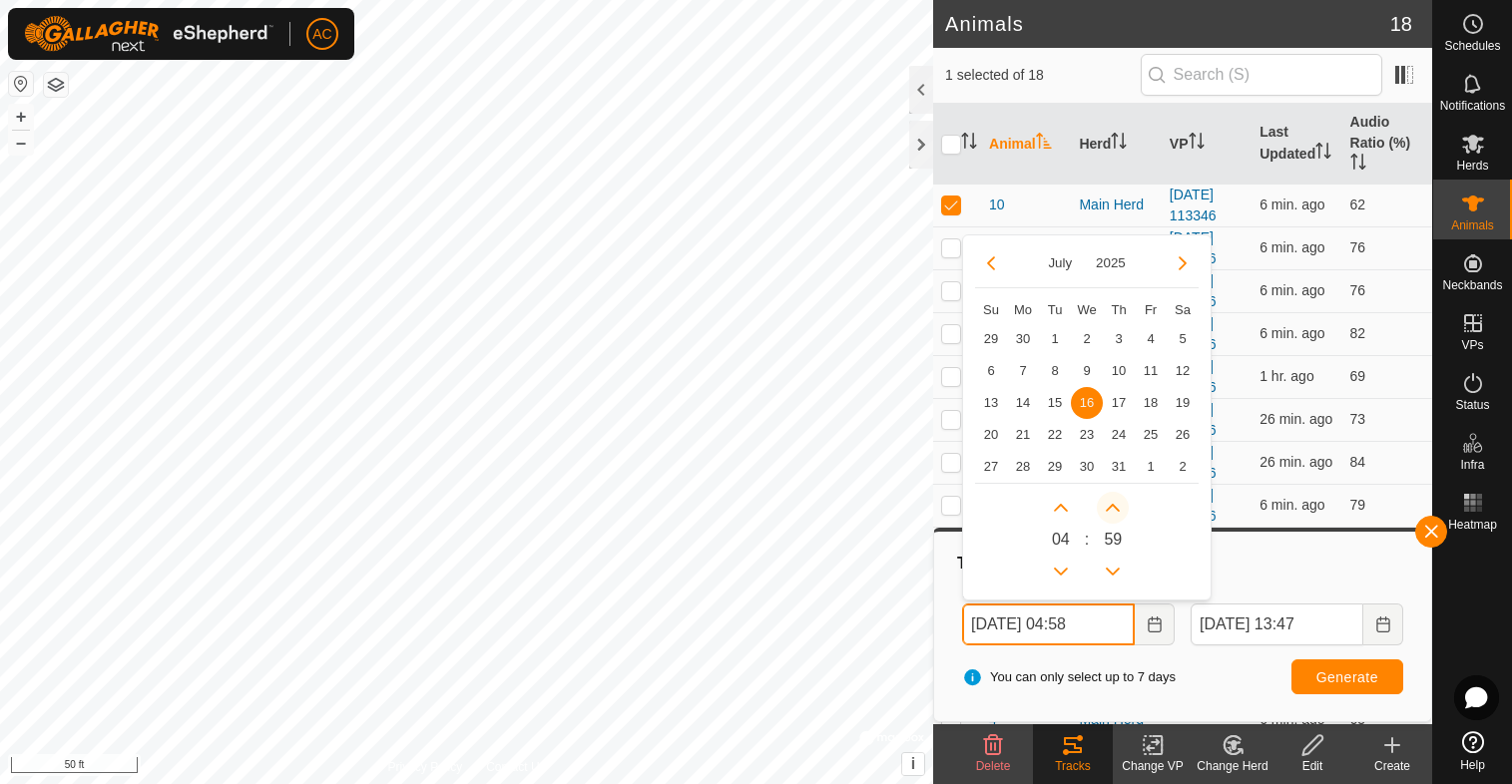 click at bounding box center [1113, 508] 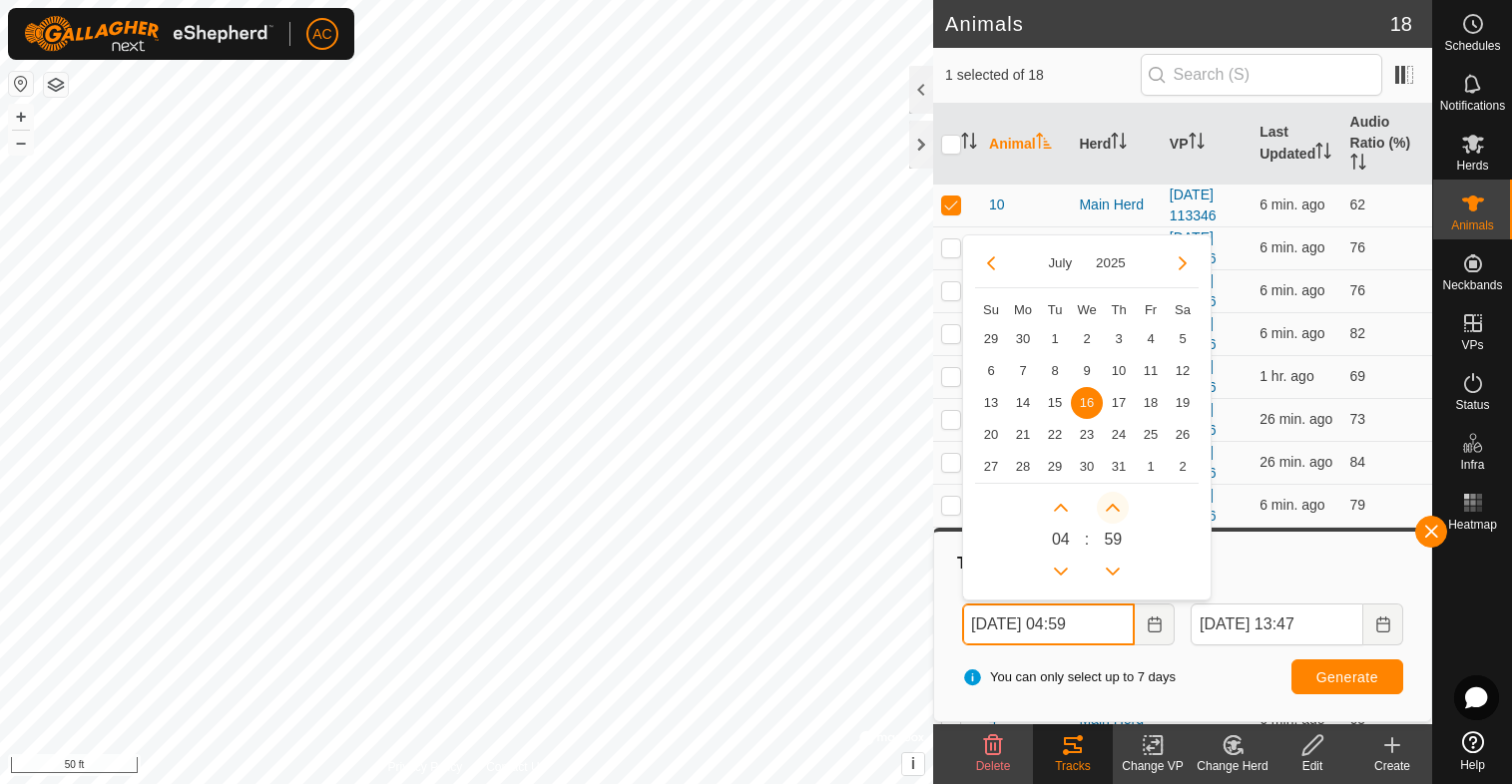 click at bounding box center [1113, 508] 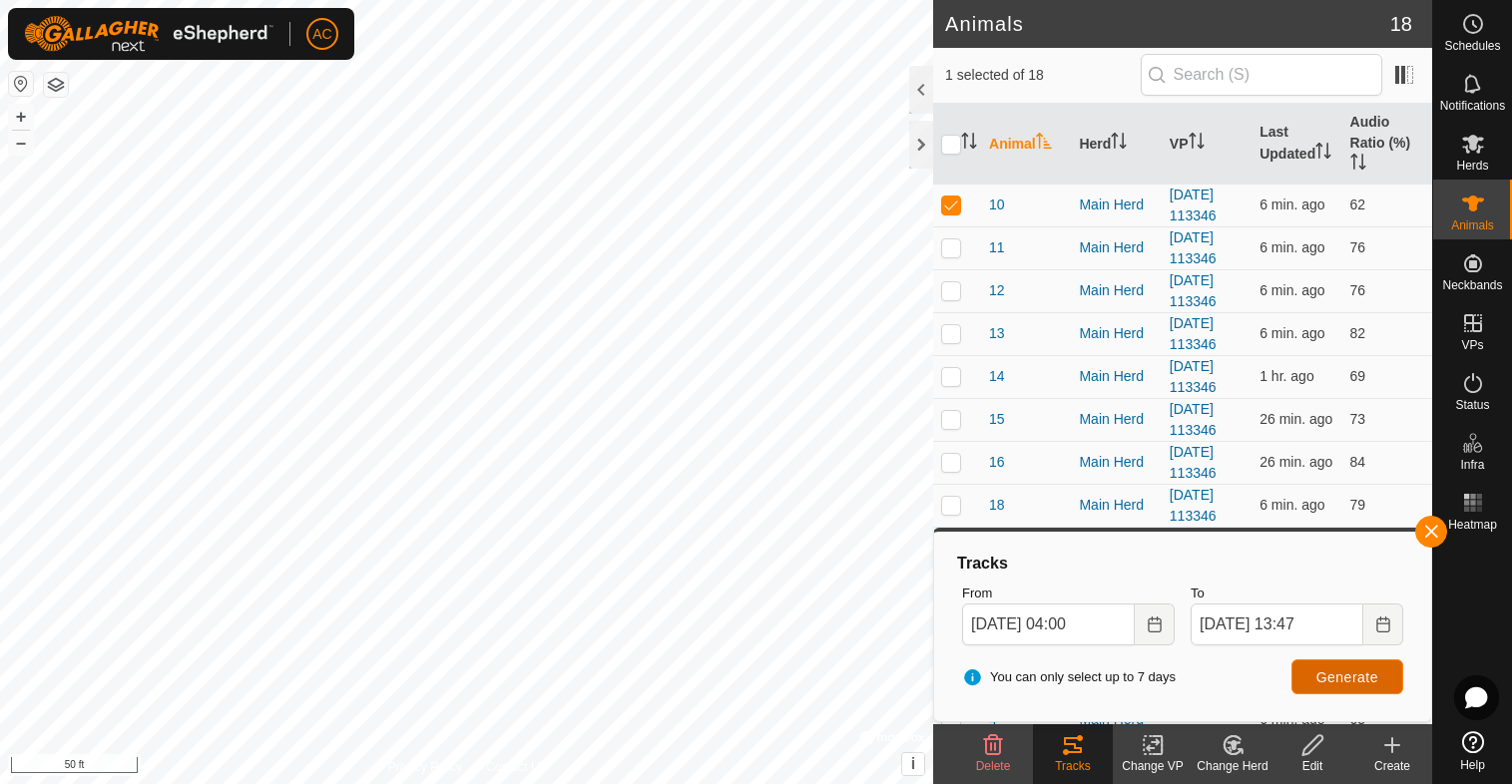 click on "Generate" at bounding box center (1347, 677) 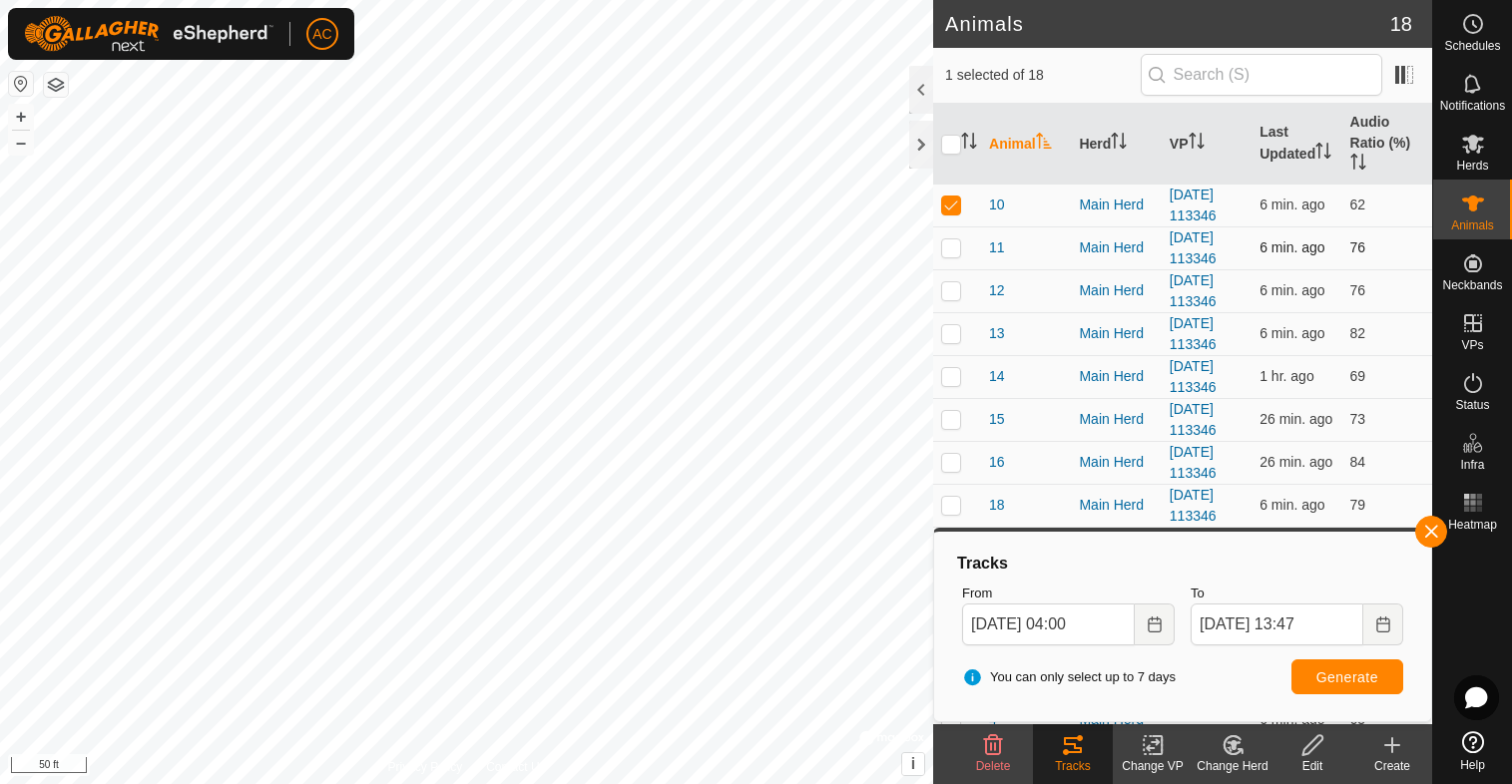 click at bounding box center [951, 247] 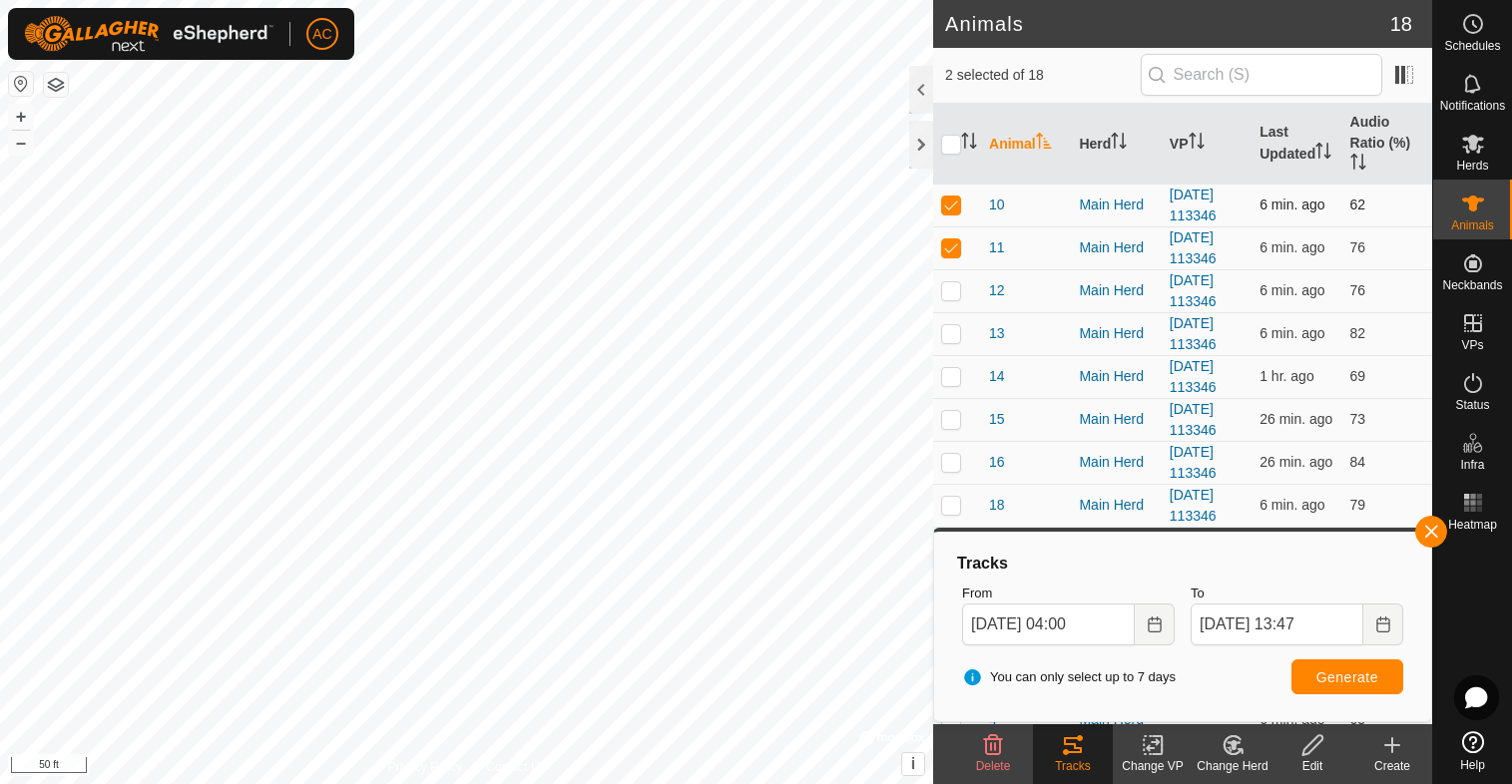 click at bounding box center (951, 204) 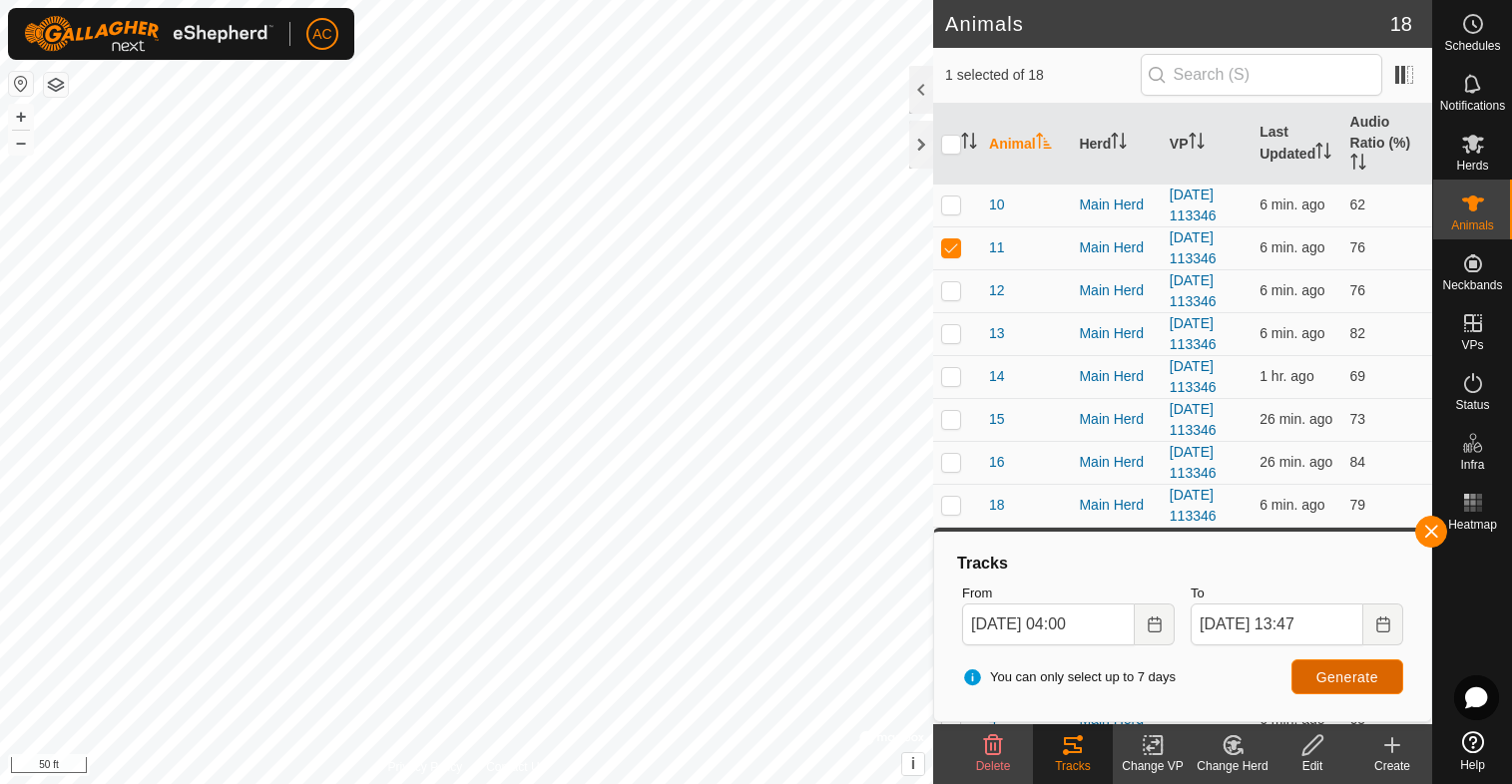 click on "Generate" at bounding box center [1347, 677] 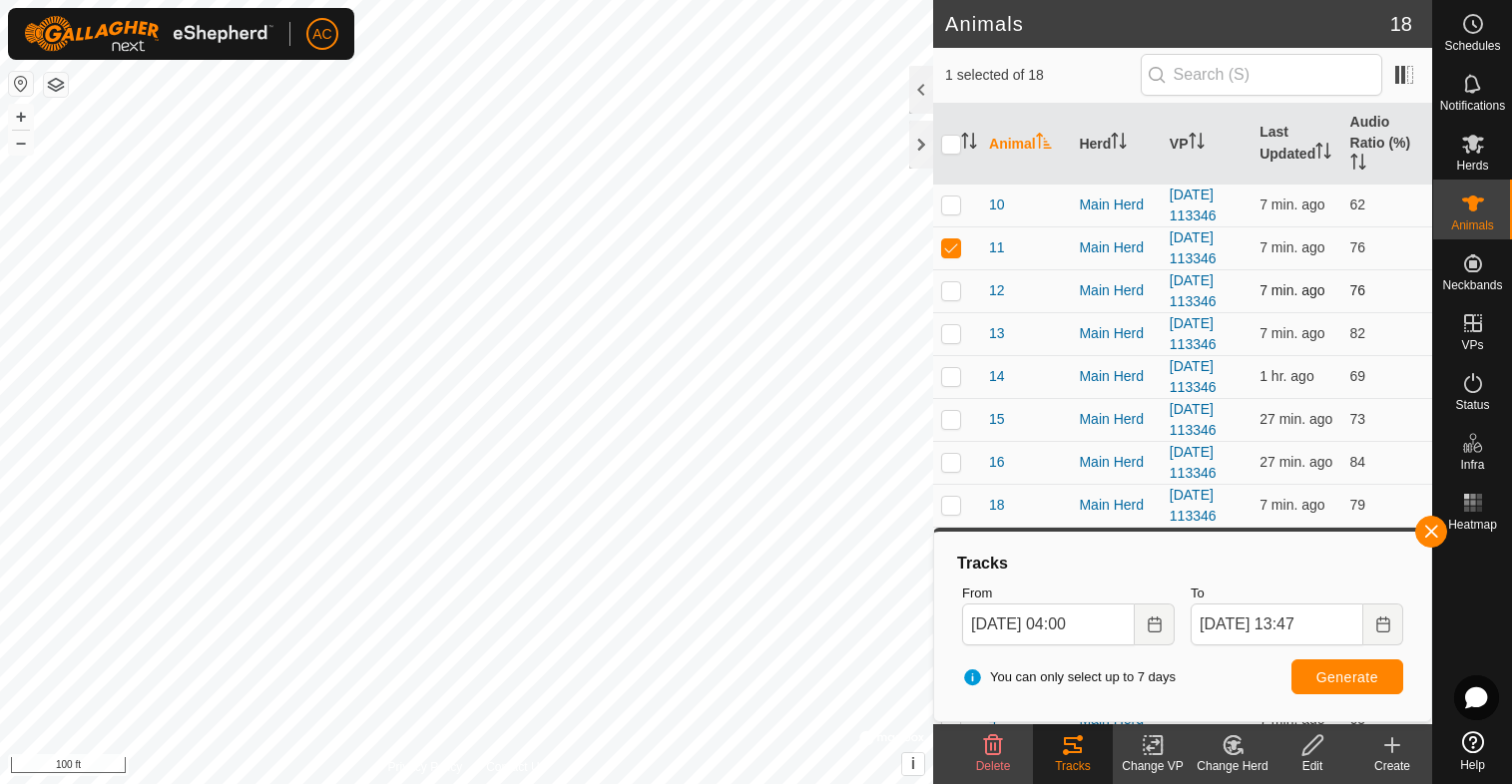 click at bounding box center (951, 290) 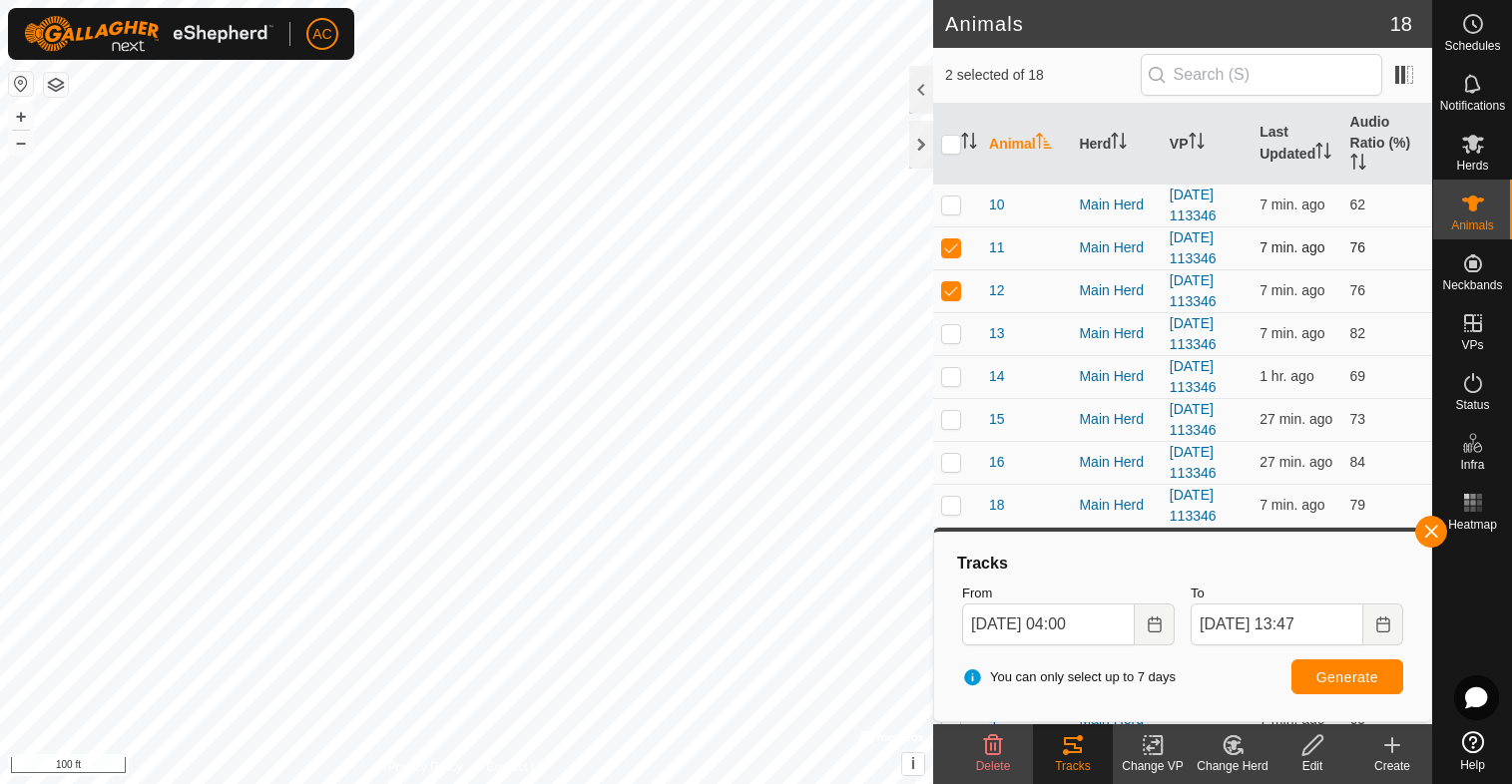 click at bounding box center (951, 247) 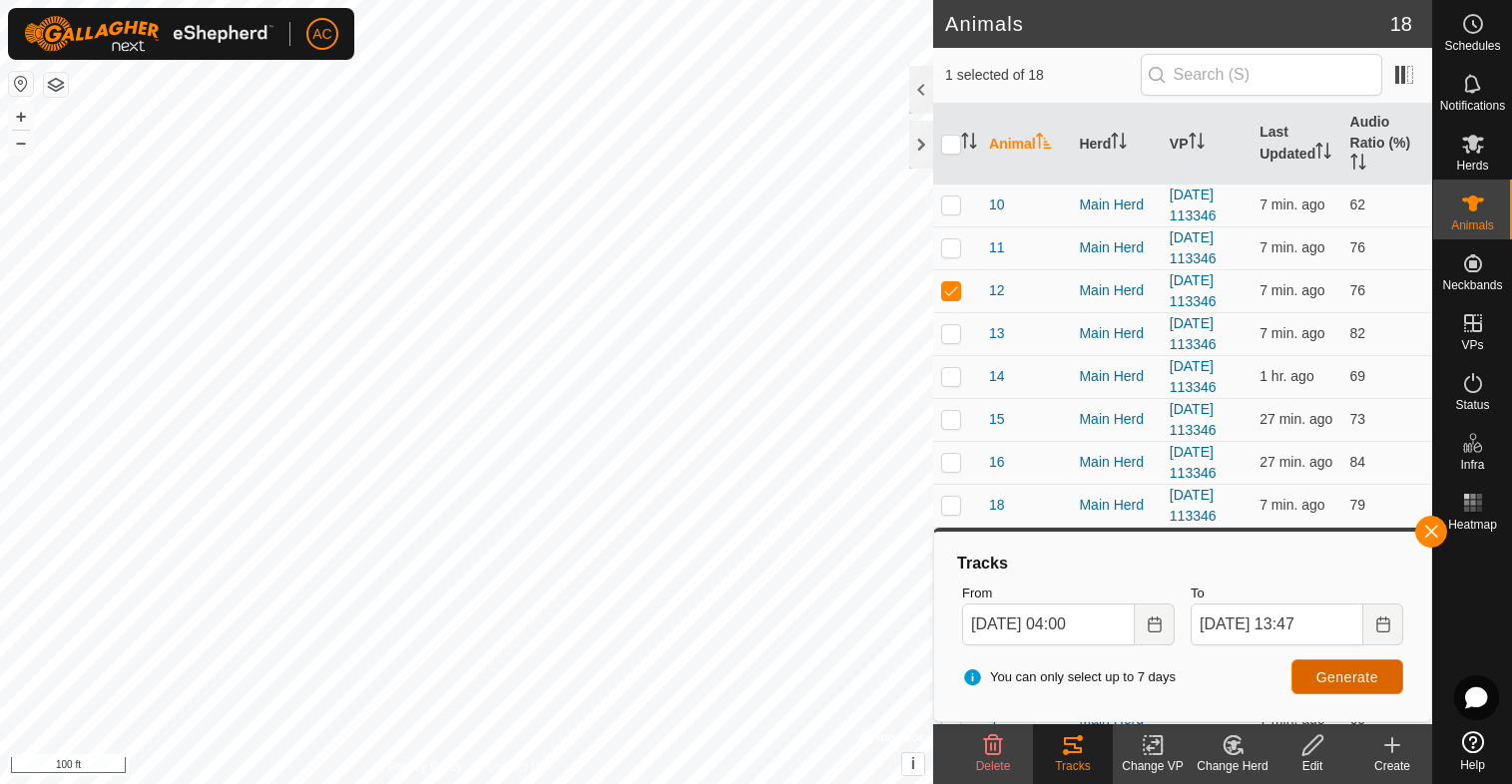 click on "Generate" at bounding box center (1347, 677) 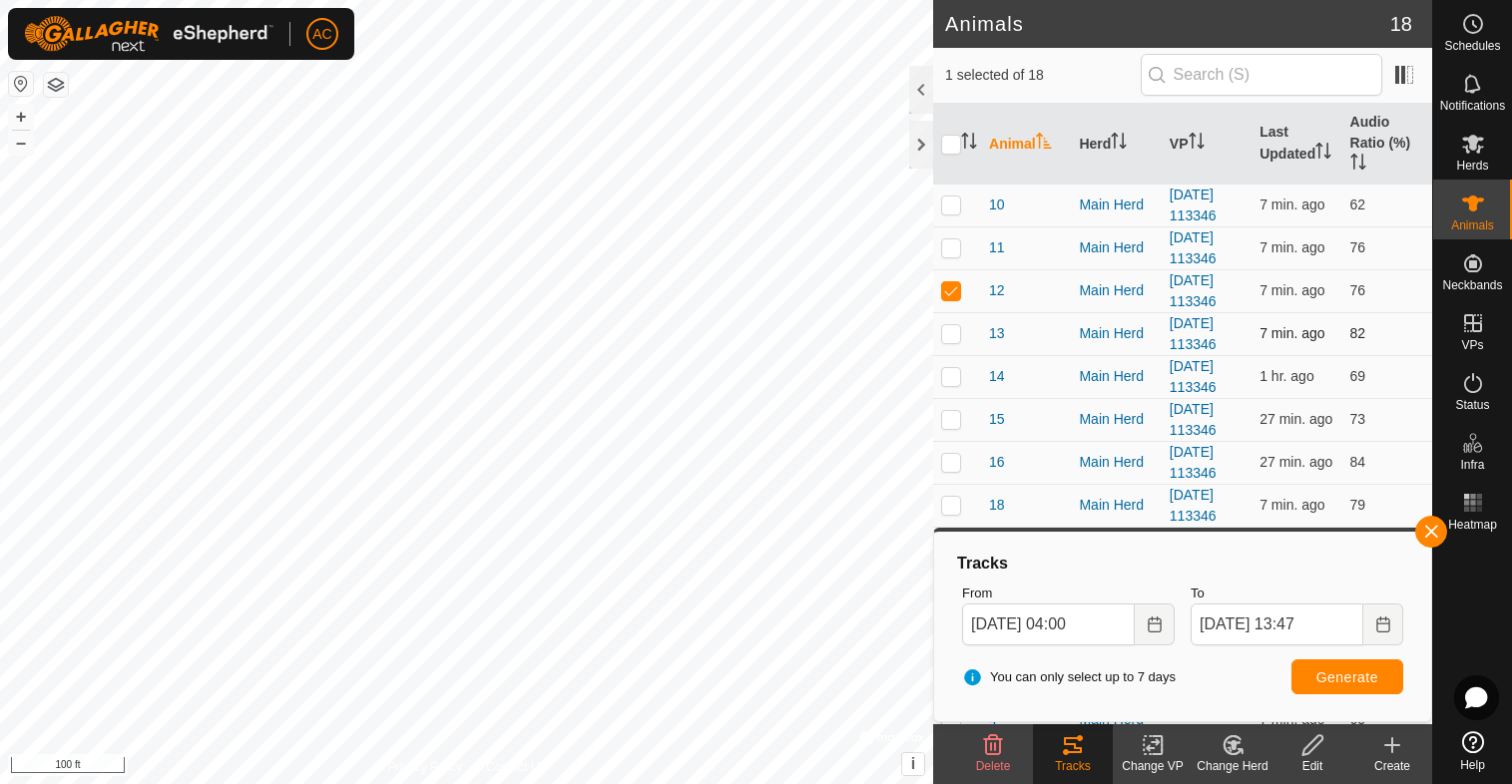 click at bounding box center [951, 333] 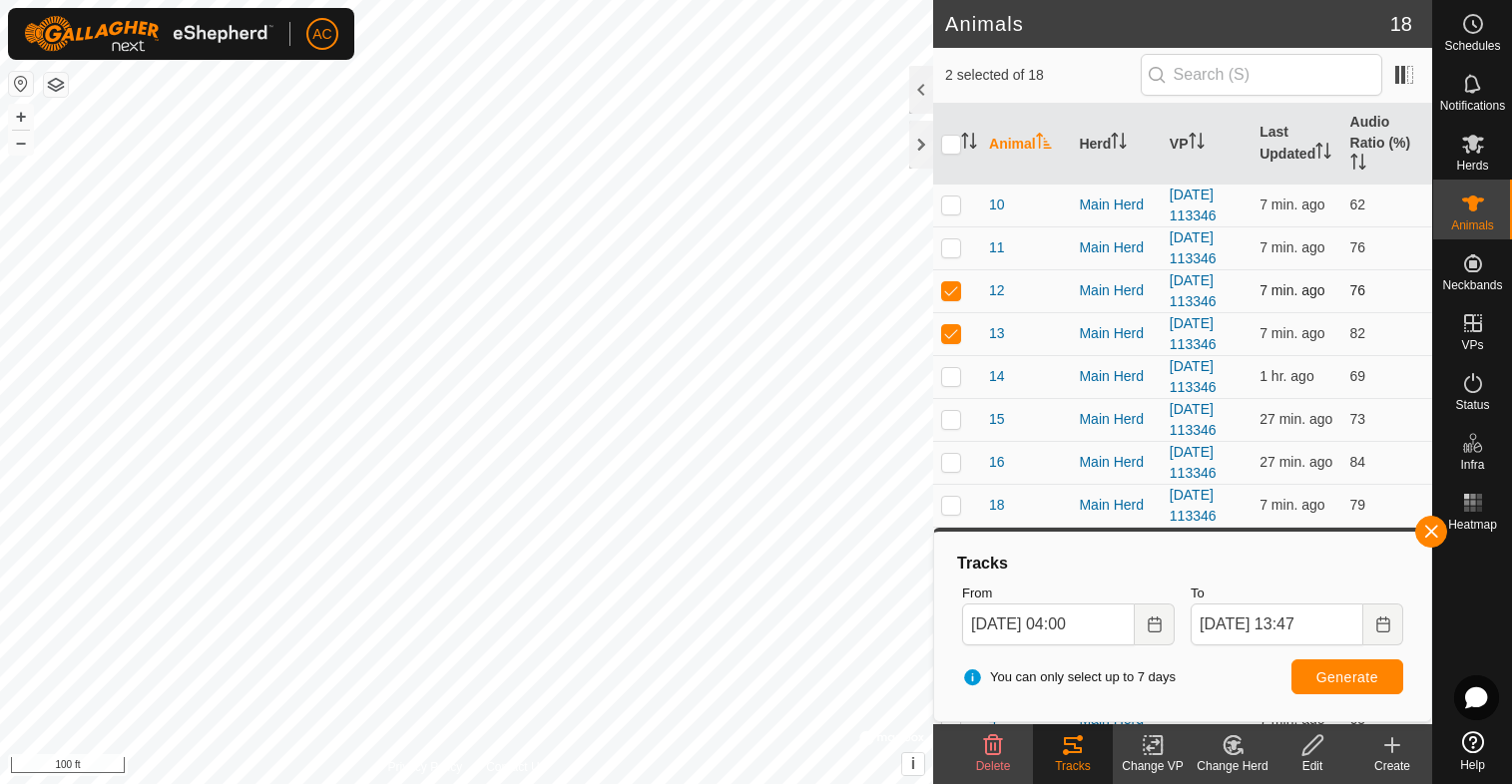click at bounding box center (951, 290) 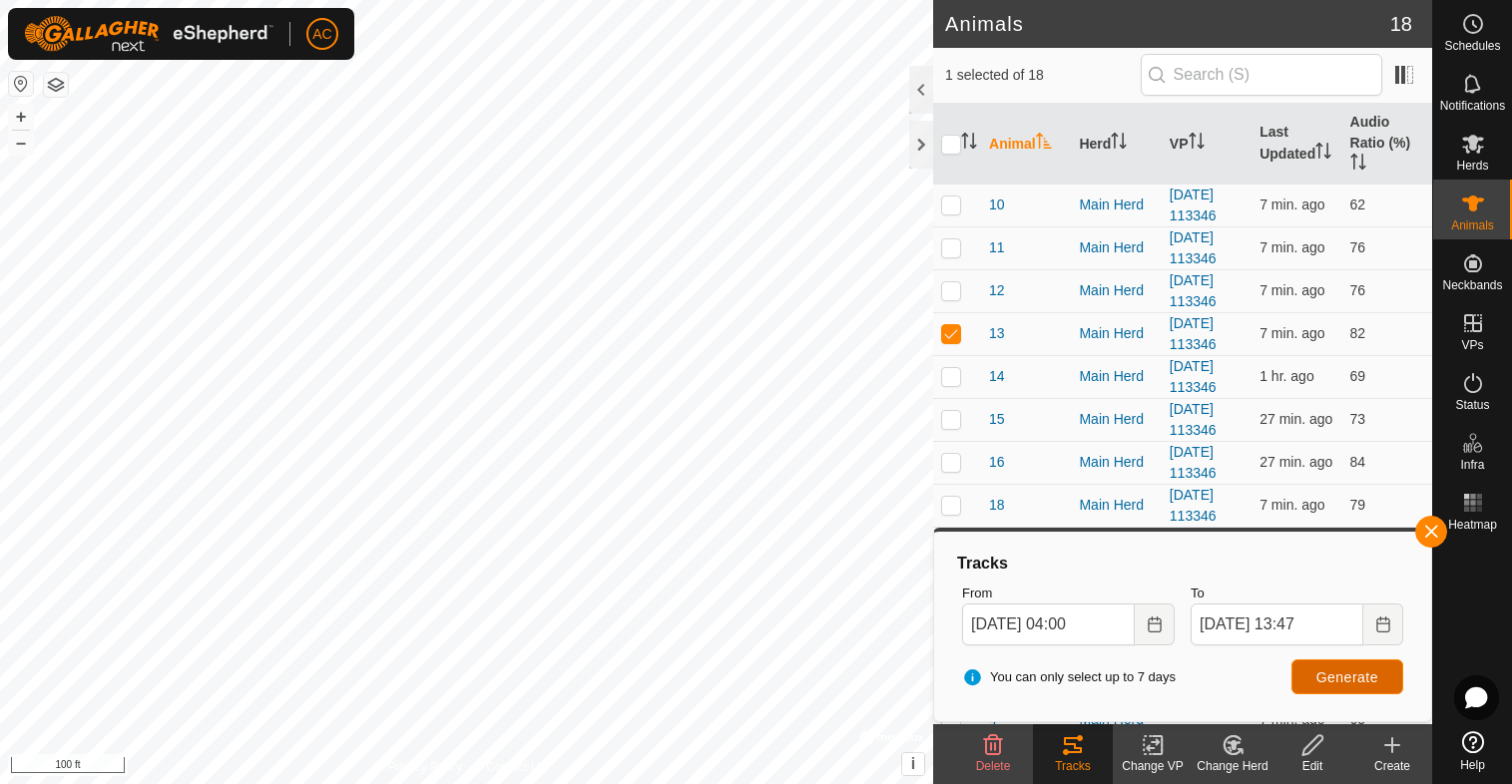 click on "Generate" at bounding box center [1347, 677] 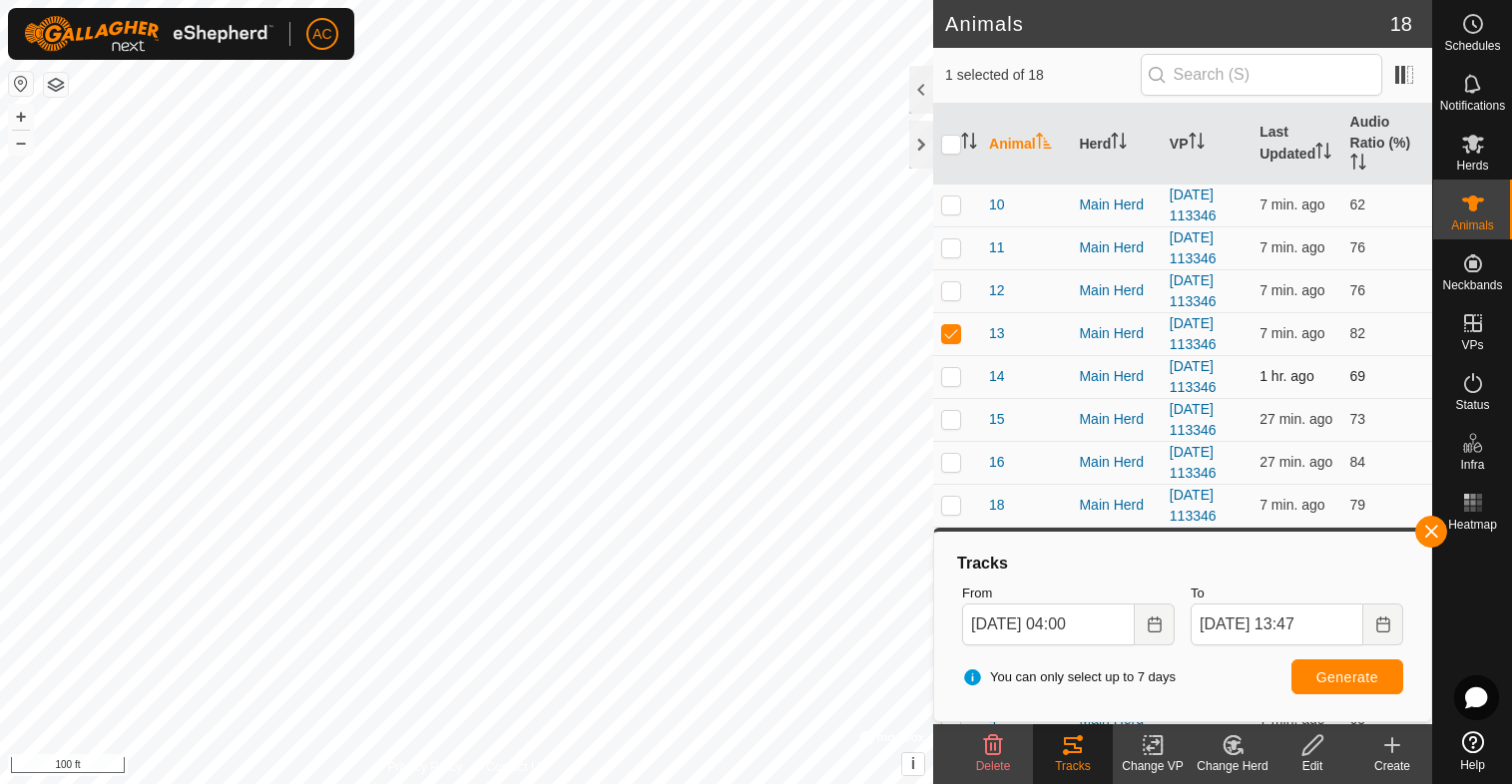 click at bounding box center [951, 376] 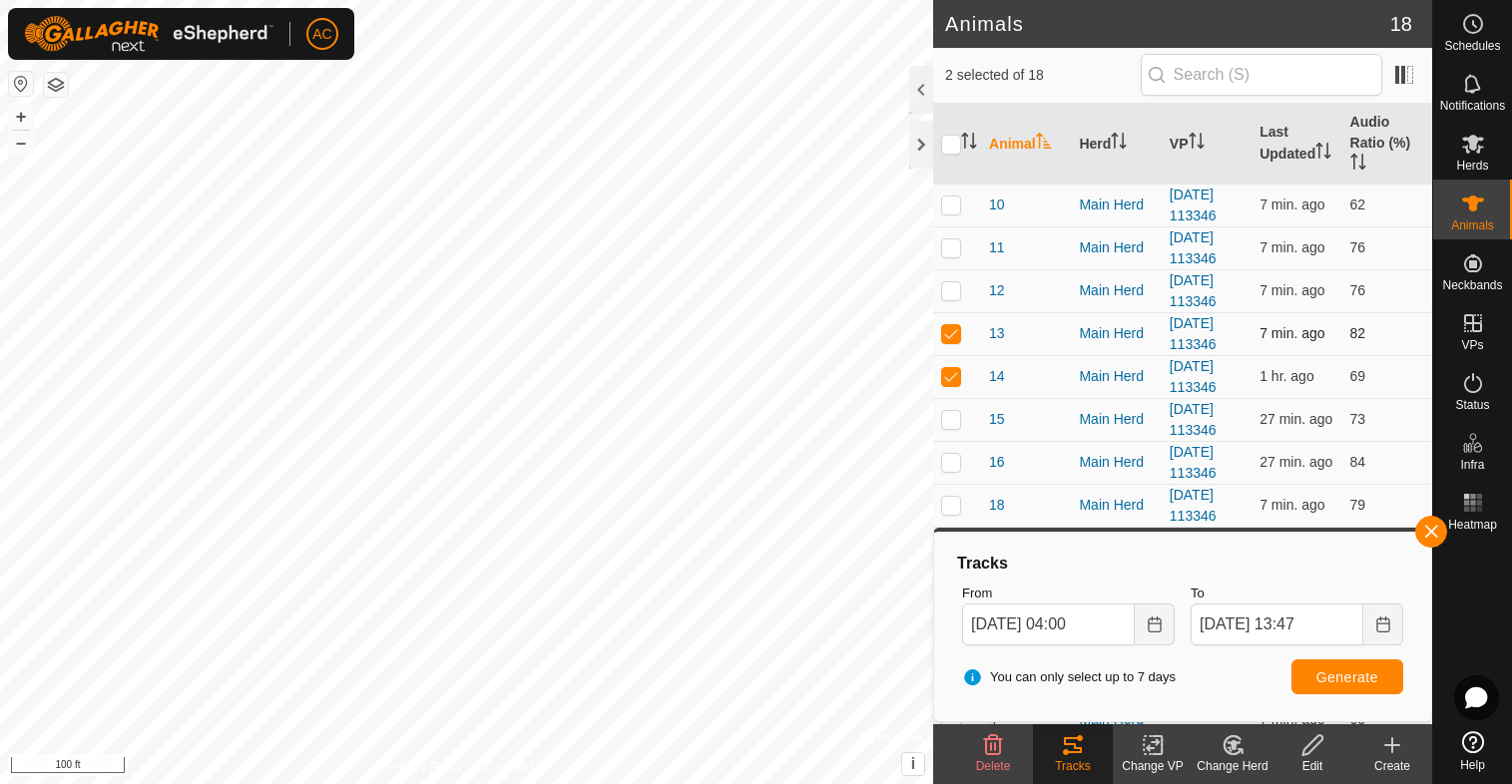click at bounding box center (951, 333) 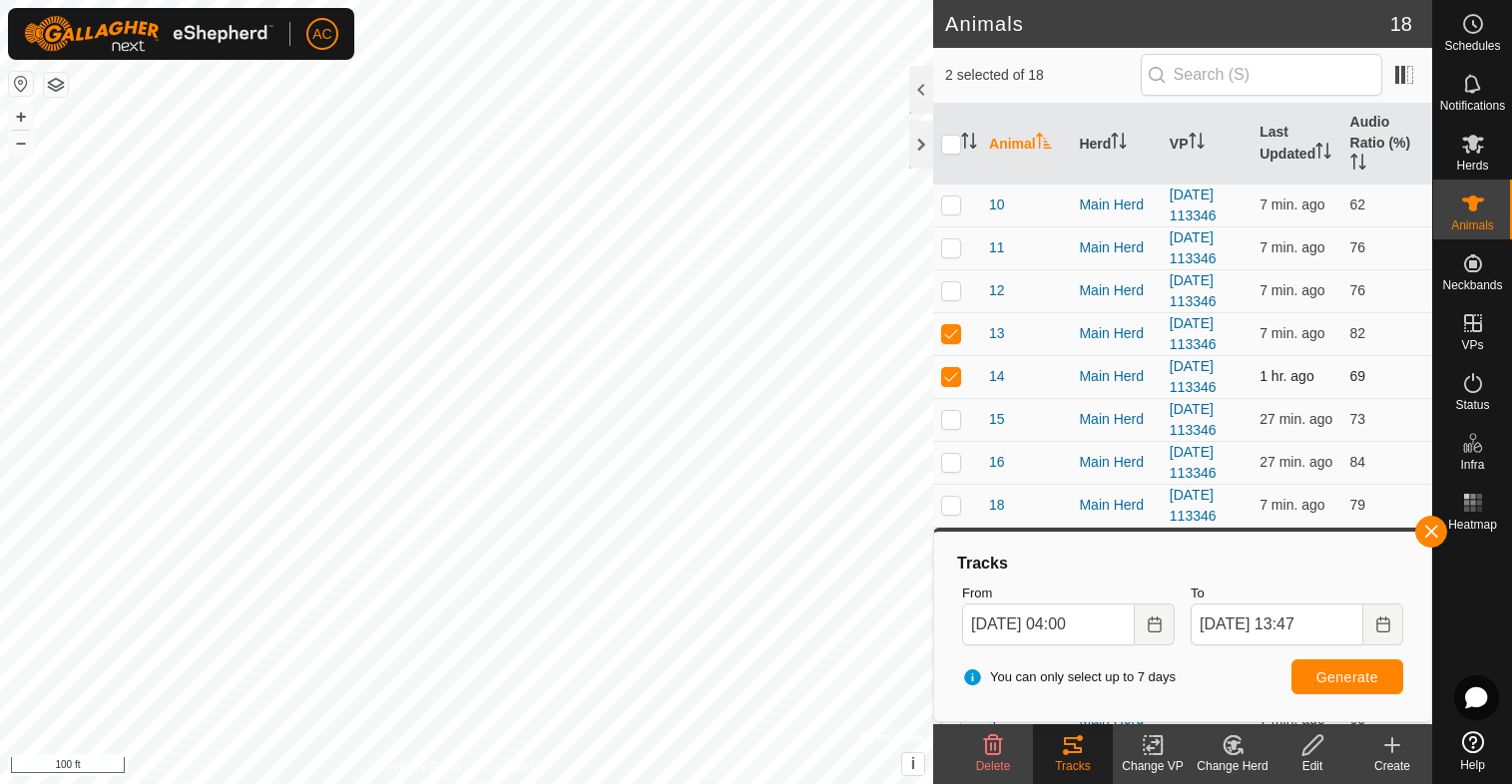 checkbox on "false" 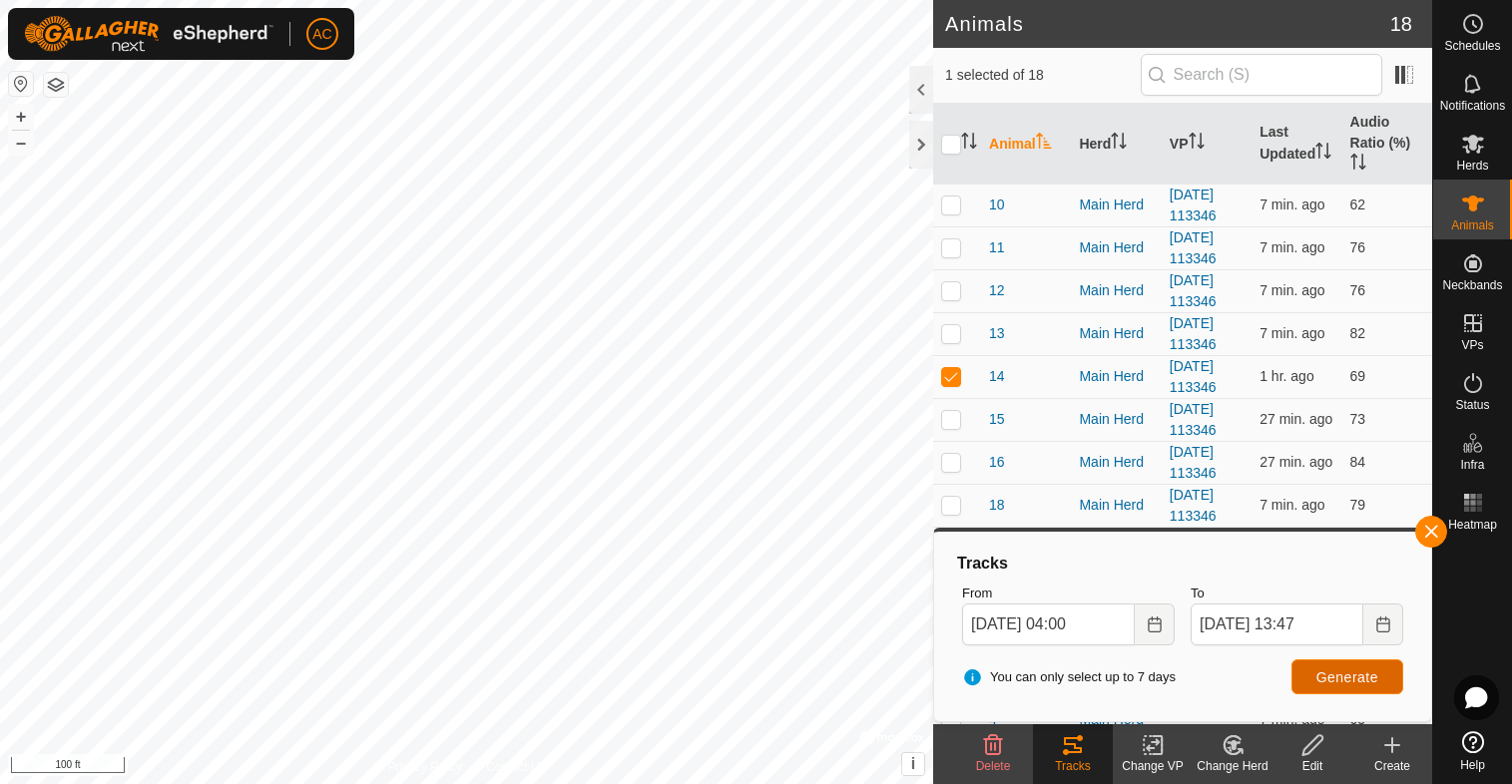 click on "Generate" at bounding box center [1347, 677] 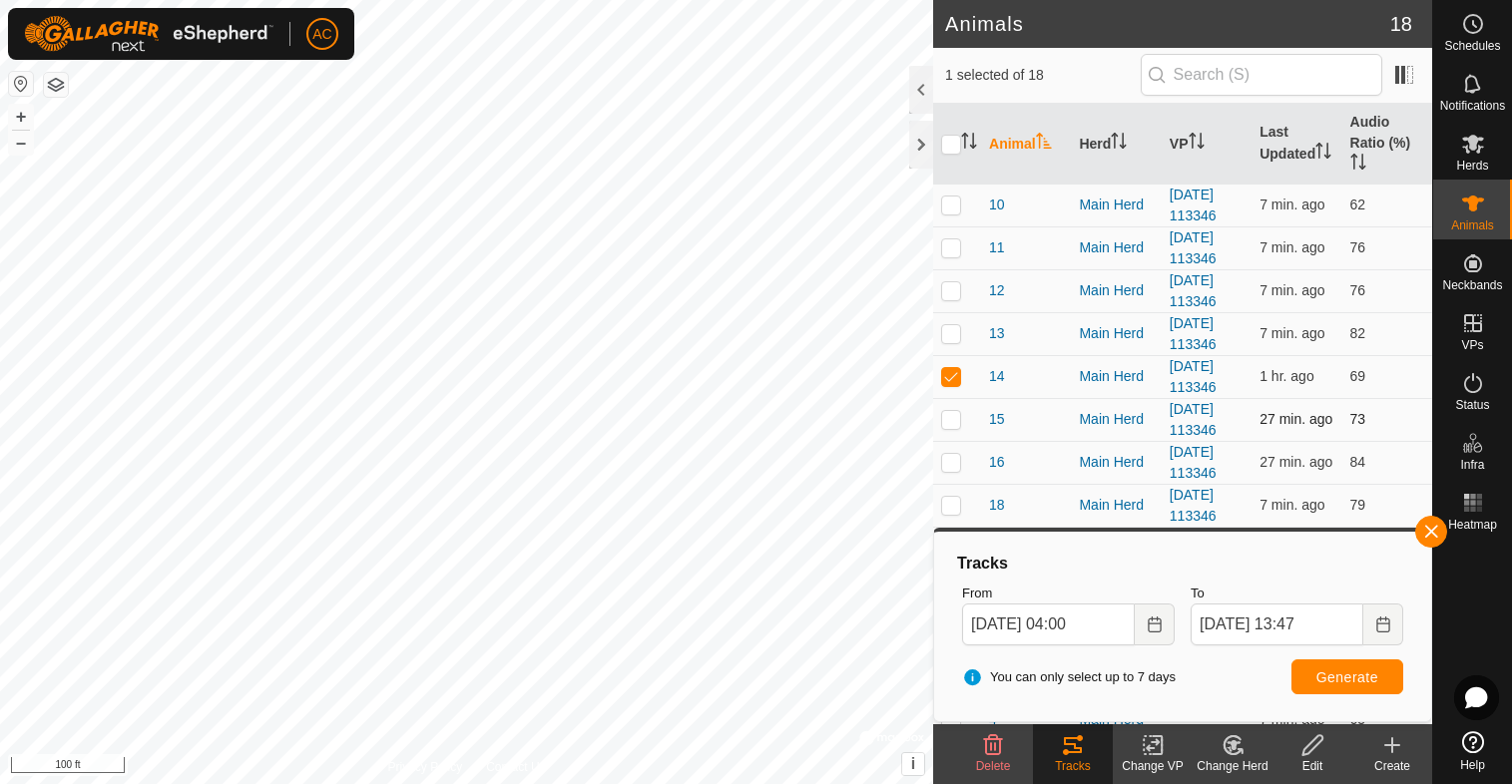 click at bounding box center [951, 419] 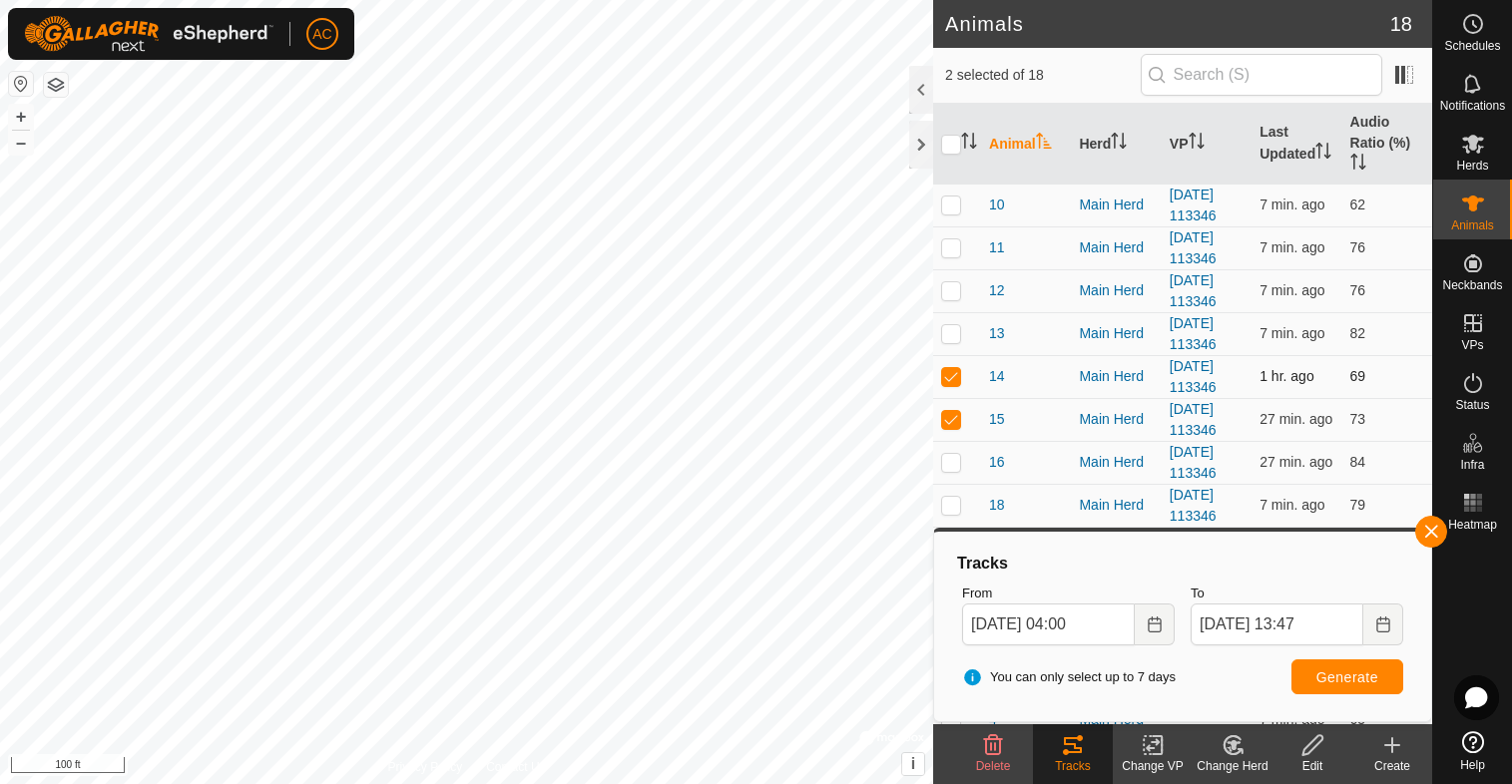 click at bounding box center [951, 376] 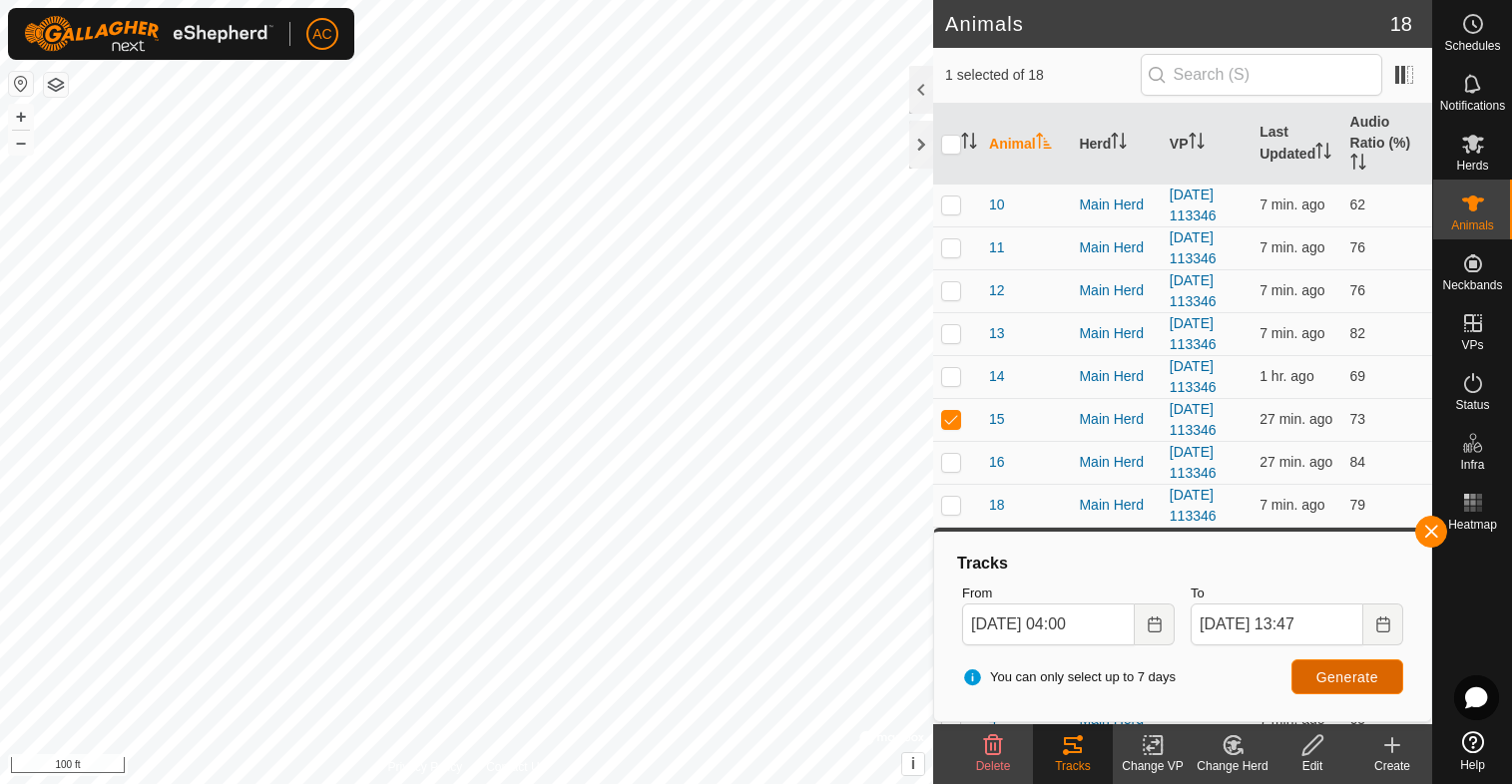 click on "Generate" at bounding box center [1347, 677] 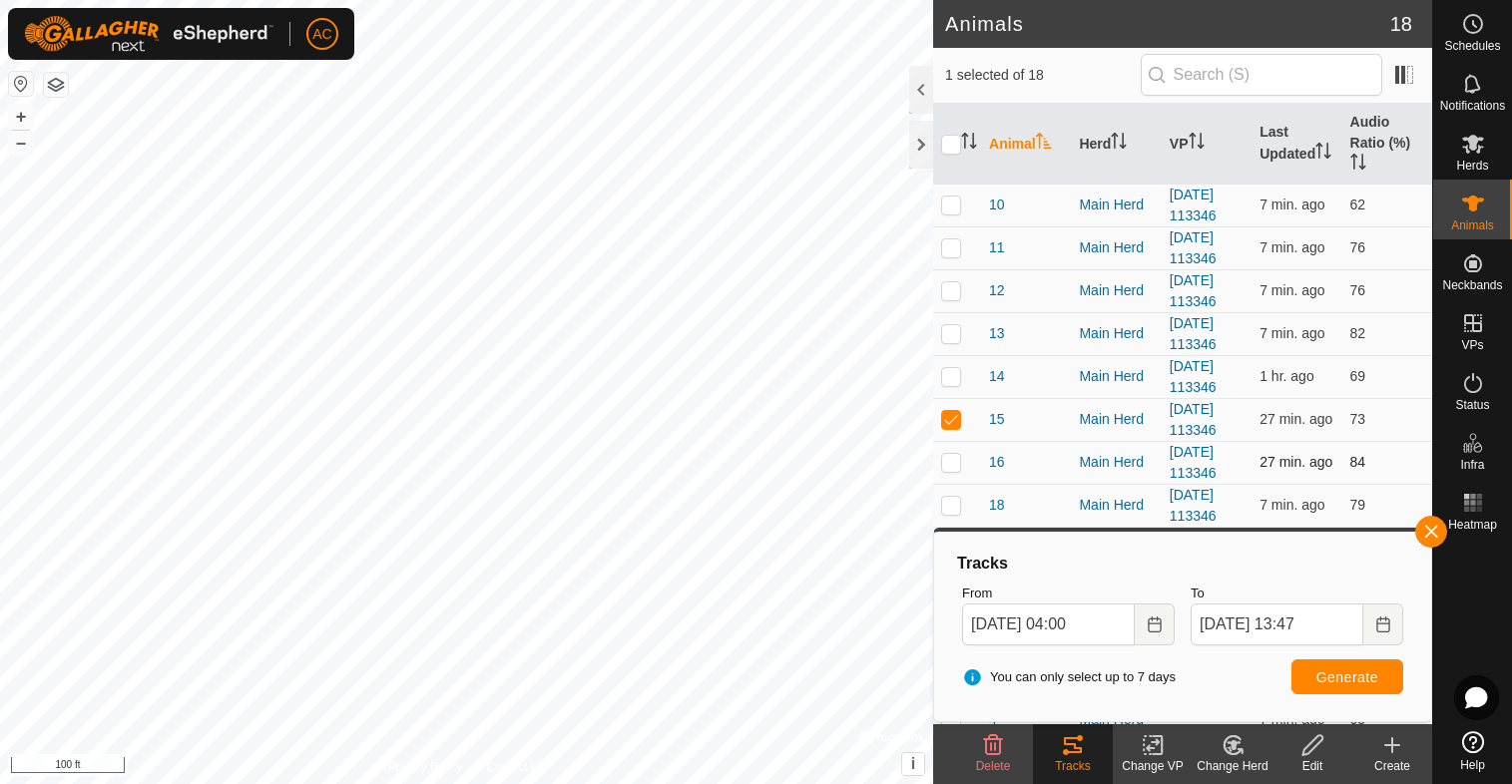 click at bounding box center [951, 462] 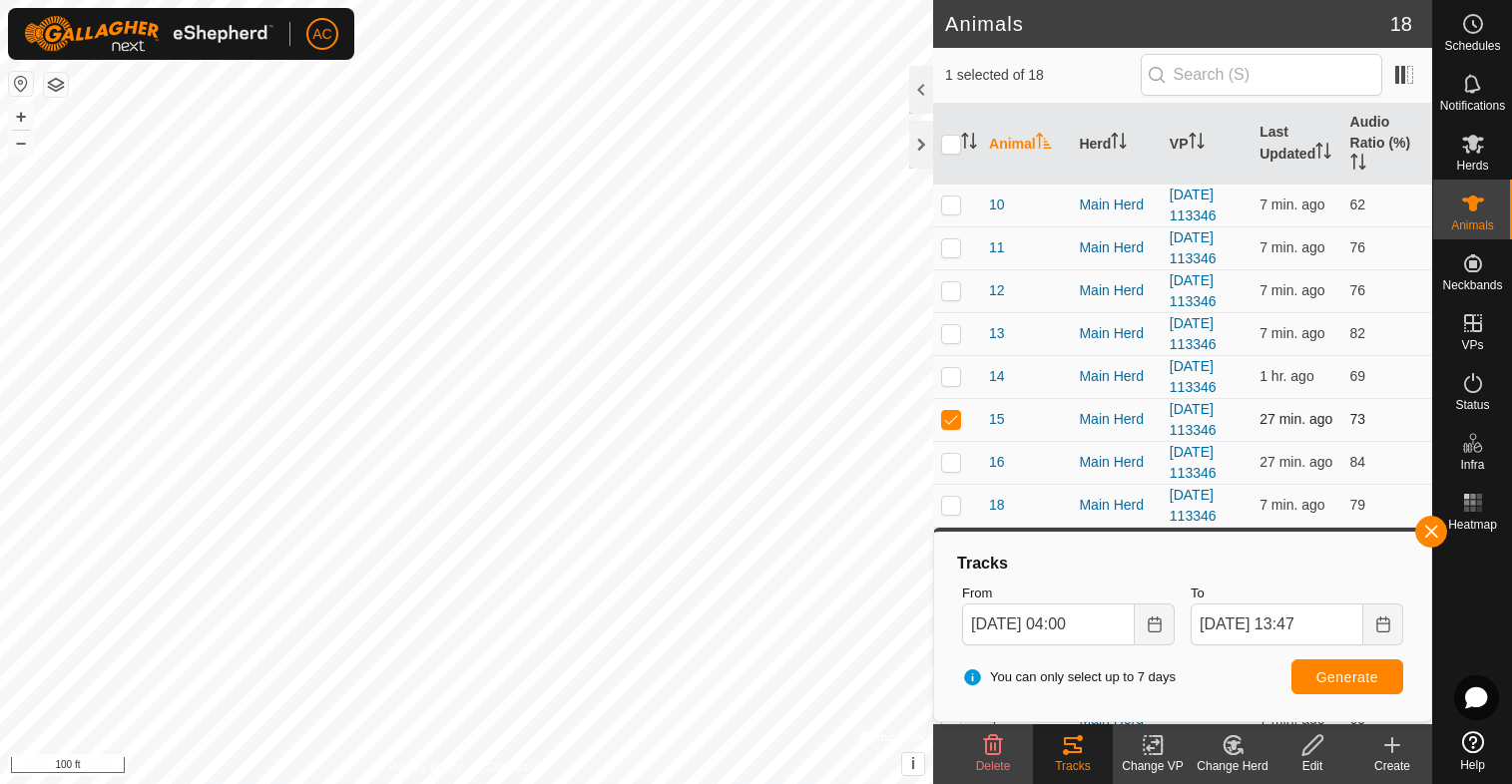 checkbox on "true" 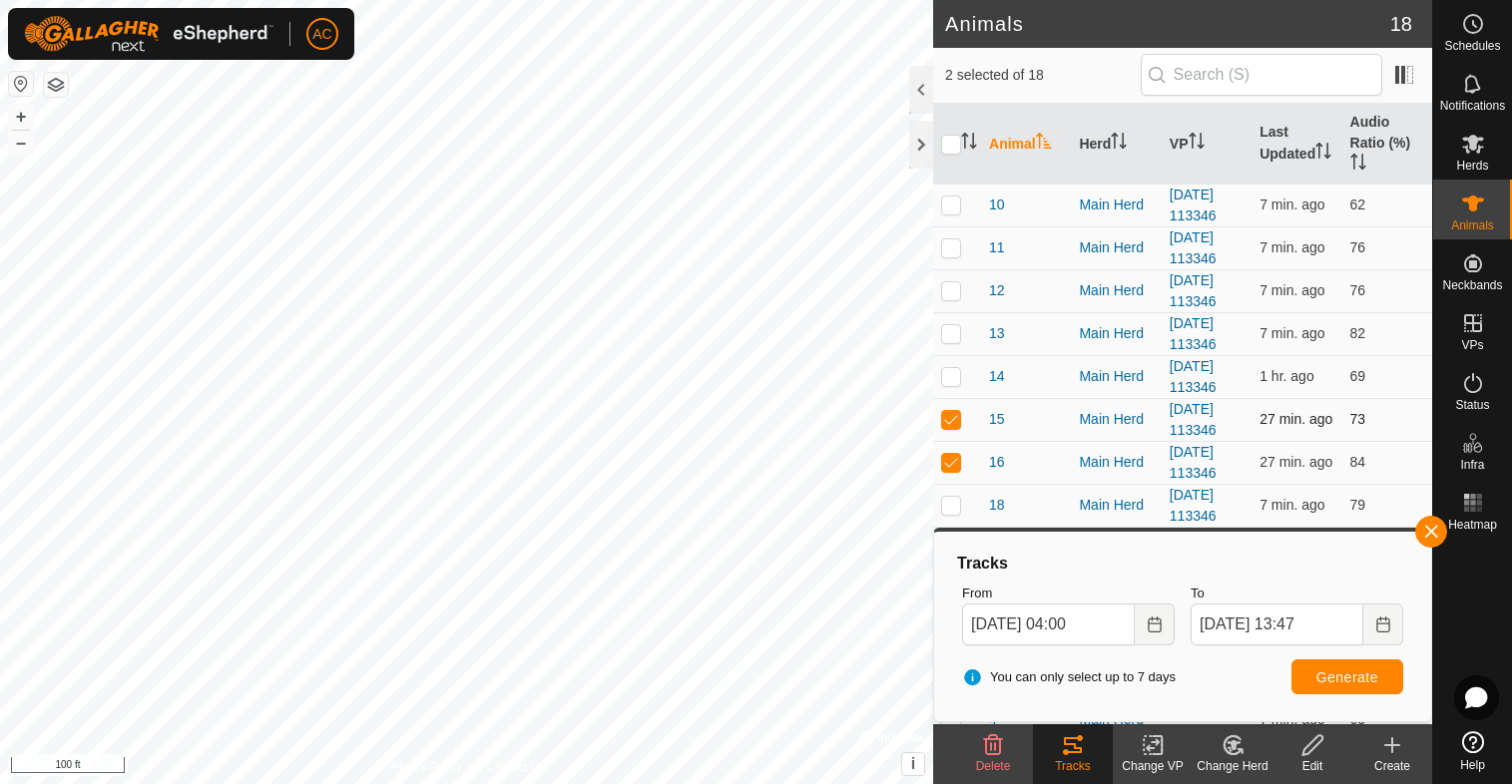 click at bounding box center (951, 419) 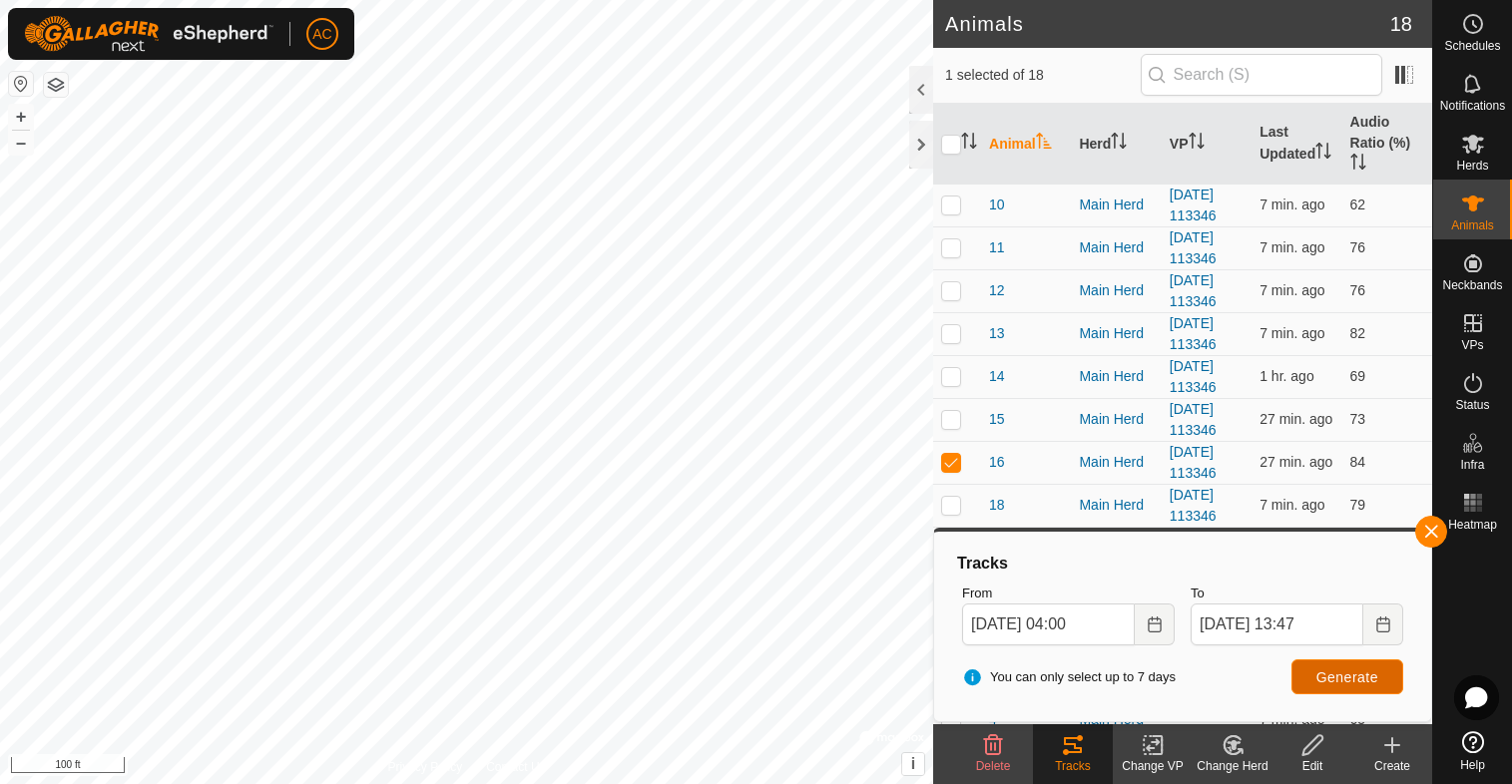click on "Generate" at bounding box center (1347, 677) 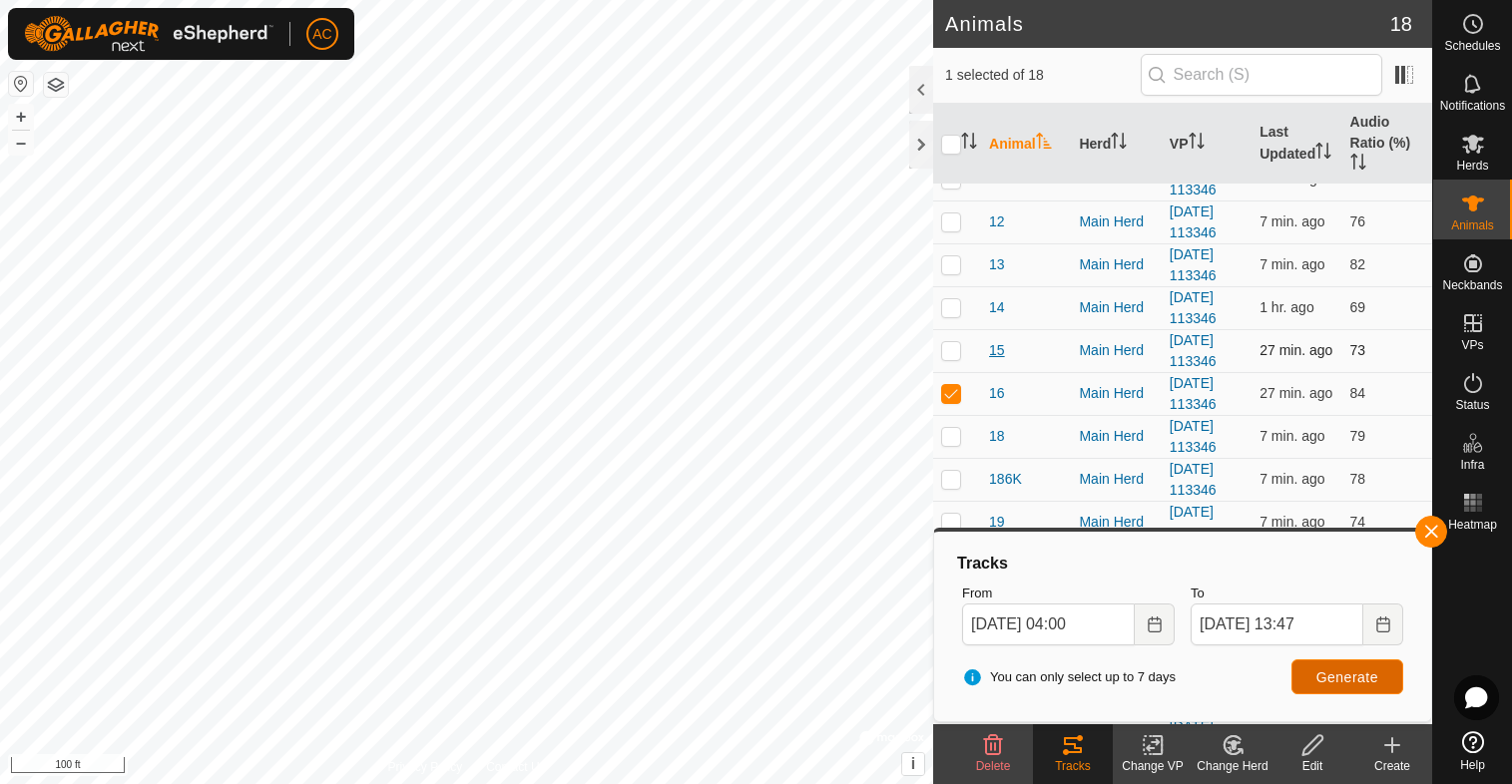 scroll, scrollTop: 100, scrollLeft: 0, axis: vertical 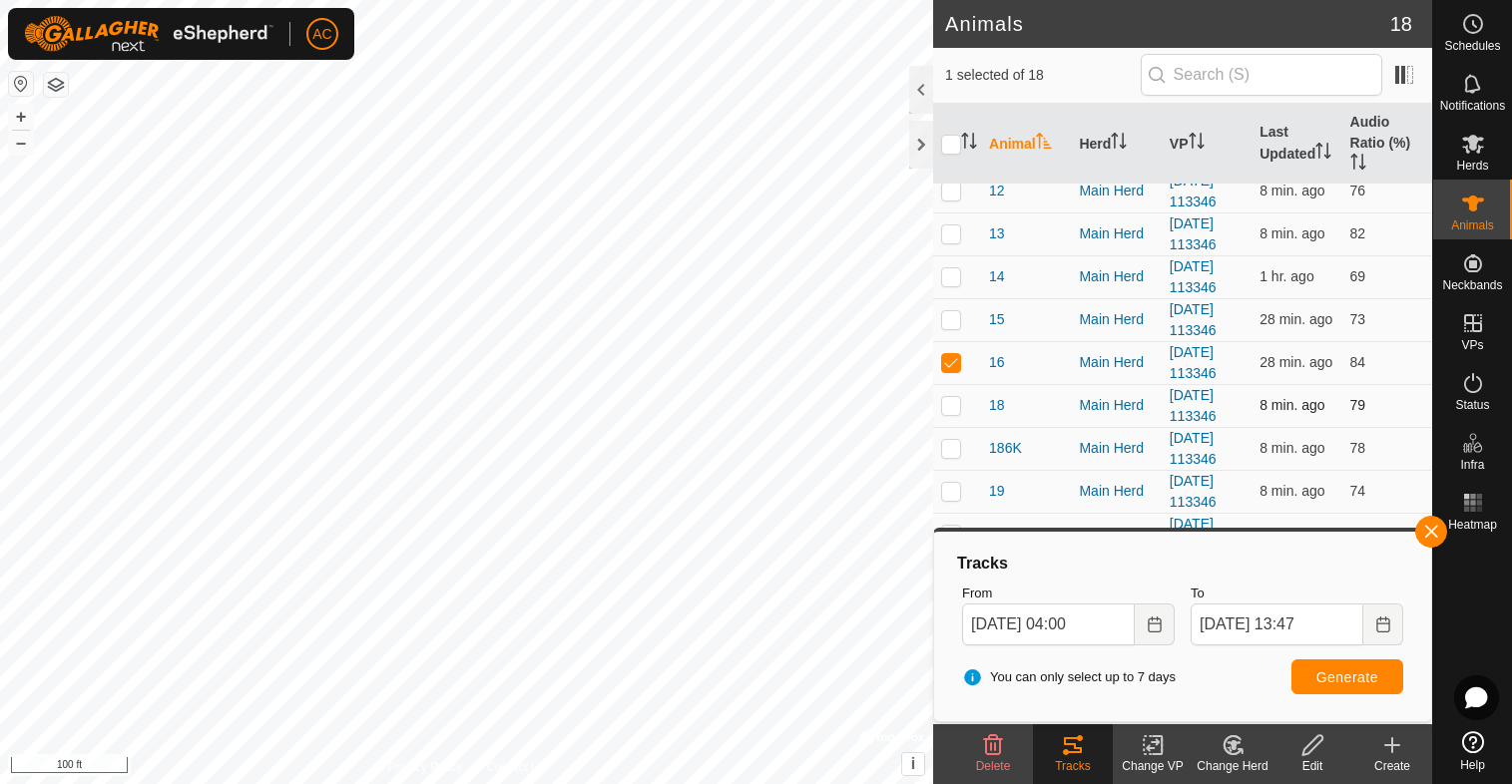 click at bounding box center (951, 405) 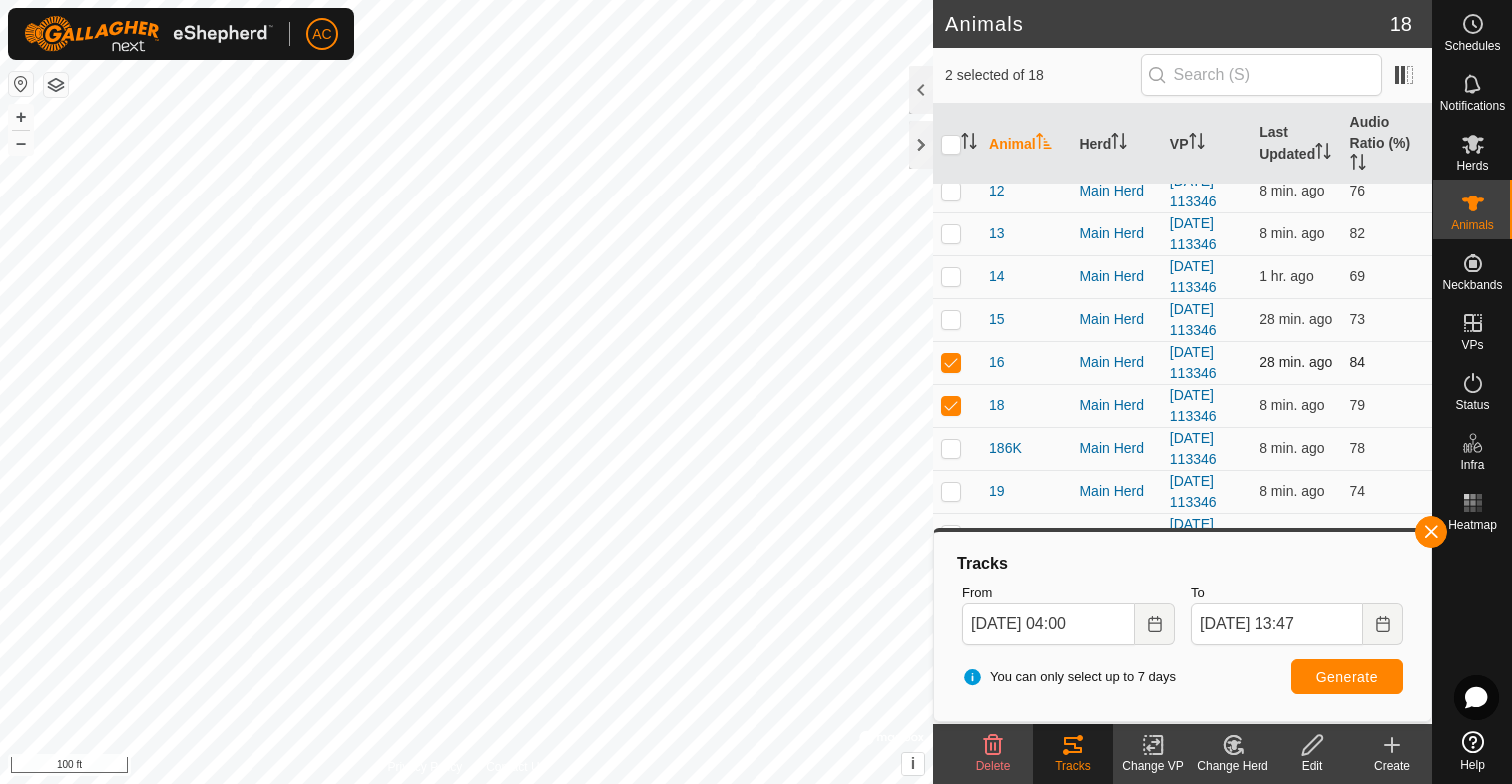 drag, startPoint x: 955, startPoint y: 360, endPoint x: 964, endPoint y: 372, distance: 15 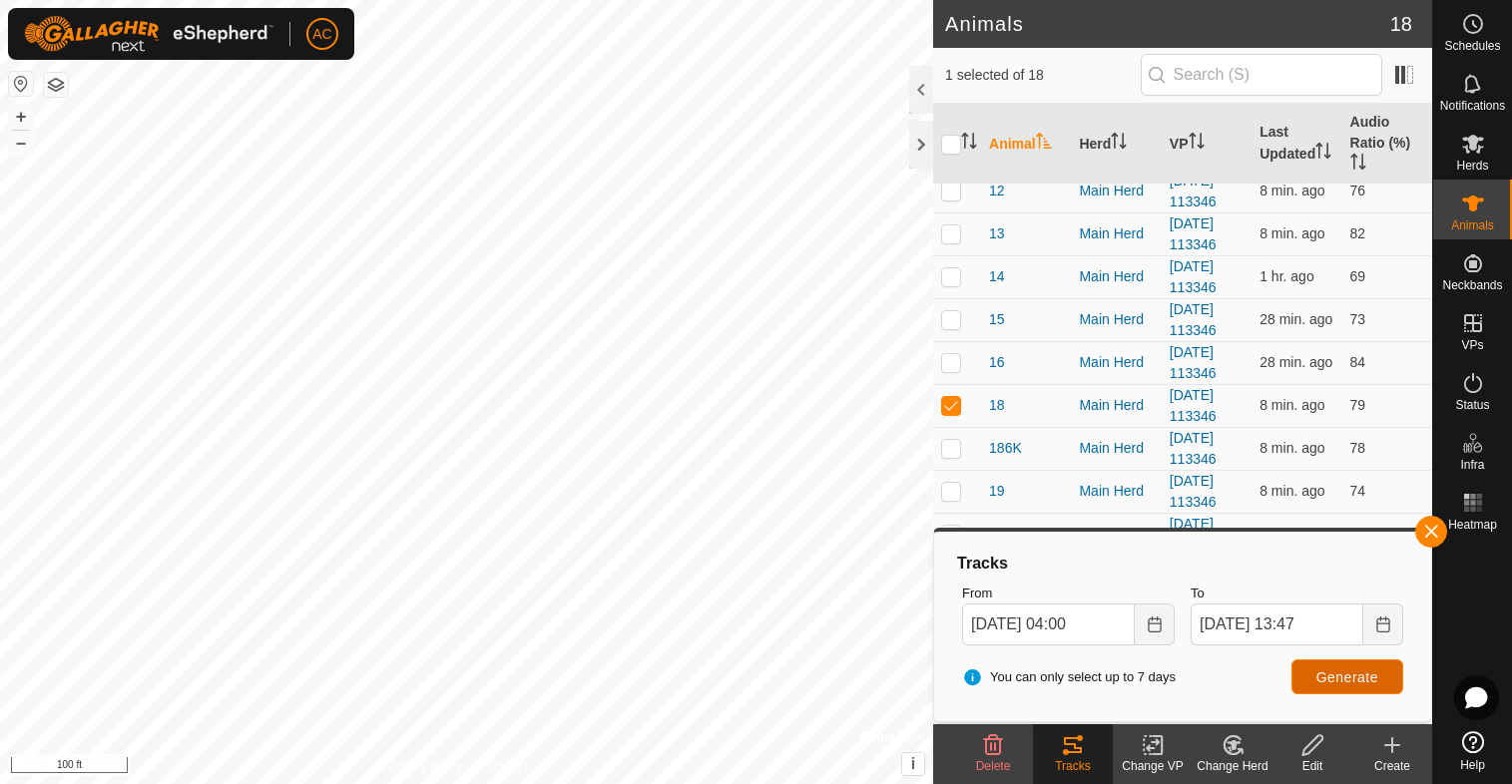 click on "Generate" at bounding box center (1347, 676) 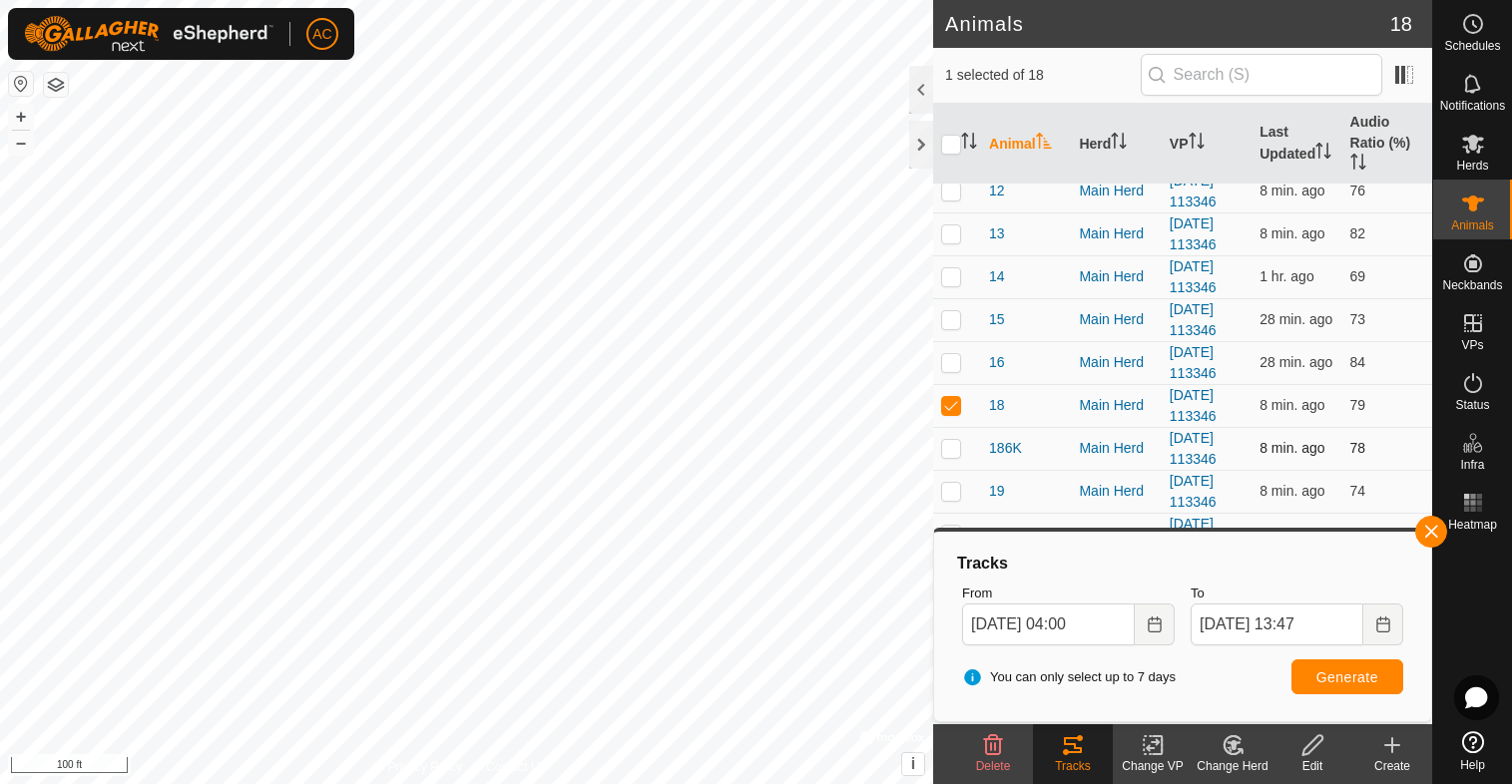 click at bounding box center (951, 448) 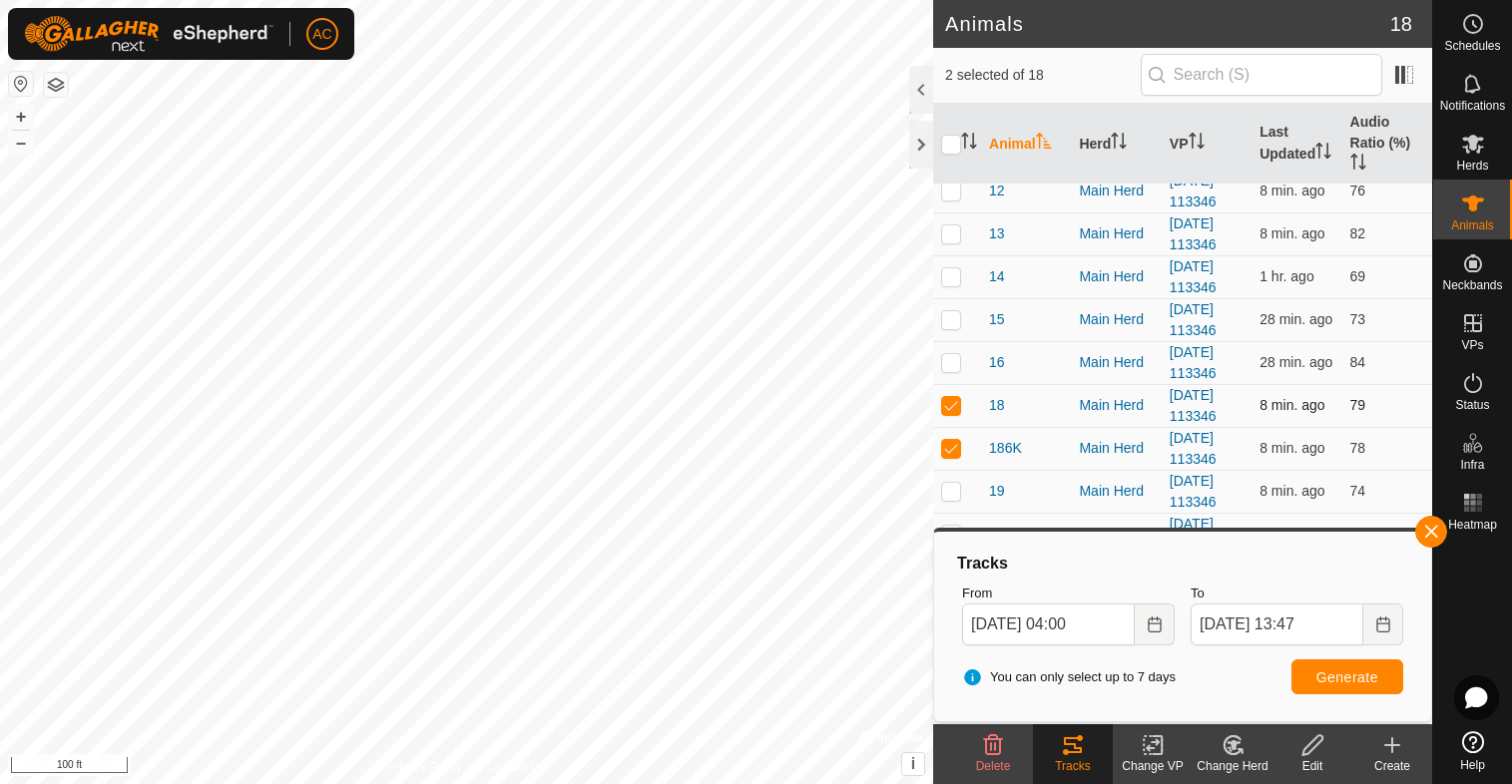 click at bounding box center (951, 405) 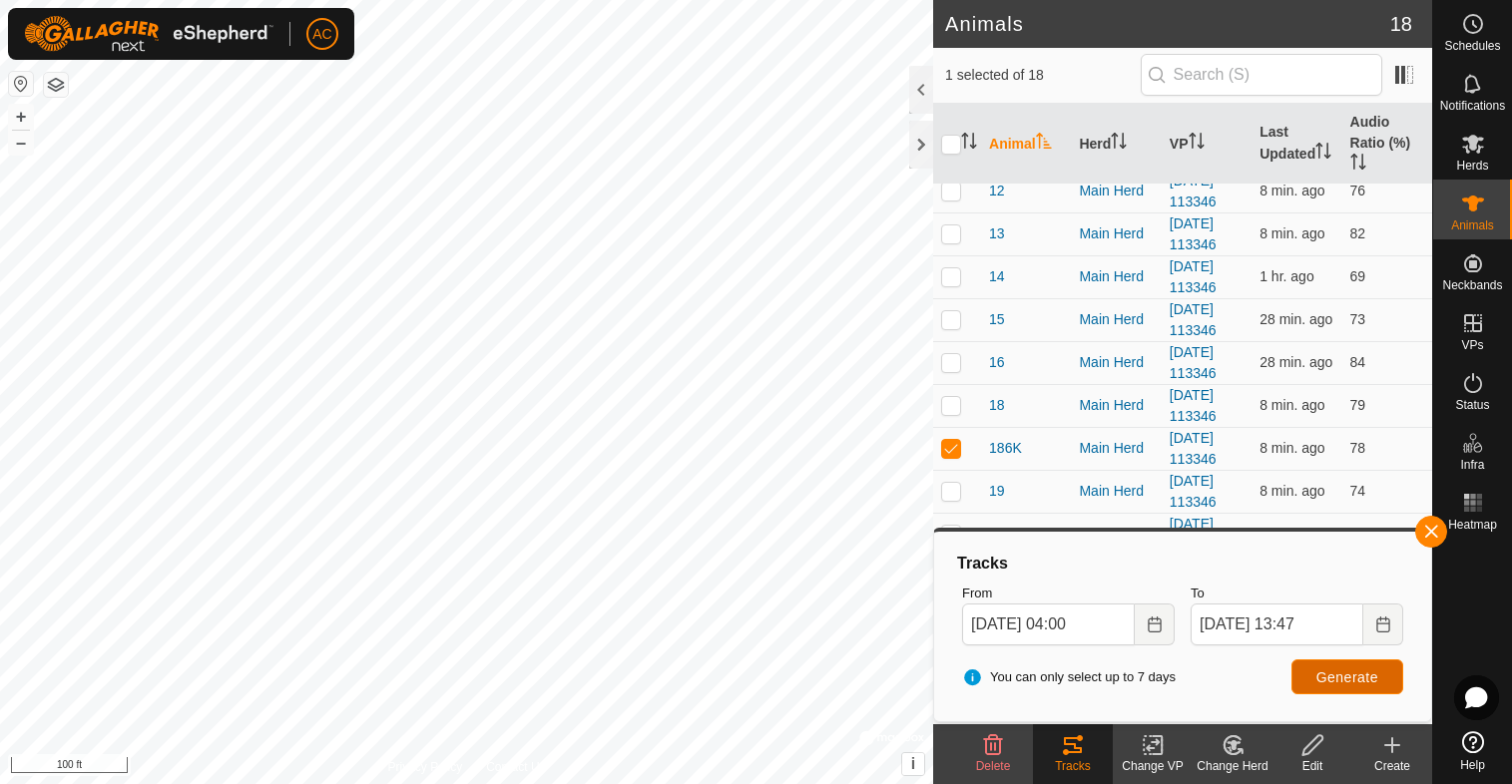 click on "Generate" at bounding box center (1347, 677) 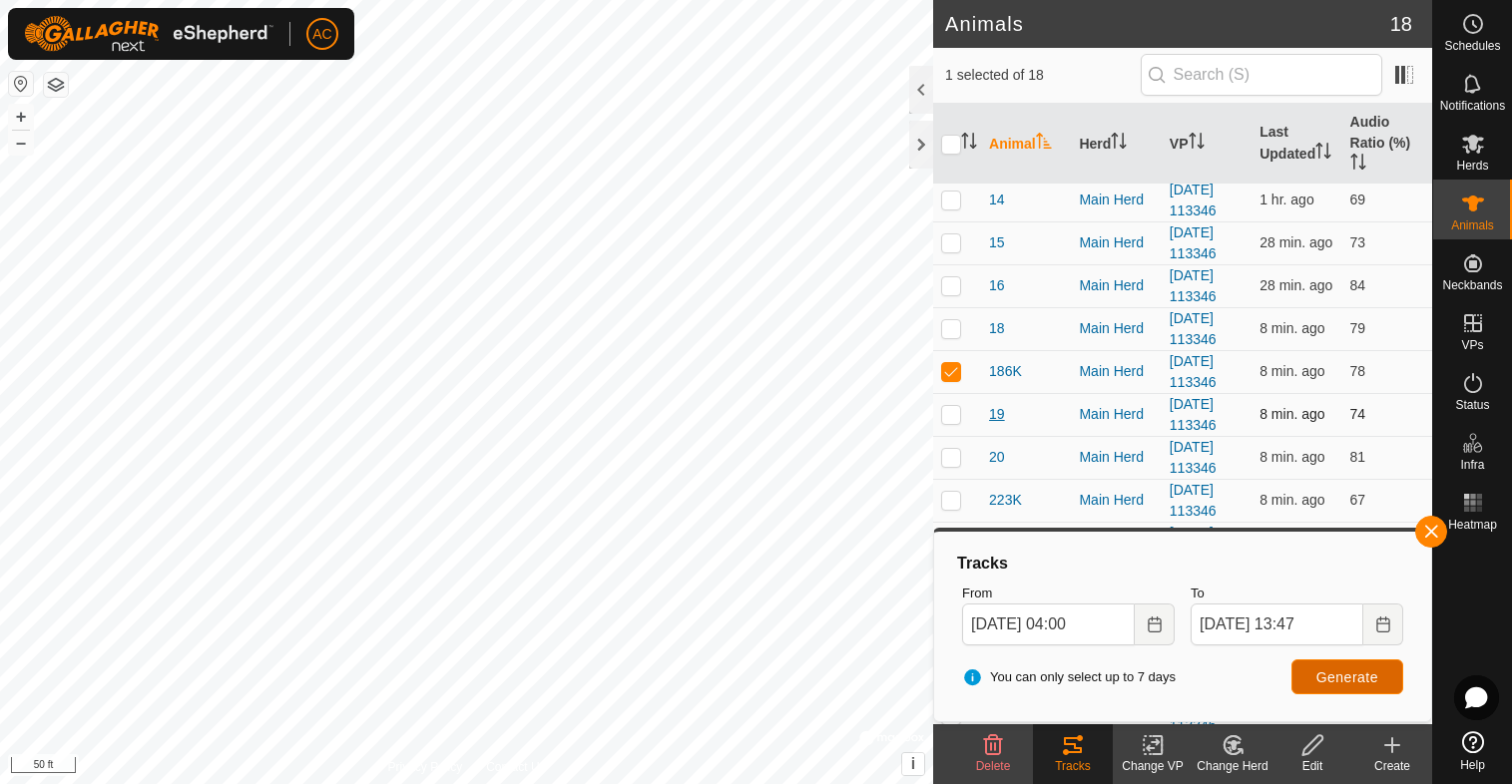 scroll, scrollTop: 199, scrollLeft: 0, axis: vertical 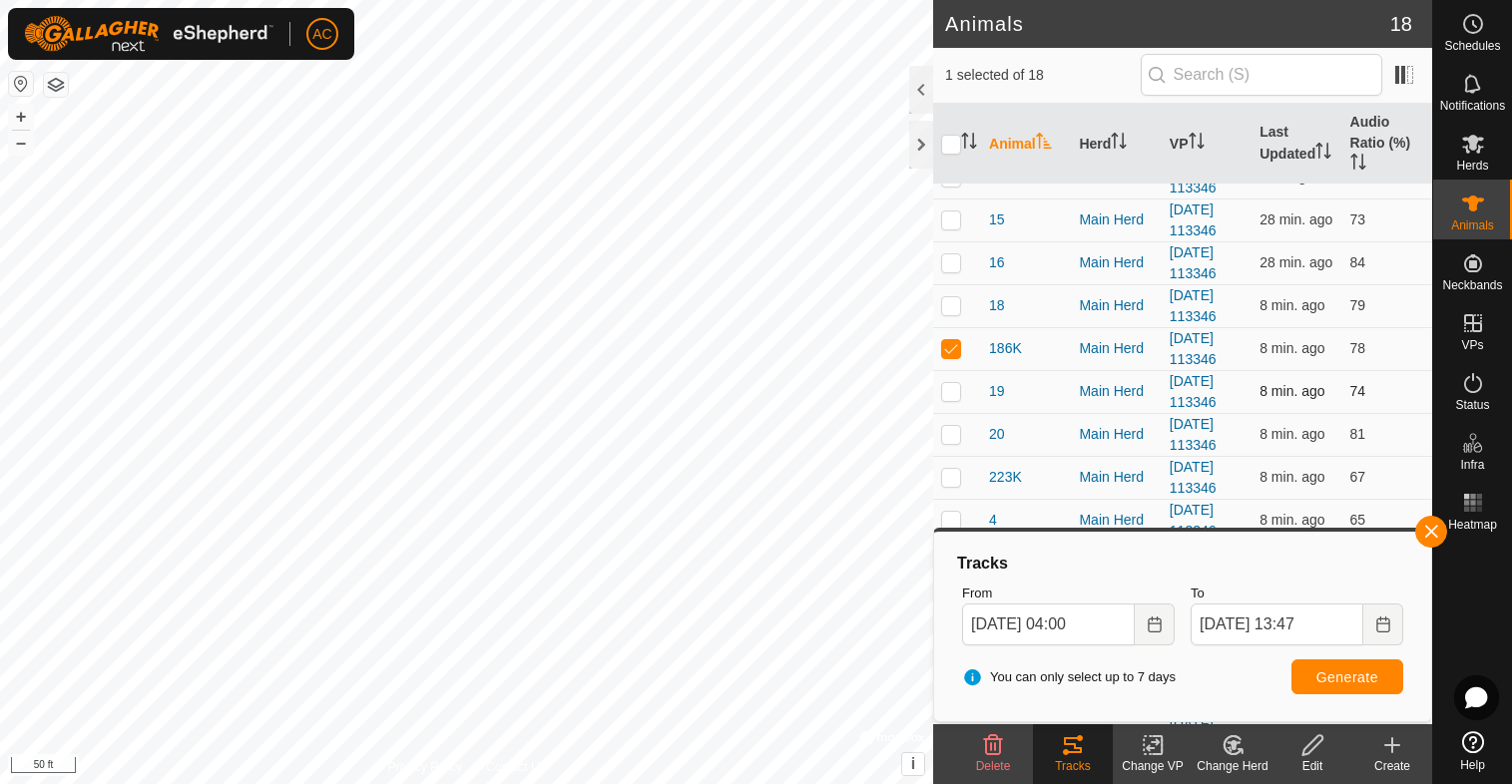 click at bounding box center (951, 391) 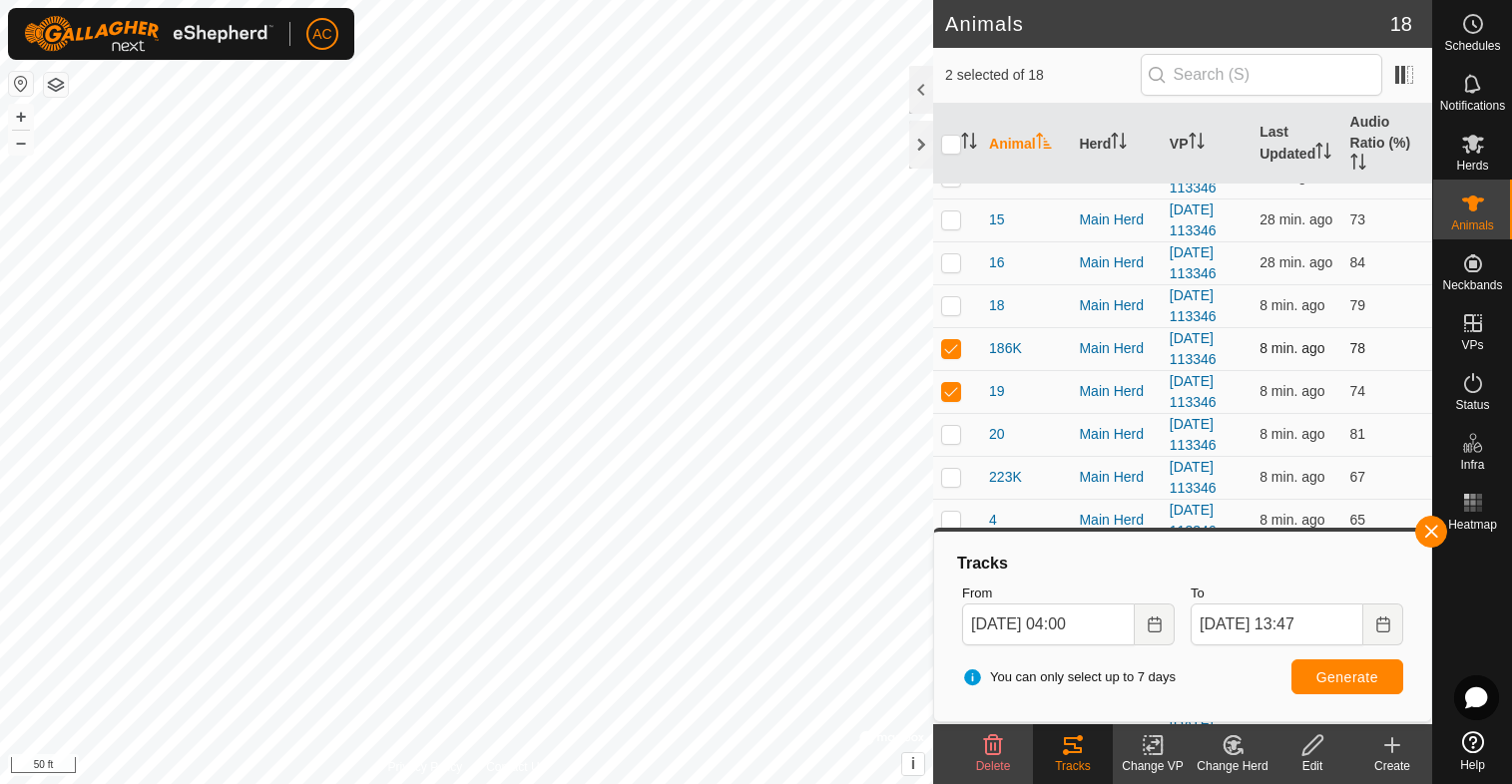 click at bounding box center (951, 348) 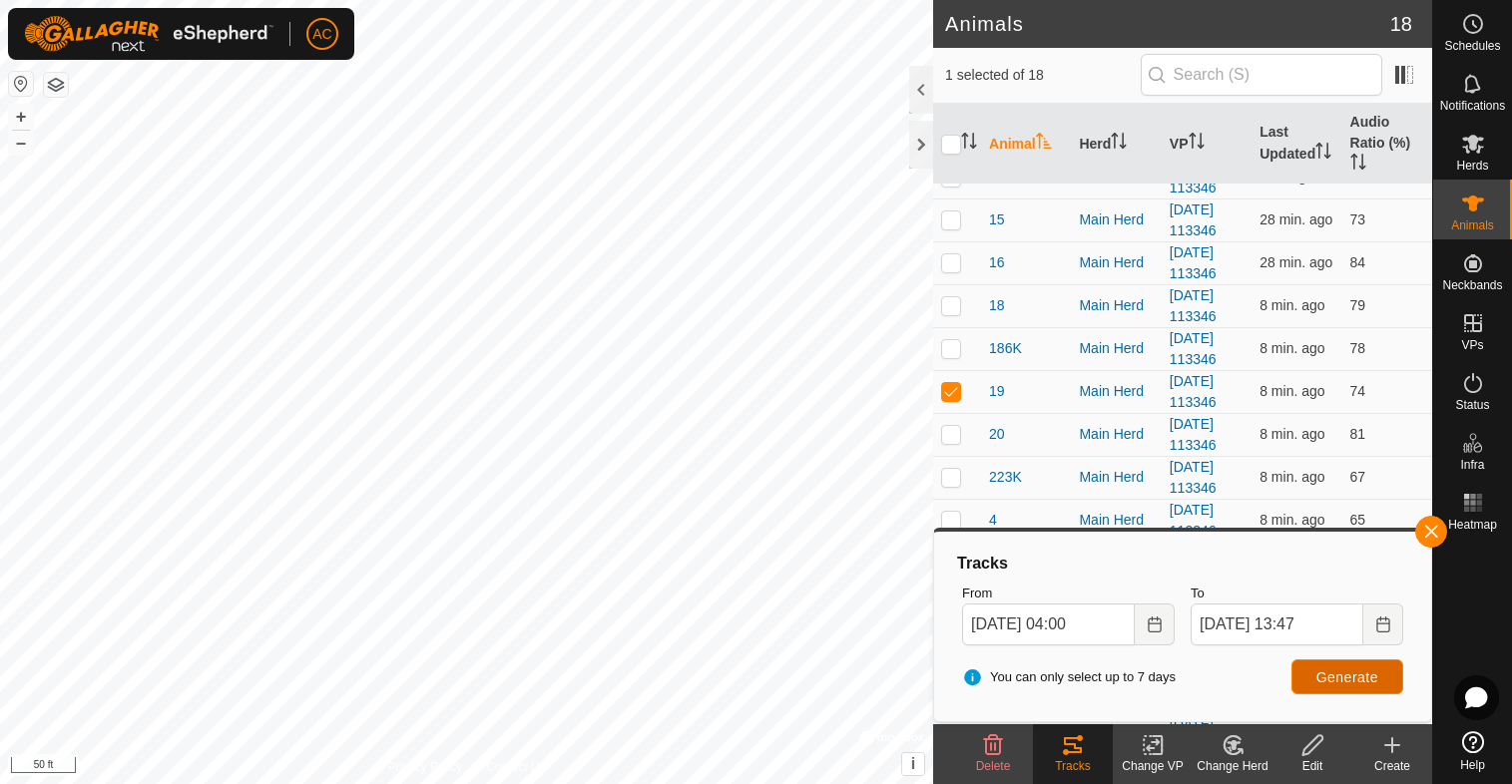 click on "Generate" at bounding box center (1347, 677) 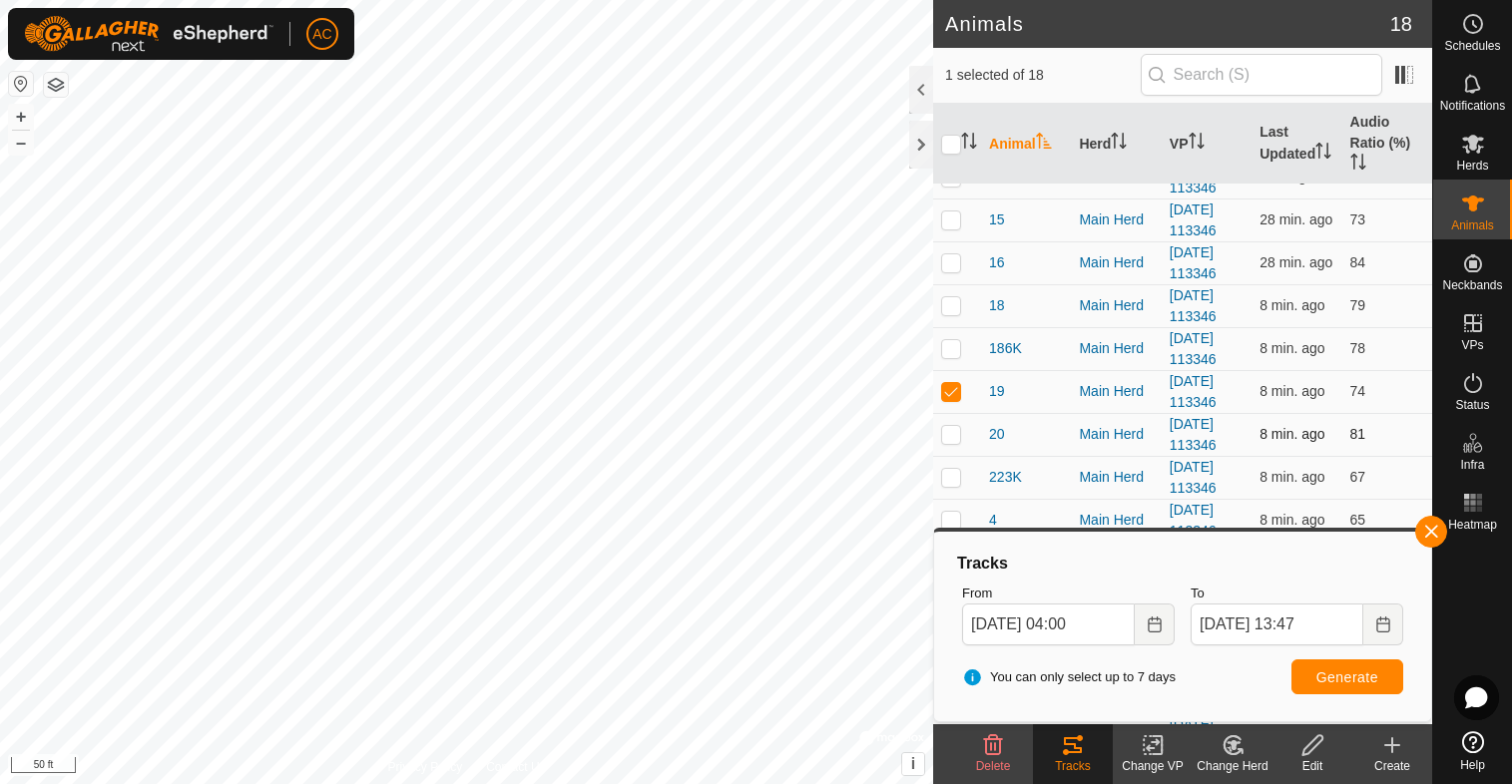 click at bounding box center [951, 434] 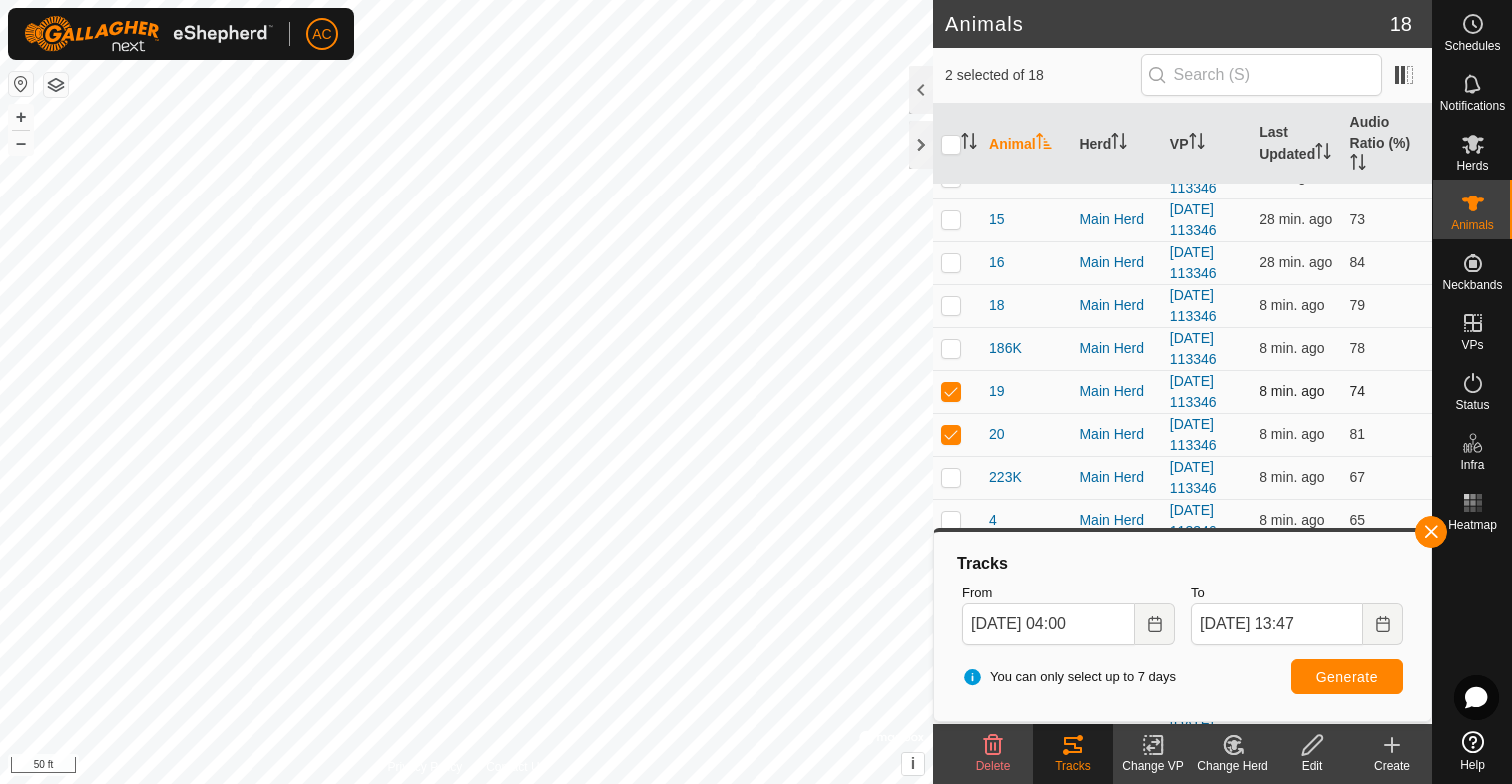 click at bounding box center (951, 391) 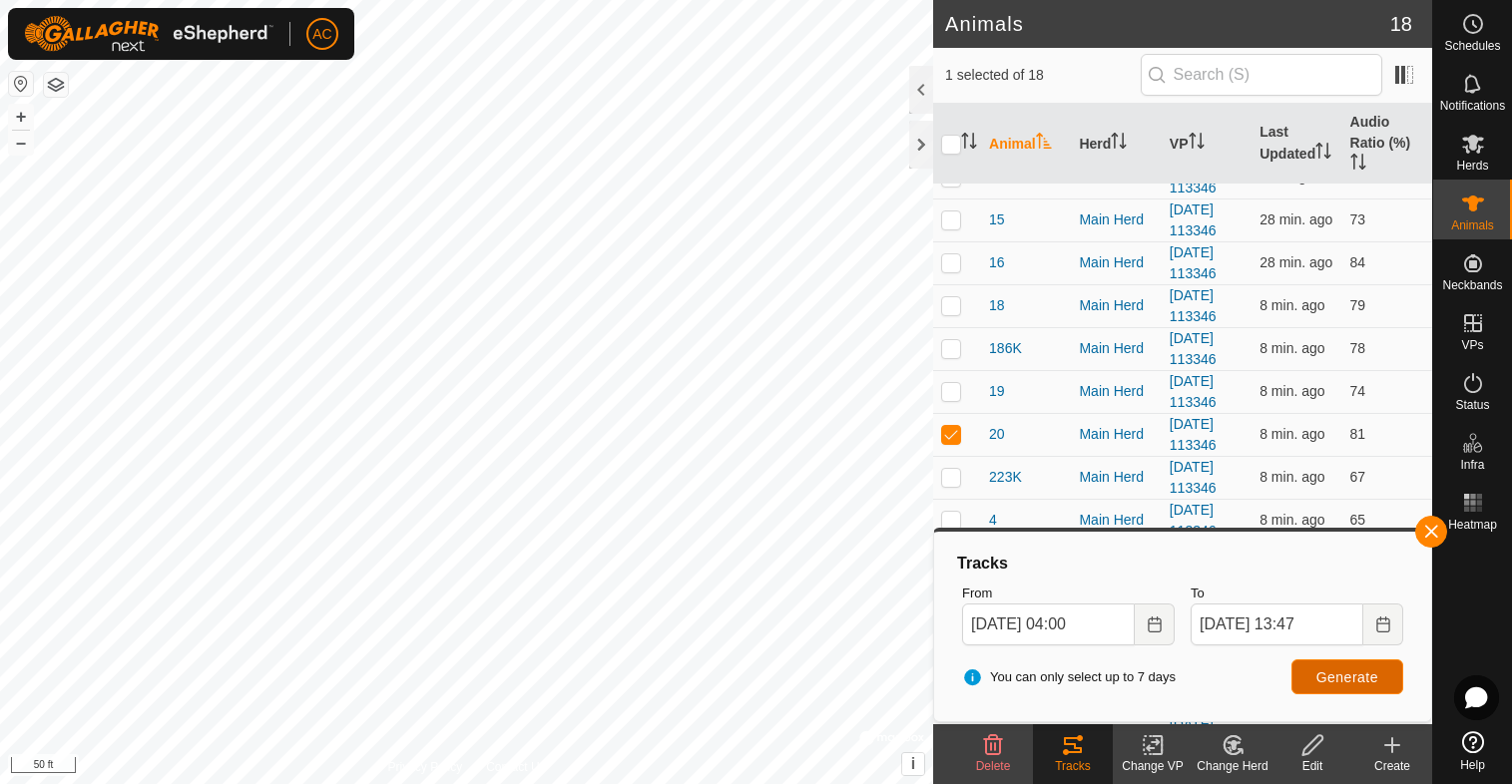 click on "Generate" at bounding box center (1347, 677) 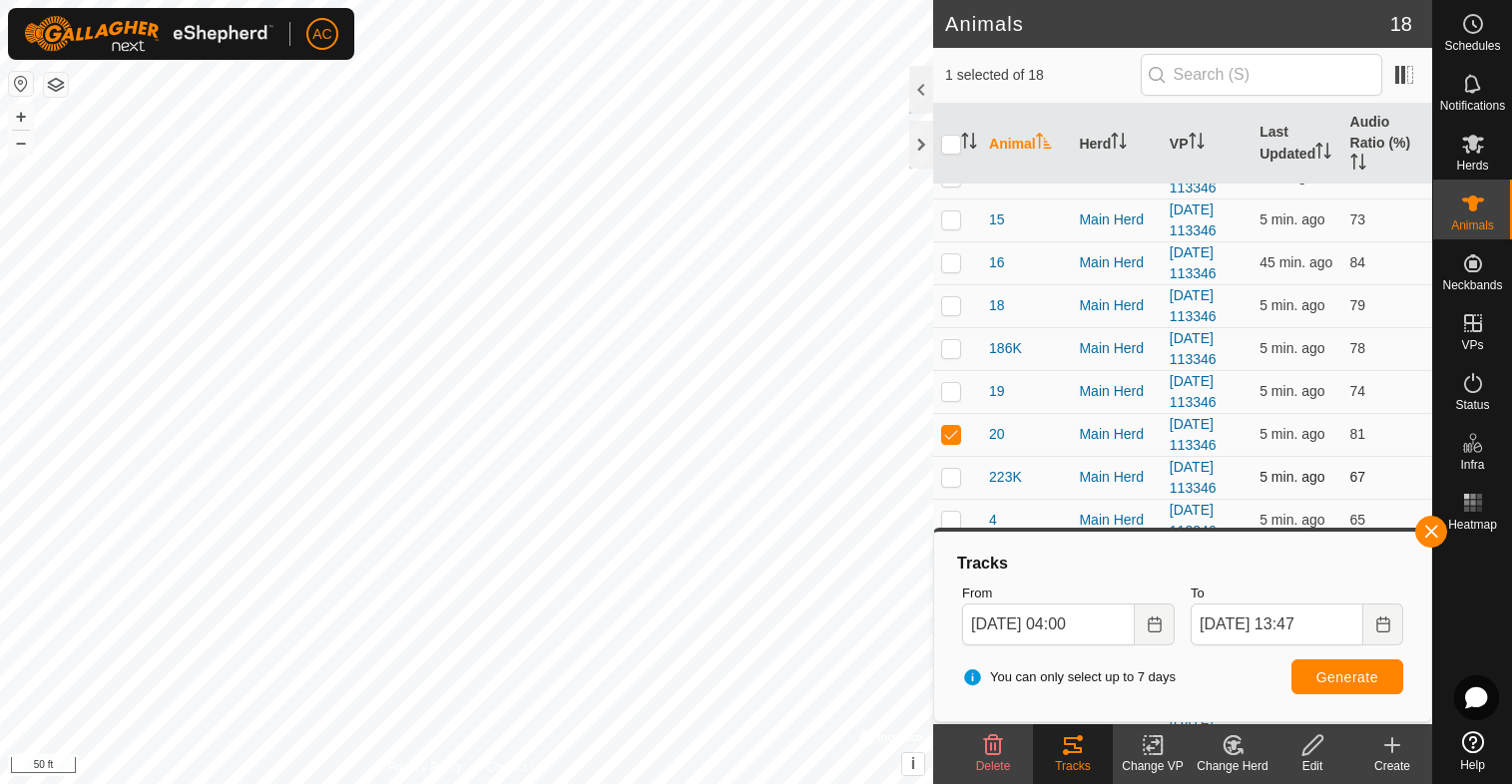 click at bounding box center (957, 477) 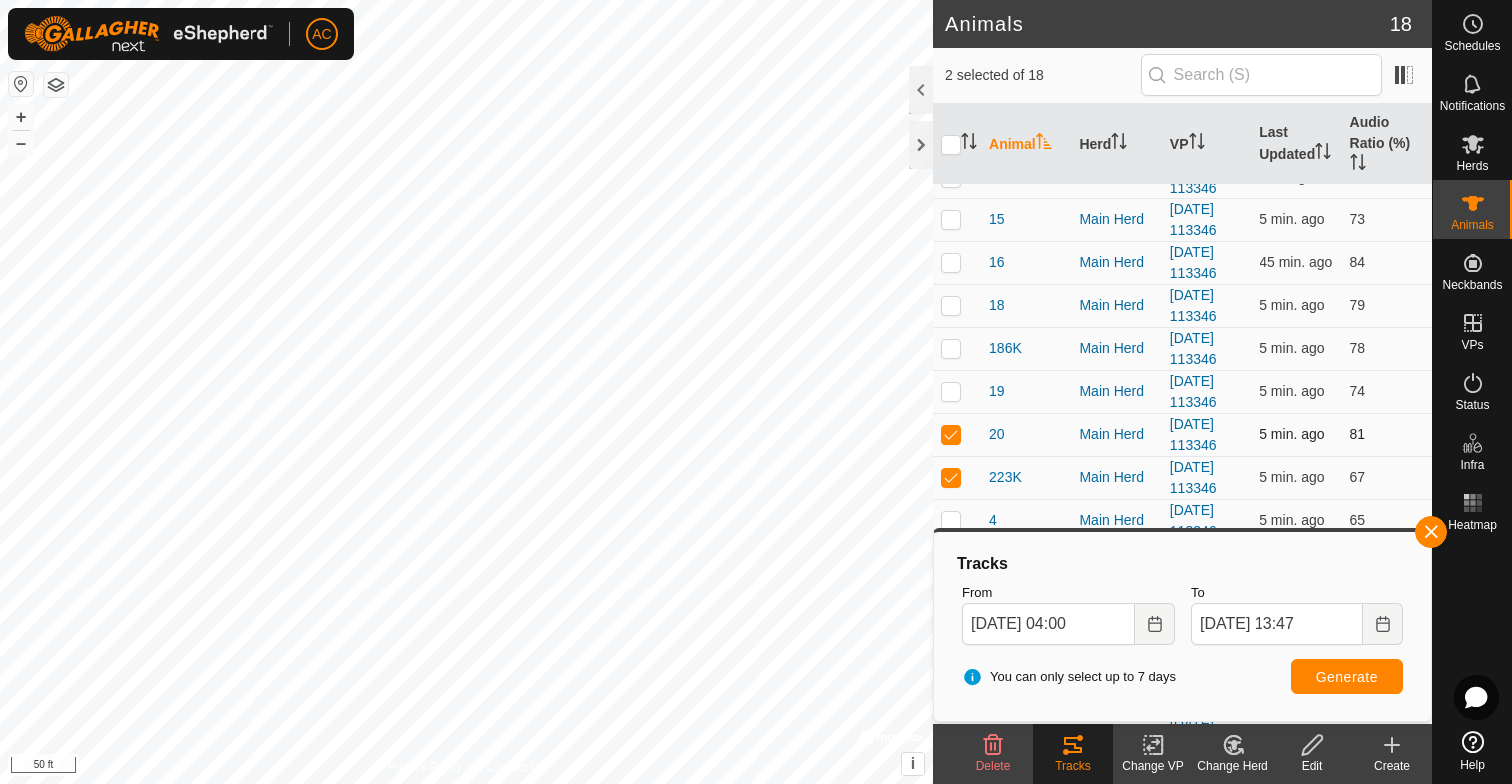 click at bounding box center (957, 434) 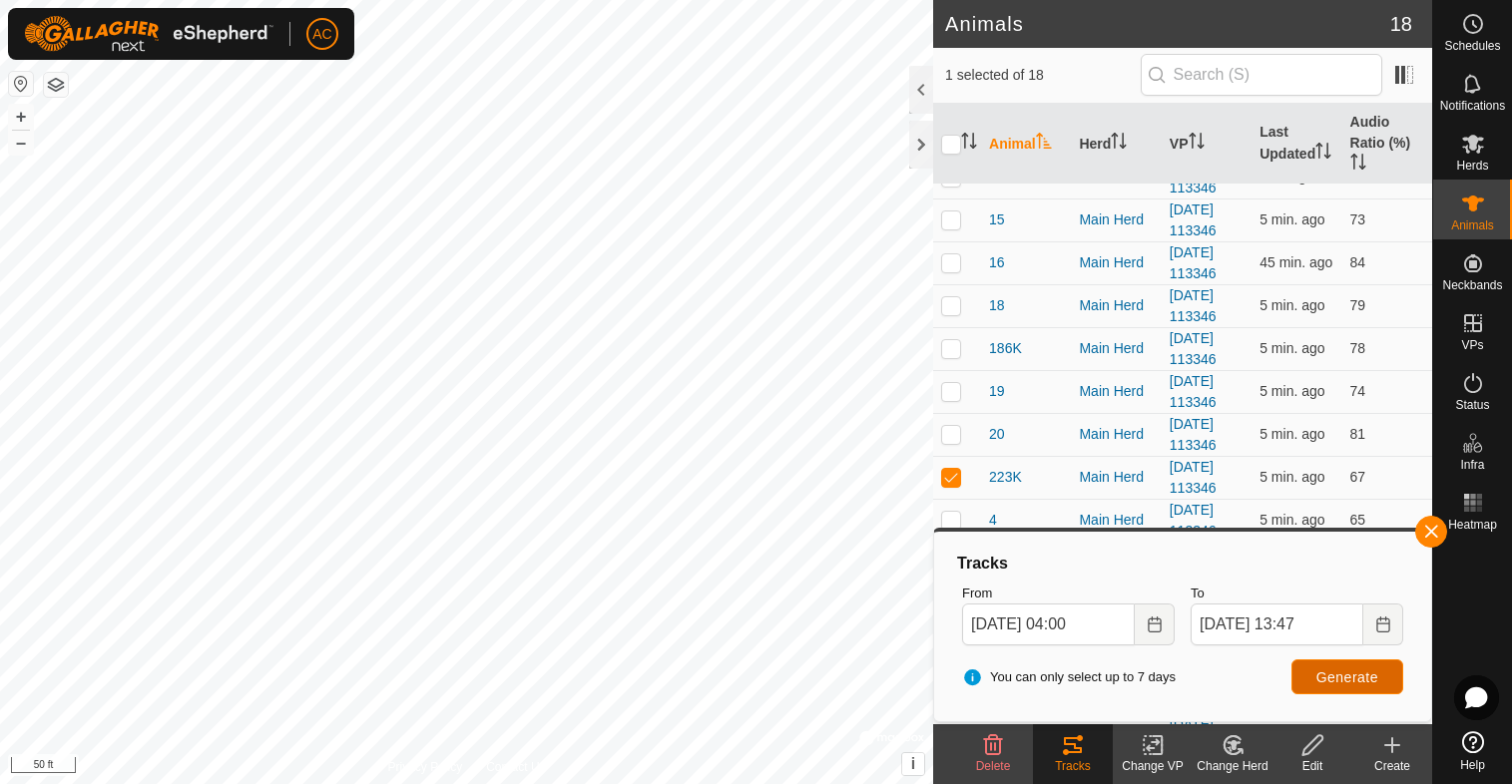 click on "Generate" at bounding box center [1347, 677] 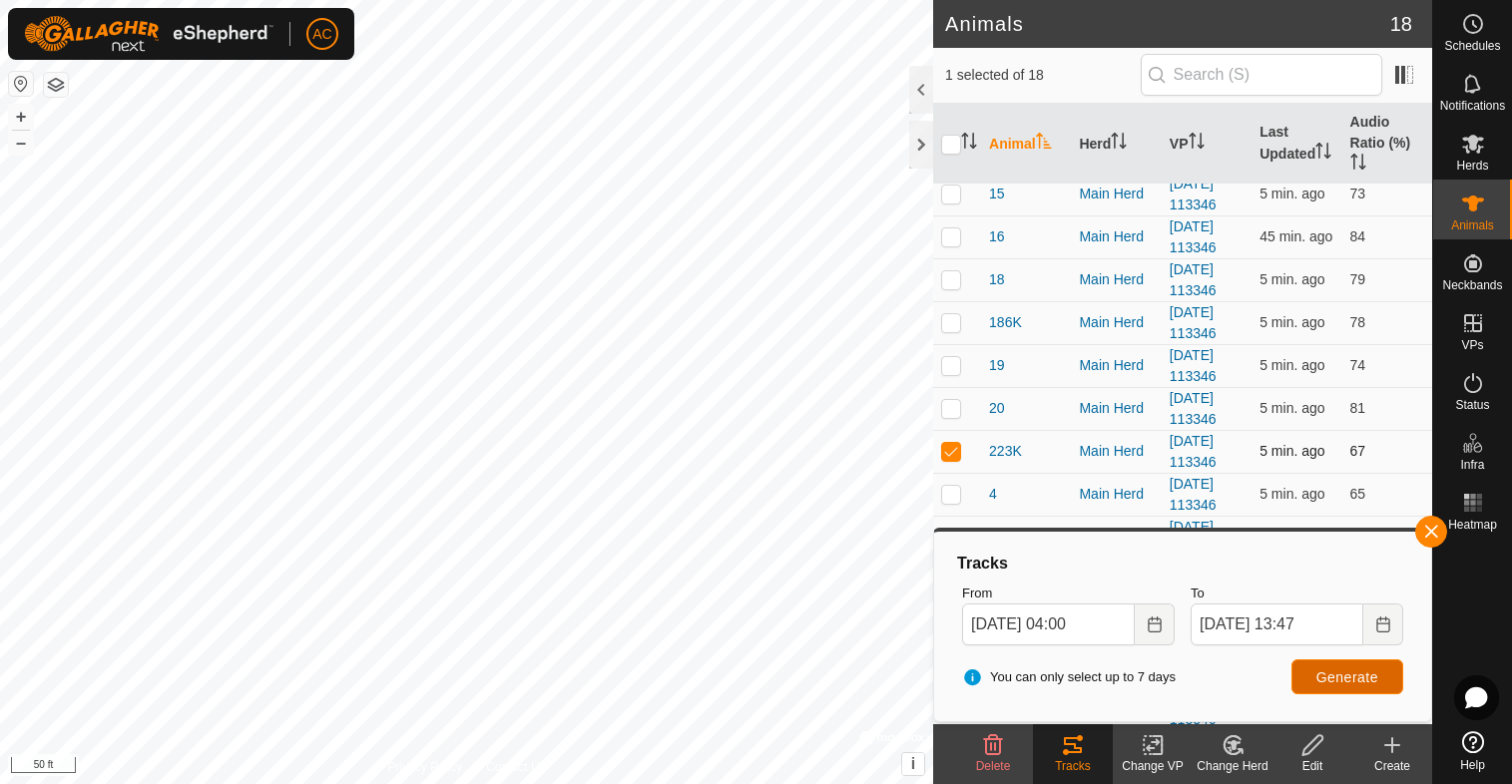 scroll, scrollTop: 232, scrollLeft: 0, axis: vertical 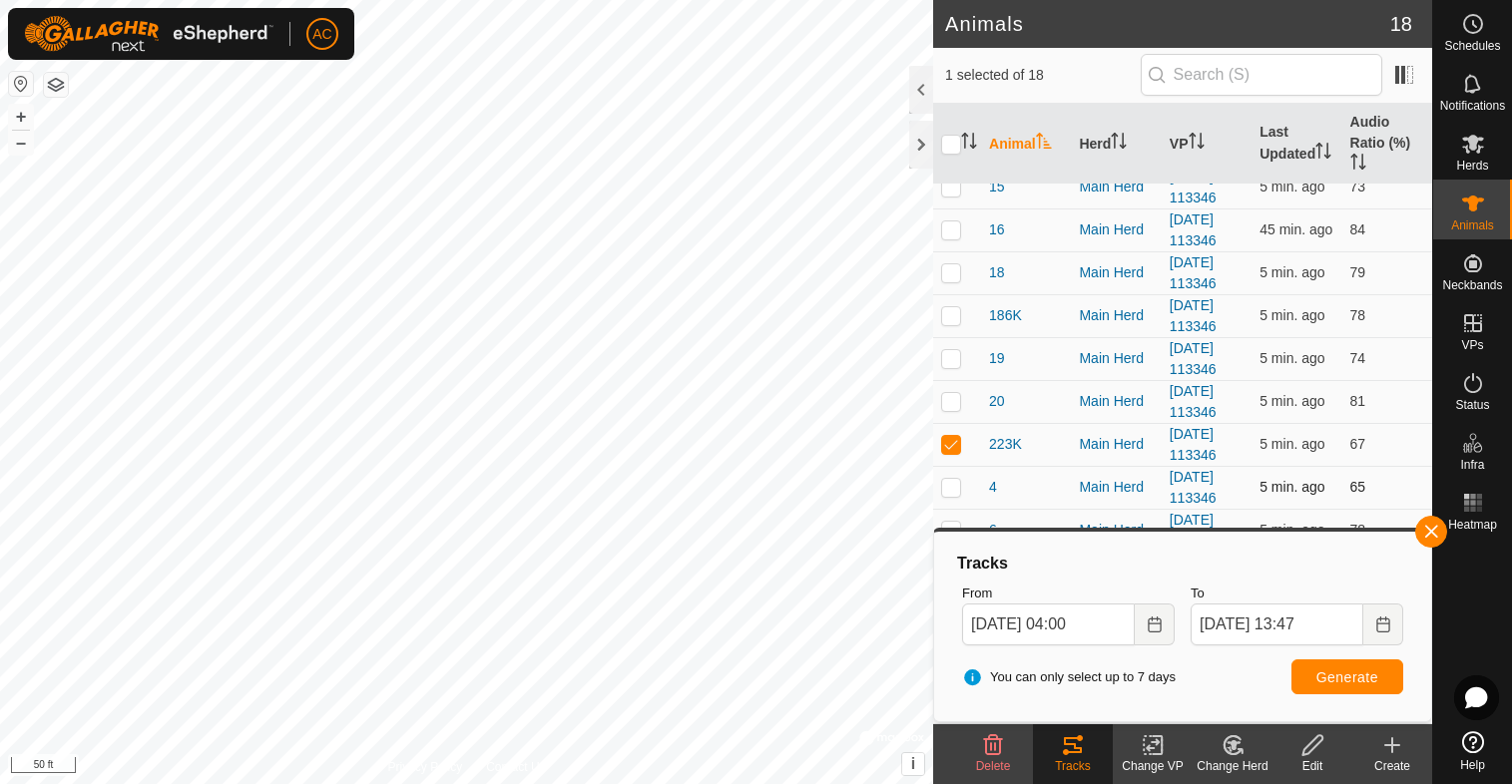click at bounding box center (951, 487) 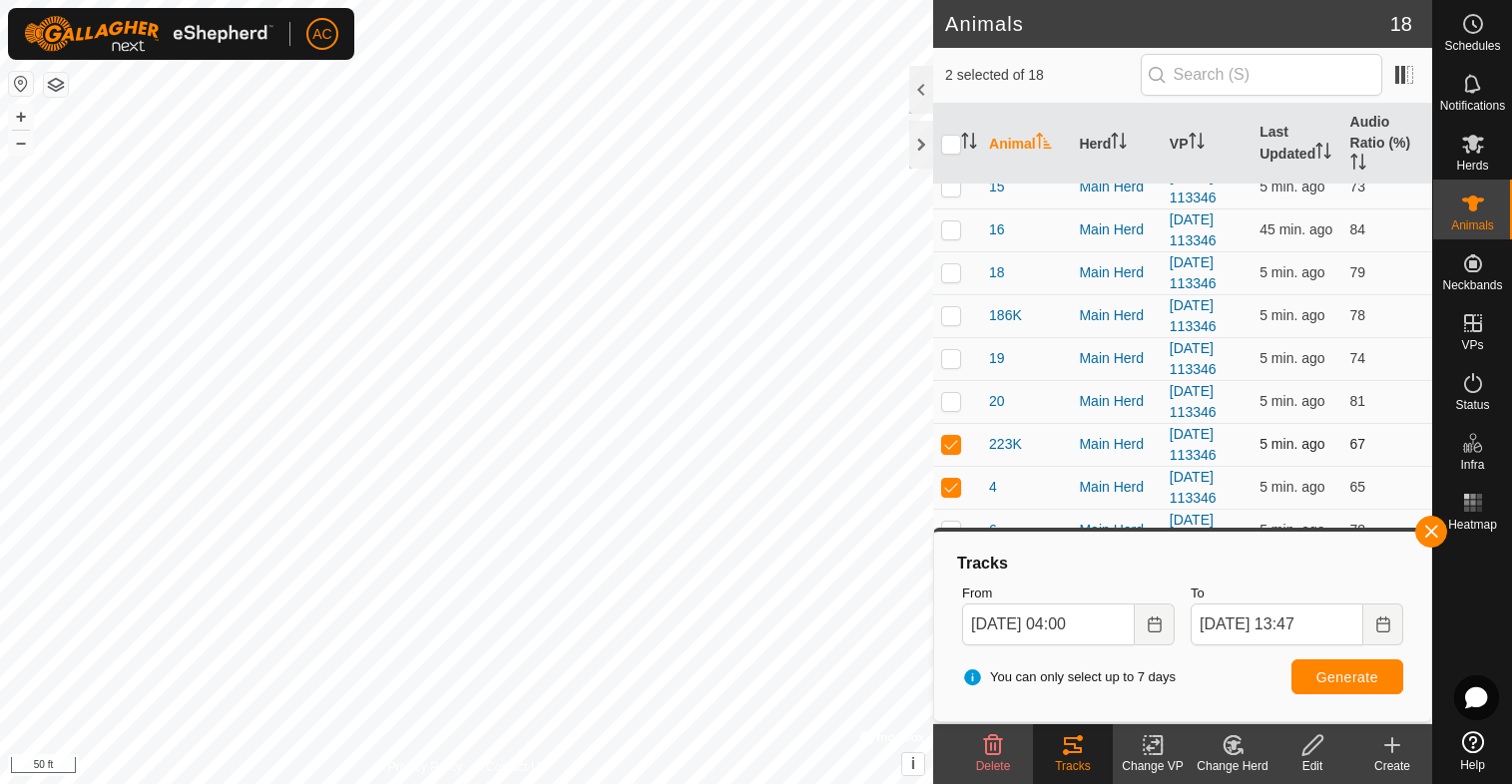 click at bounding box center (951, 444) 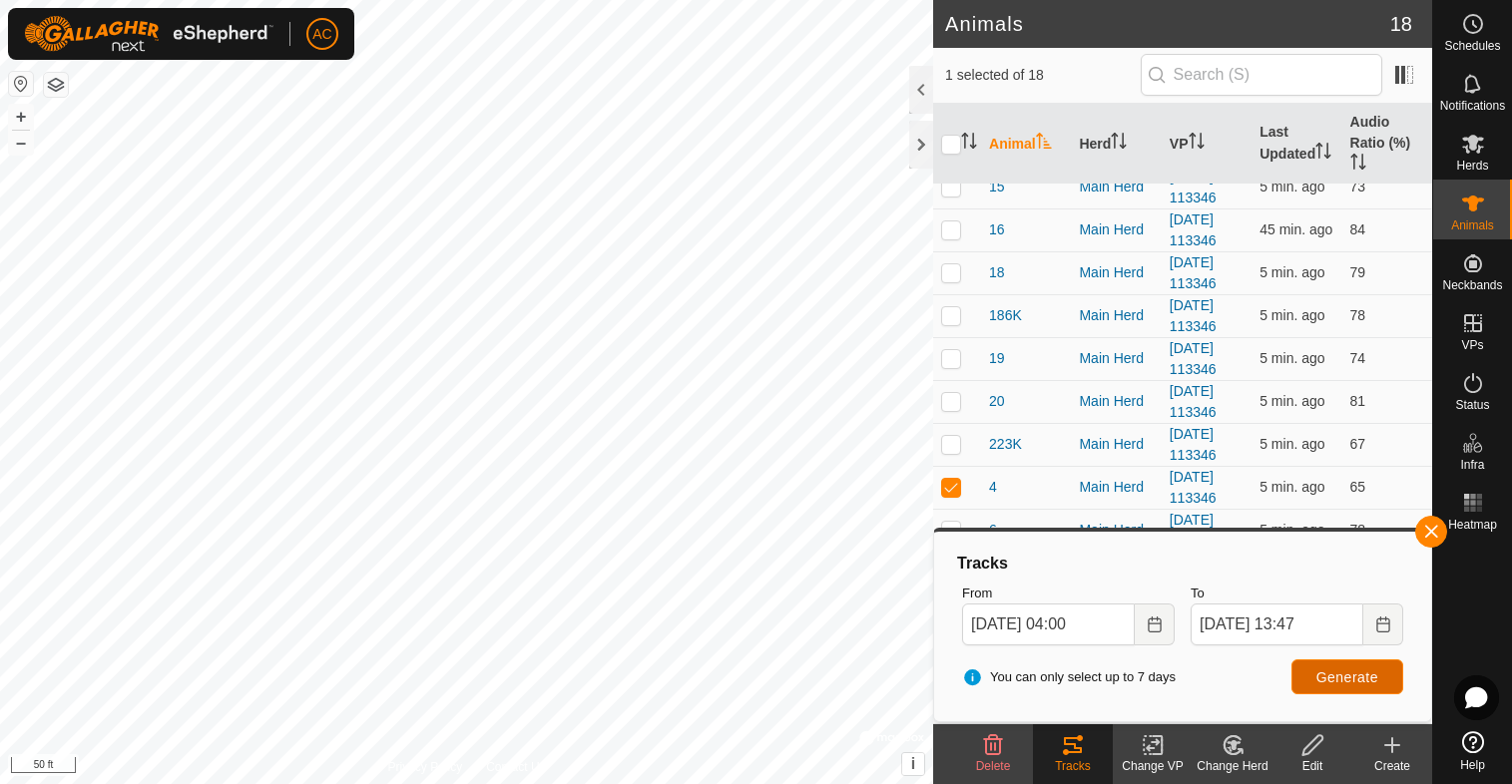 click on "Generate" at bounding box center [1347, 677] 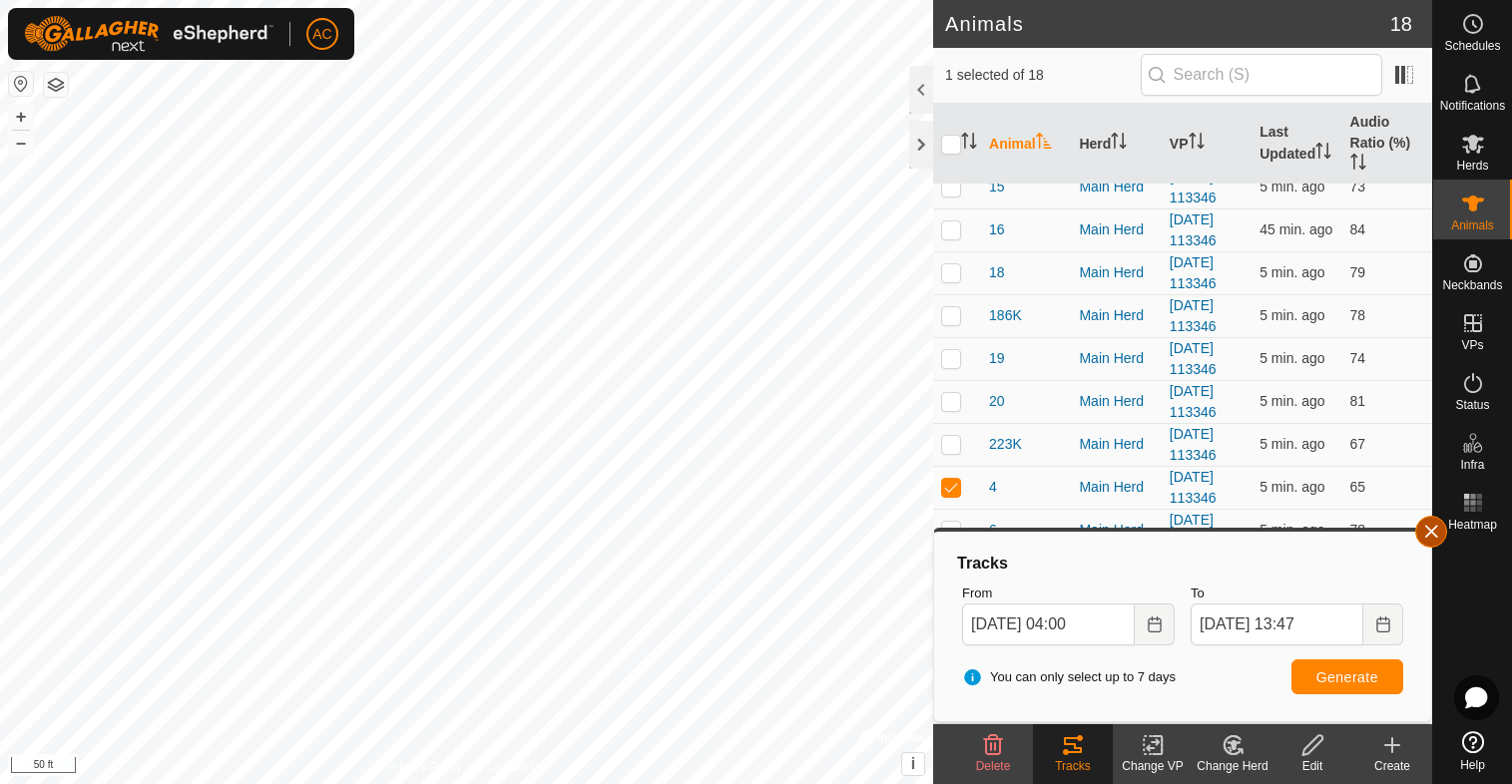 click at bounding box center (1431, 532) 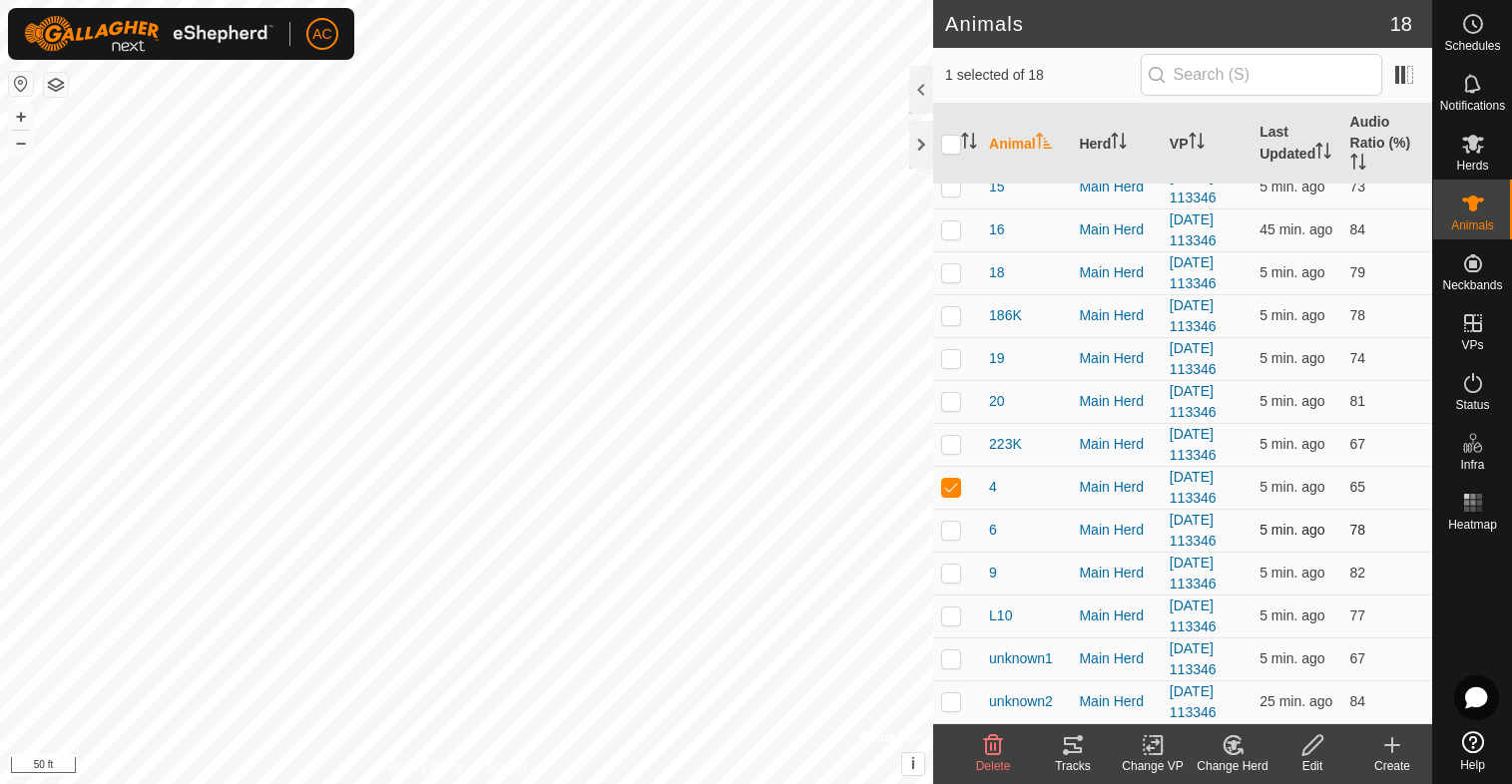 click at bounding box center (951, 530) 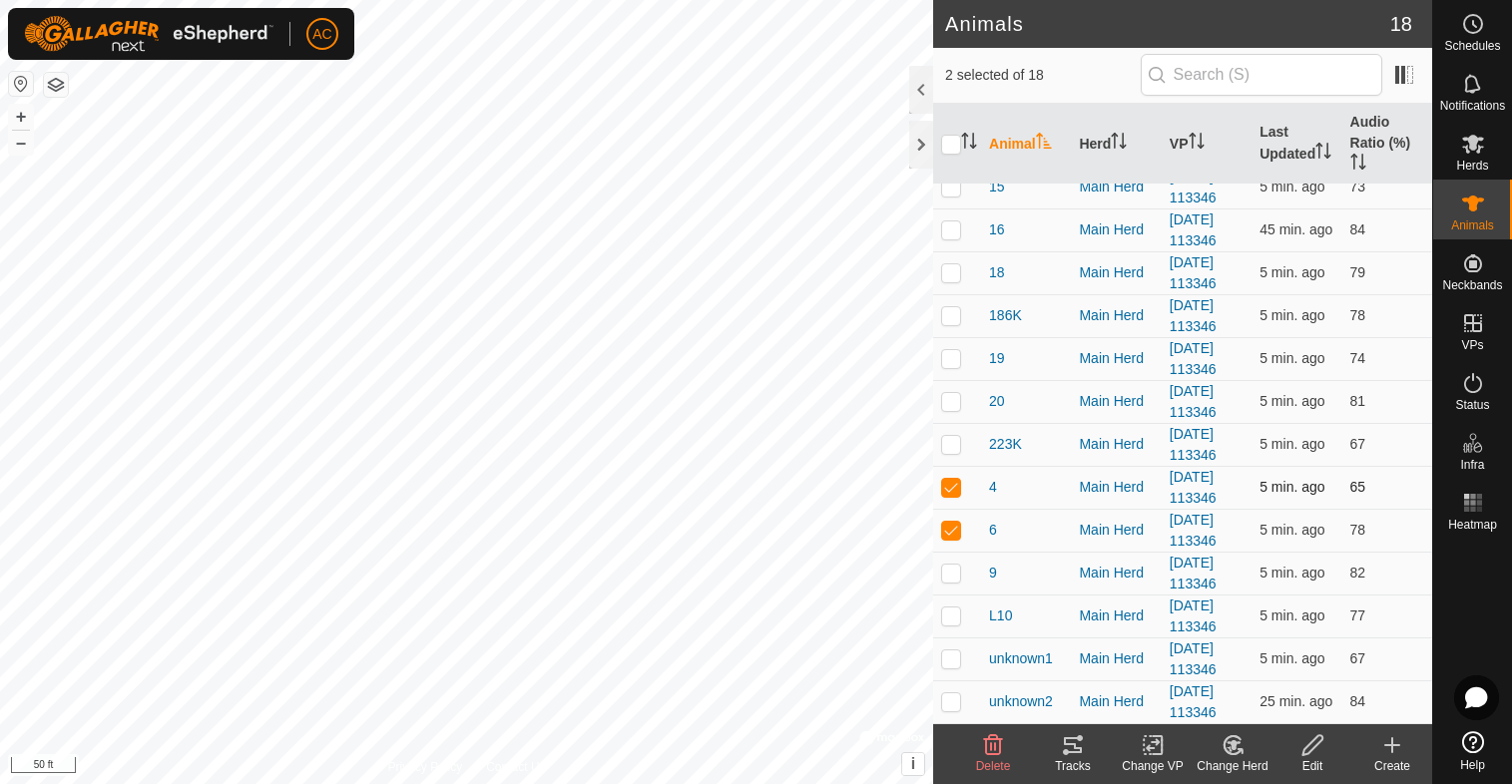 click at bounding box center (951, 487) 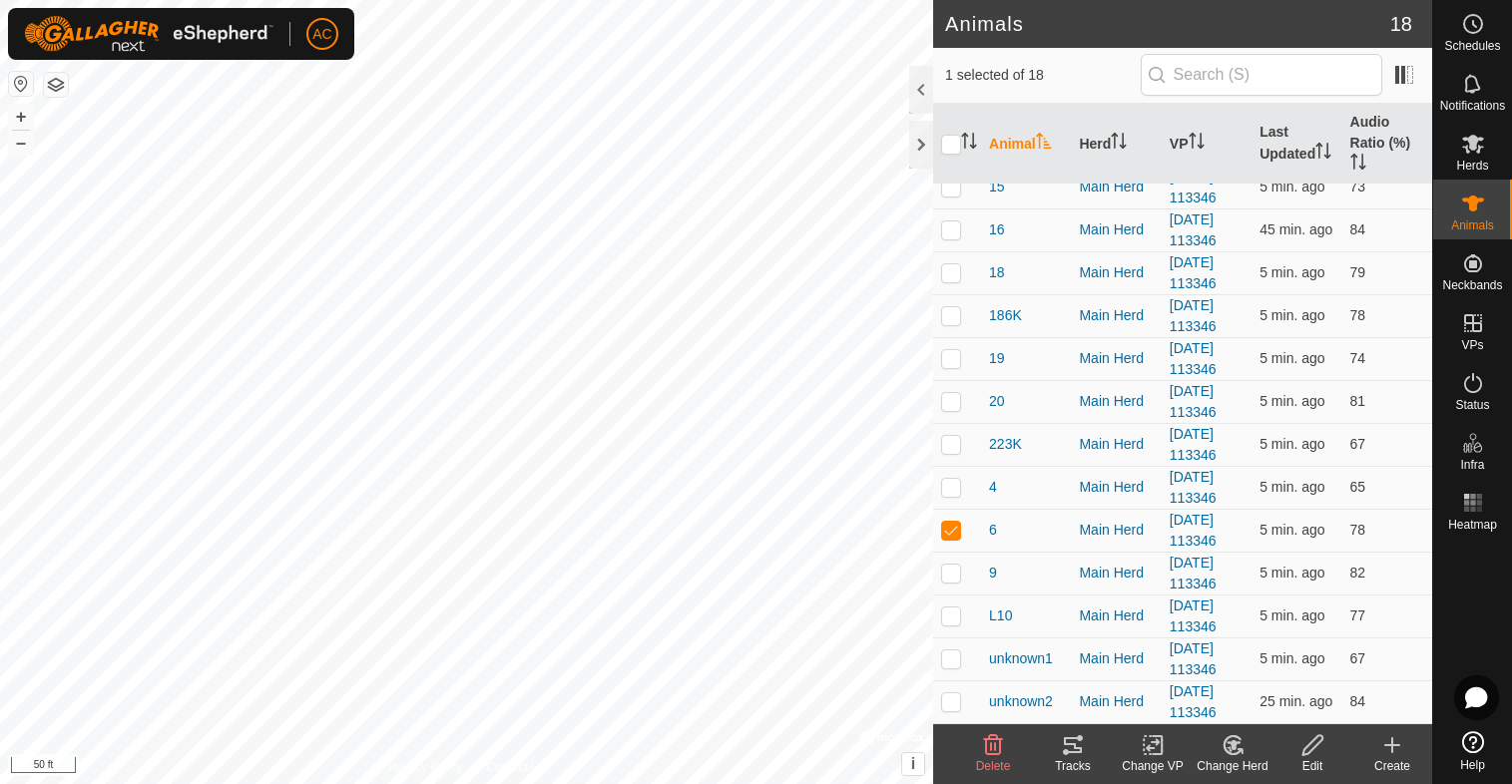 click 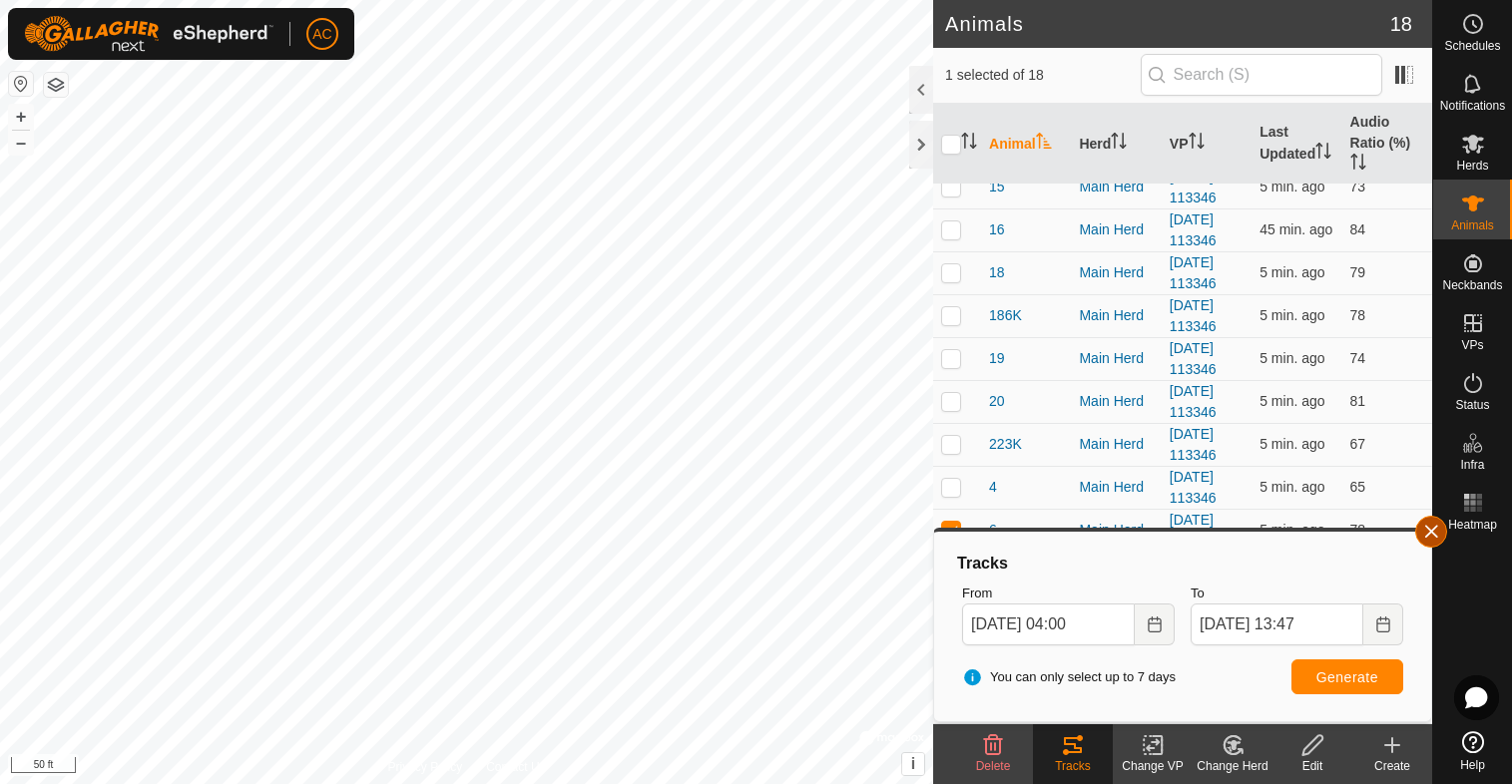 click at bounding box center [1431, 532] 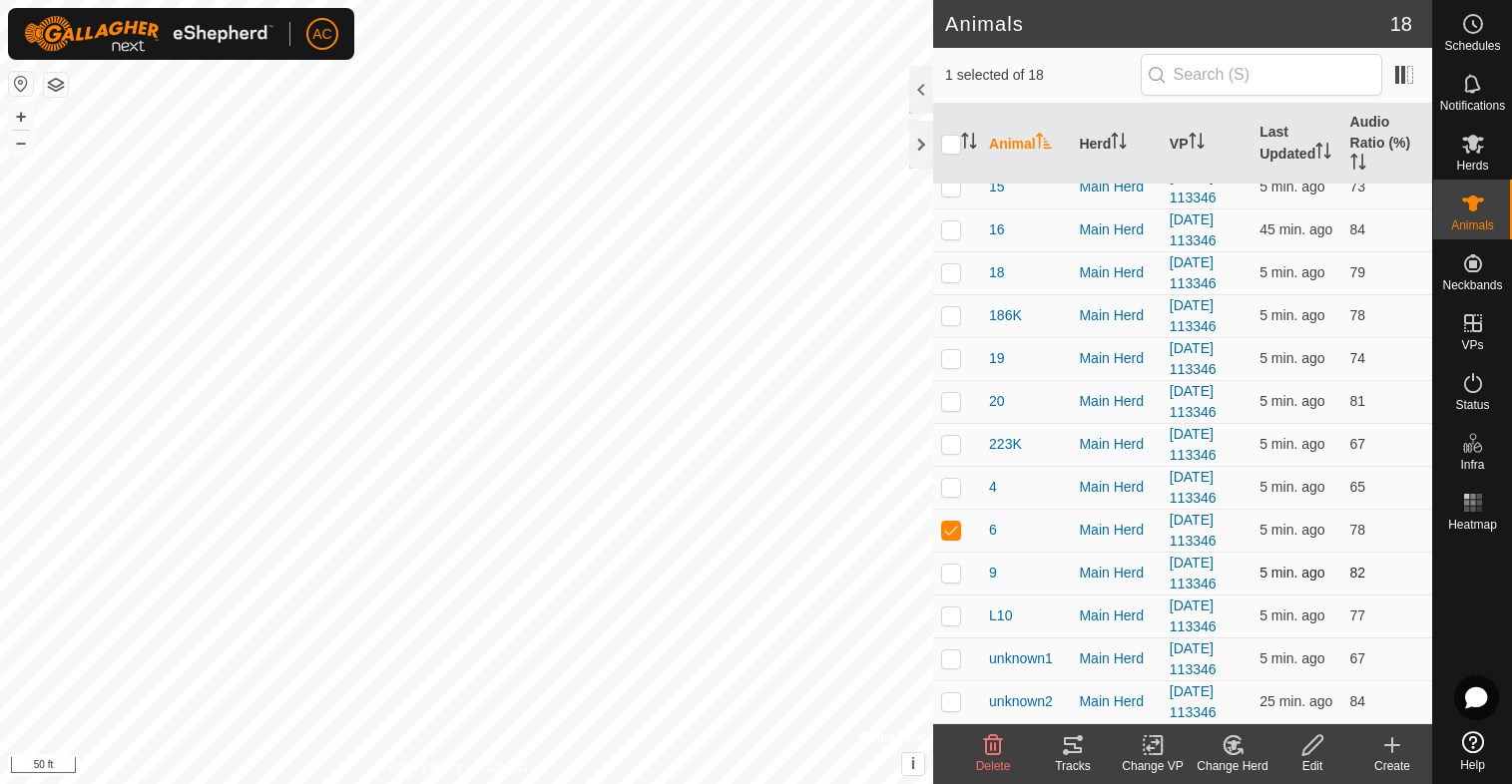 click at bounding box center [951, 573] 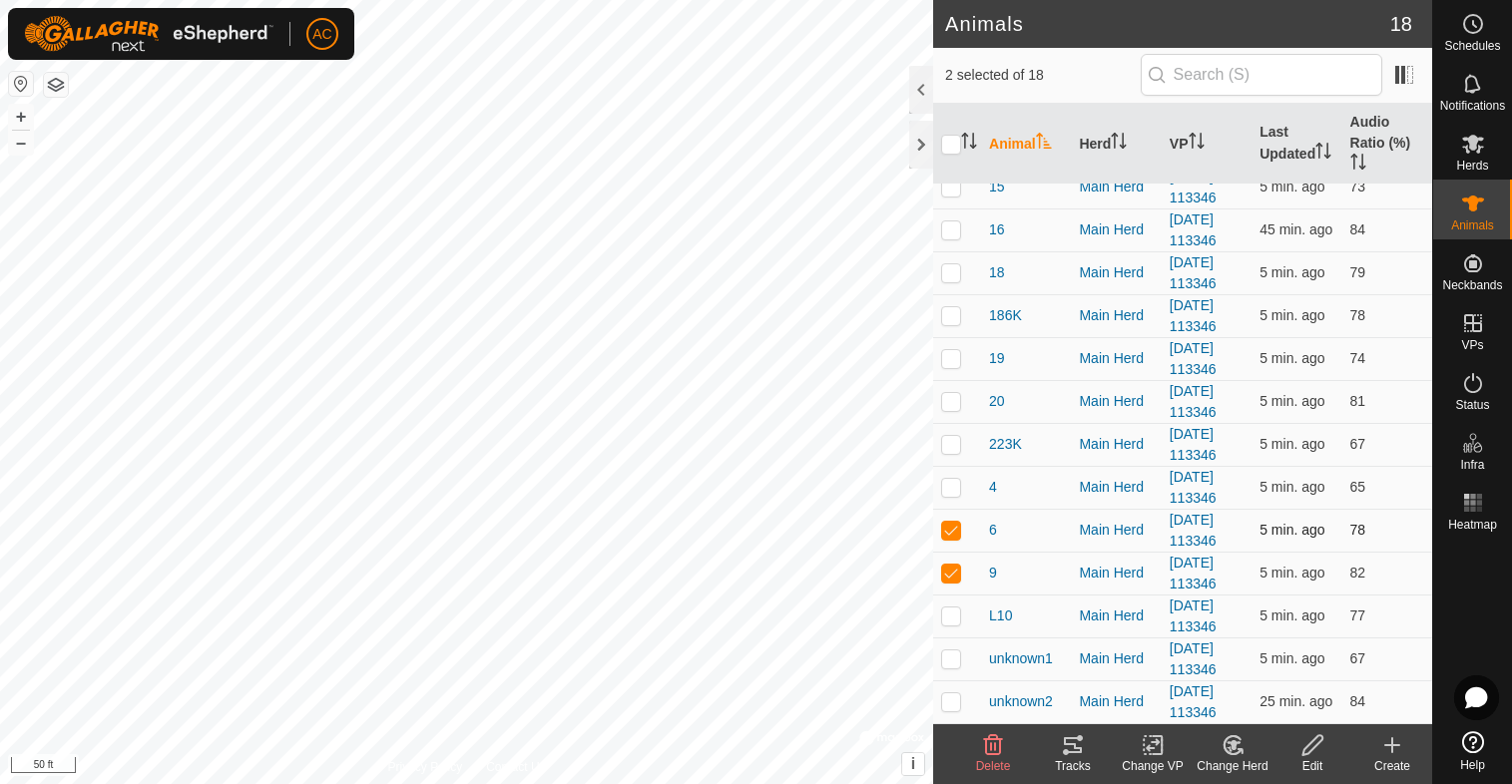 click at bounding box center (951, 530) 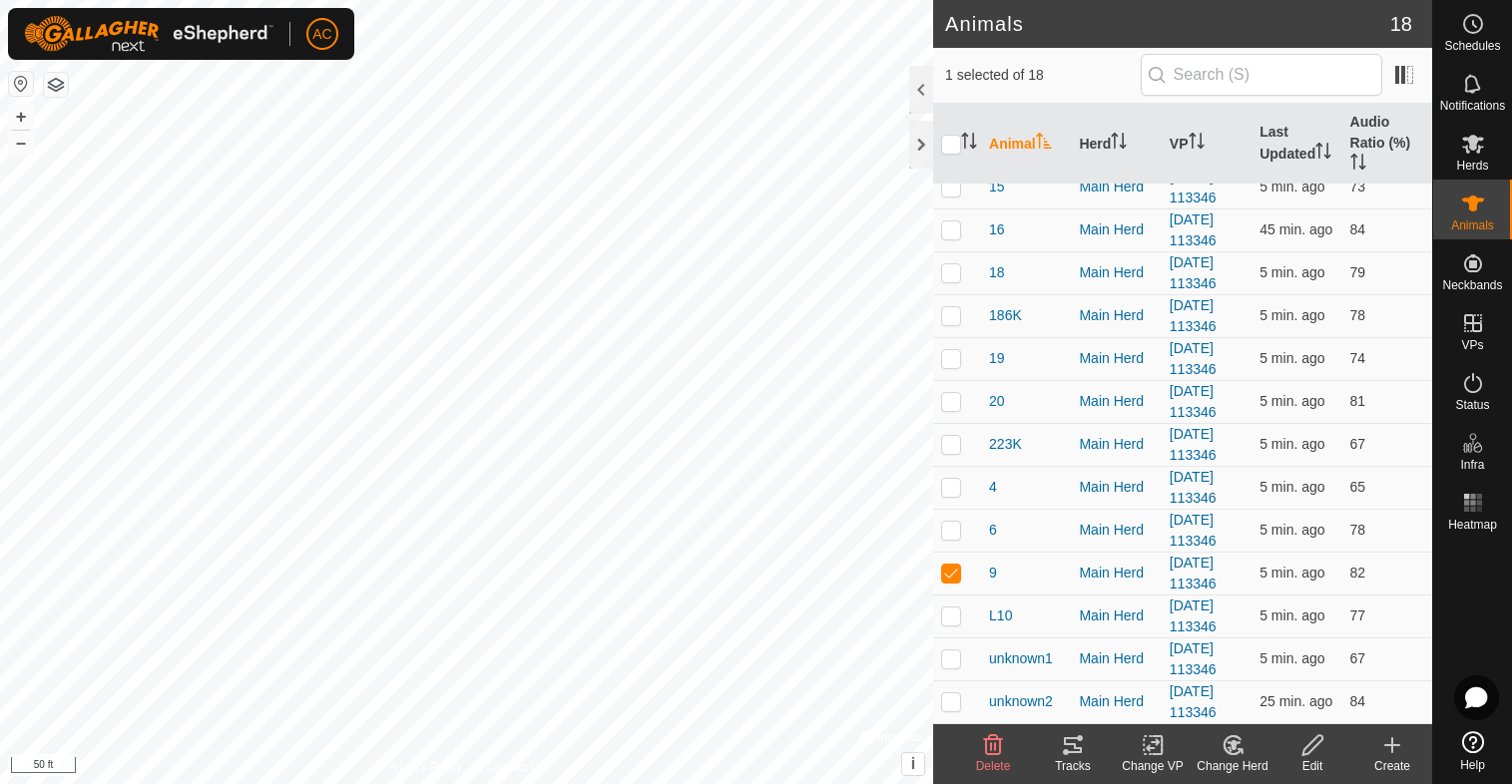 click 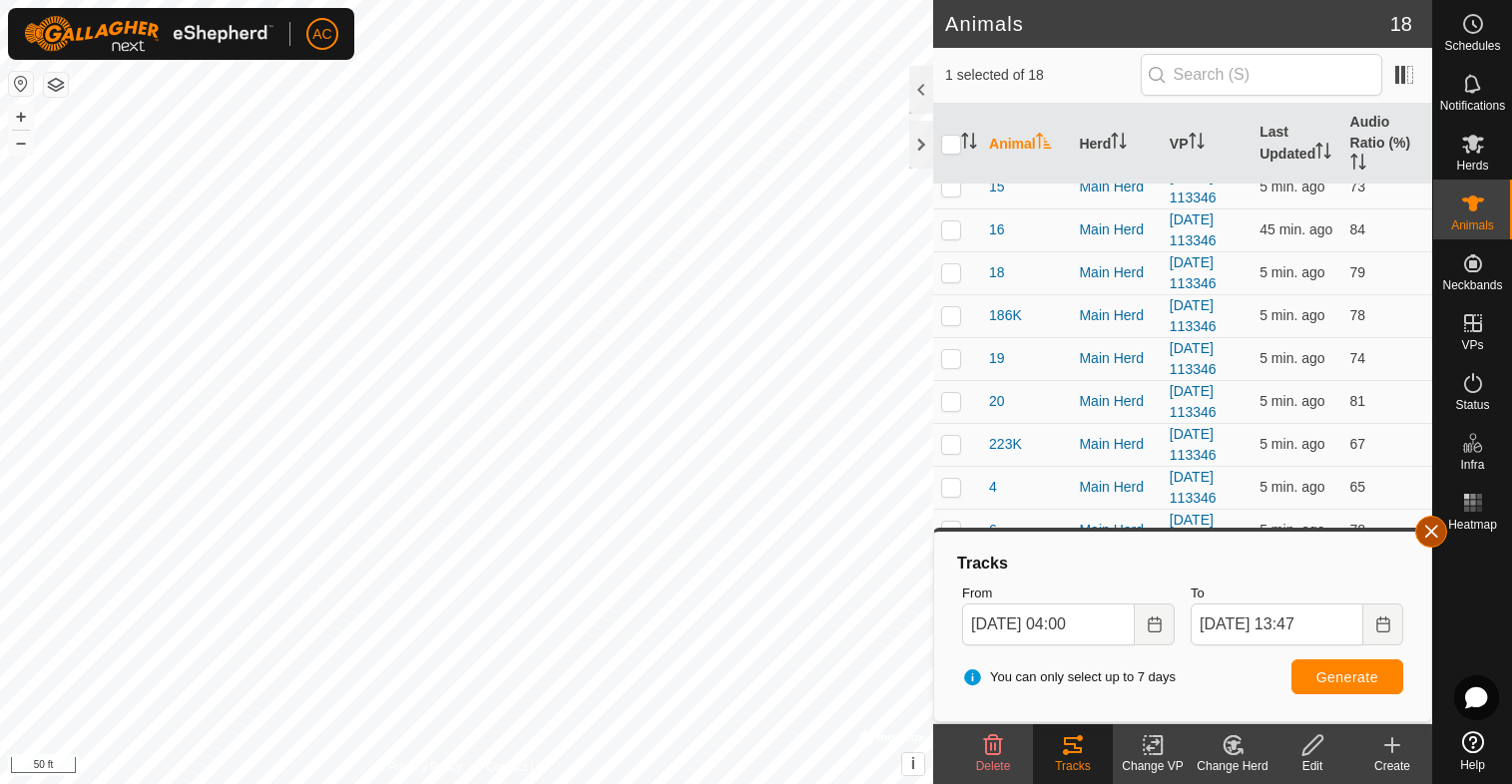 click at bounding box center [1431, 532] 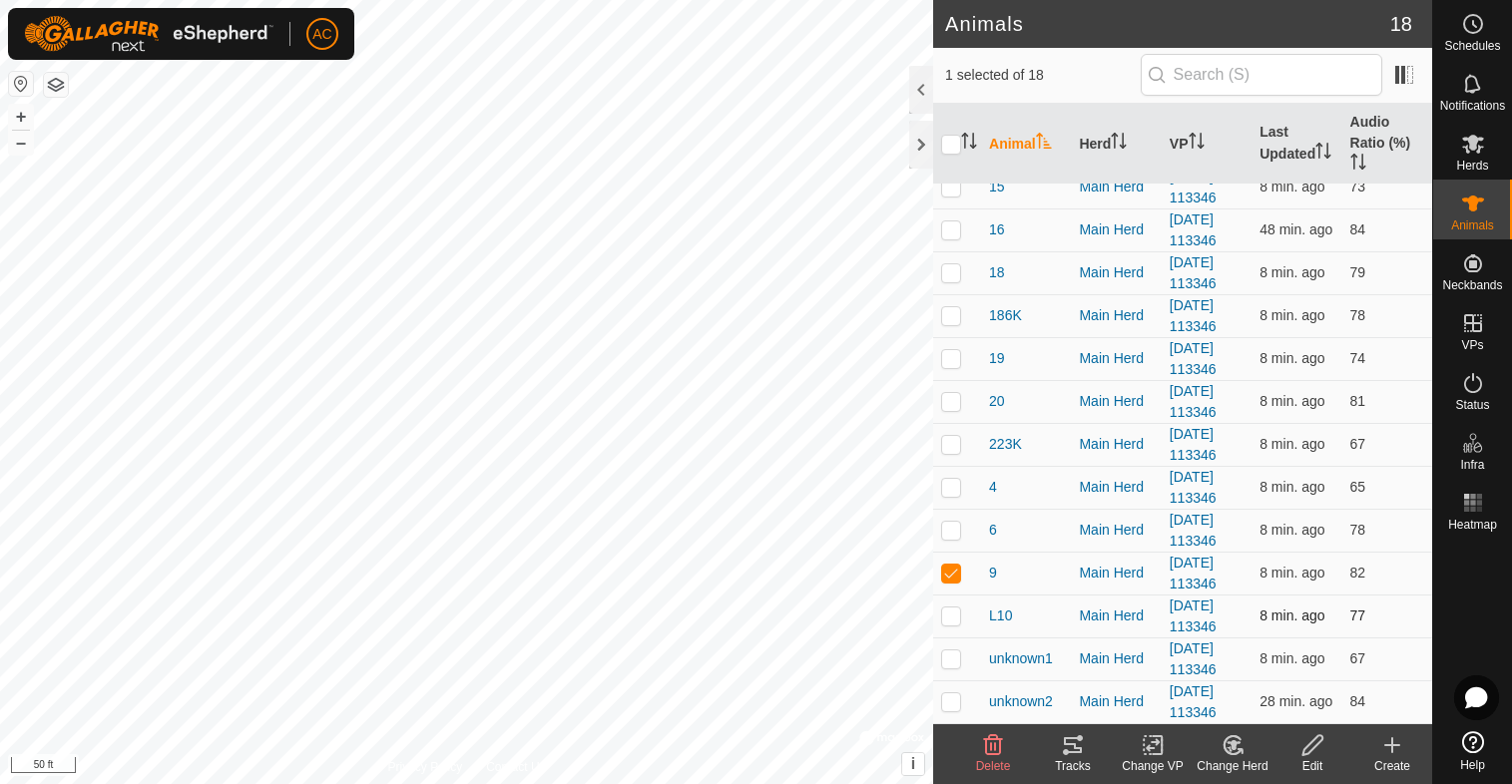 click at bounding box center (951, 615) 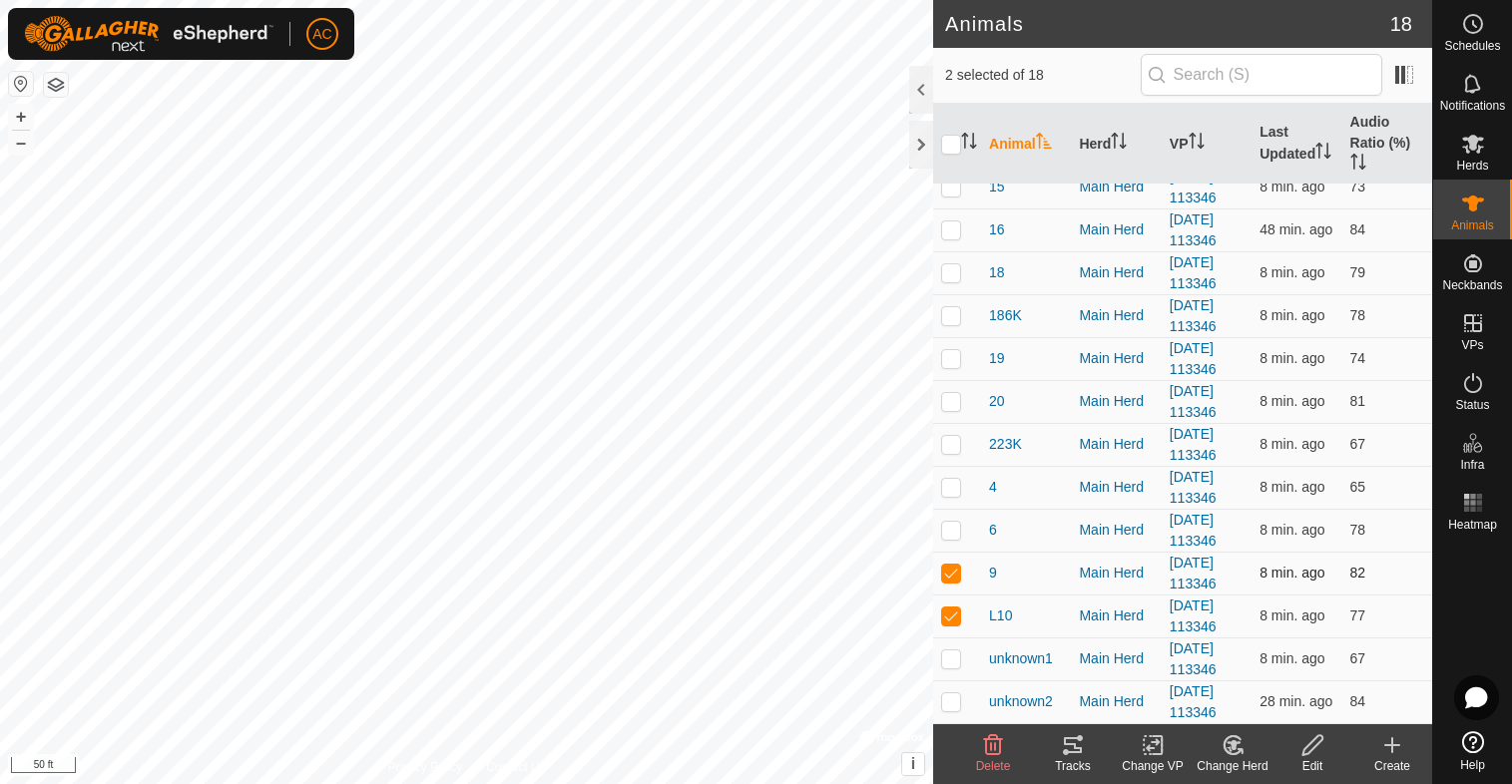 click at bounding box center (951, 573) 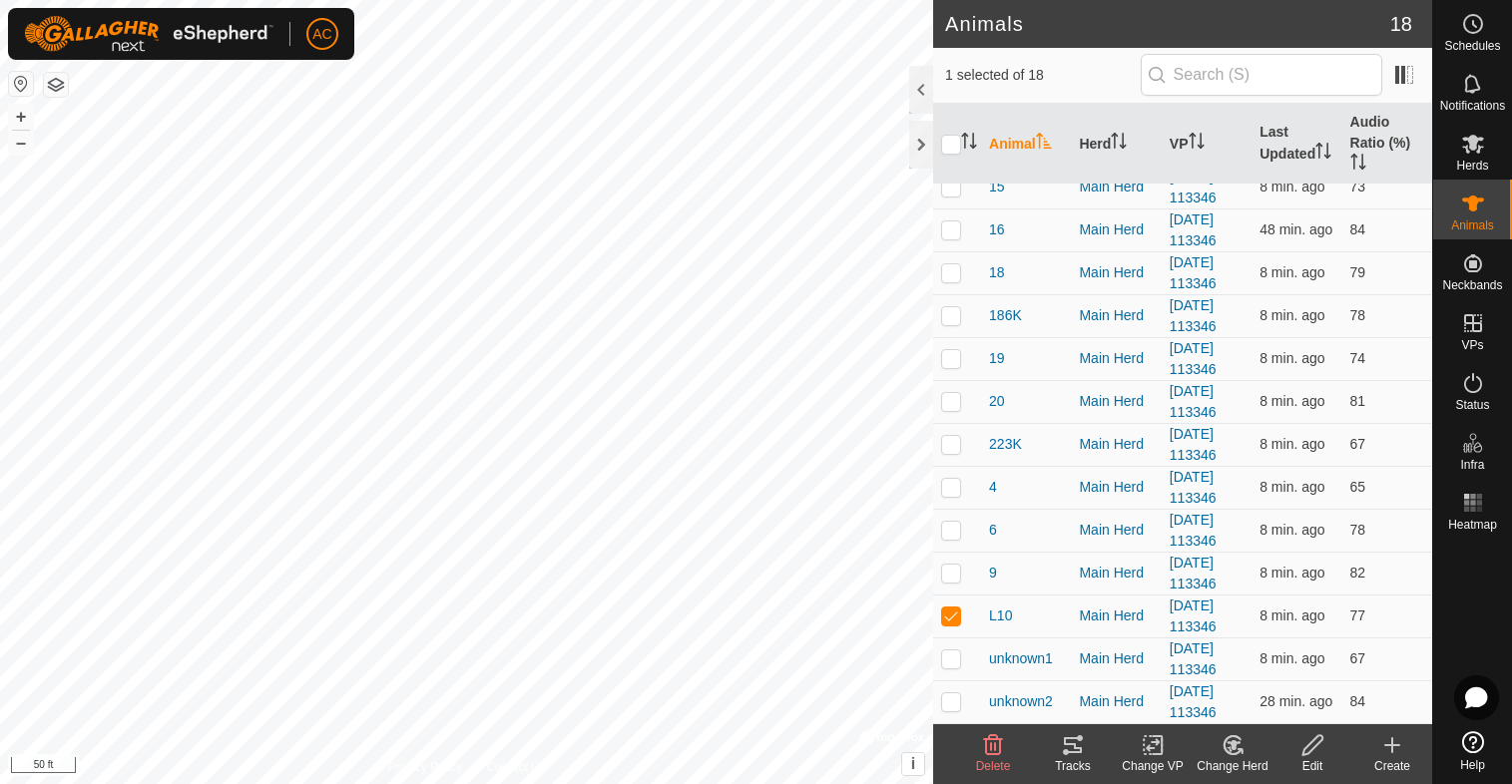 click 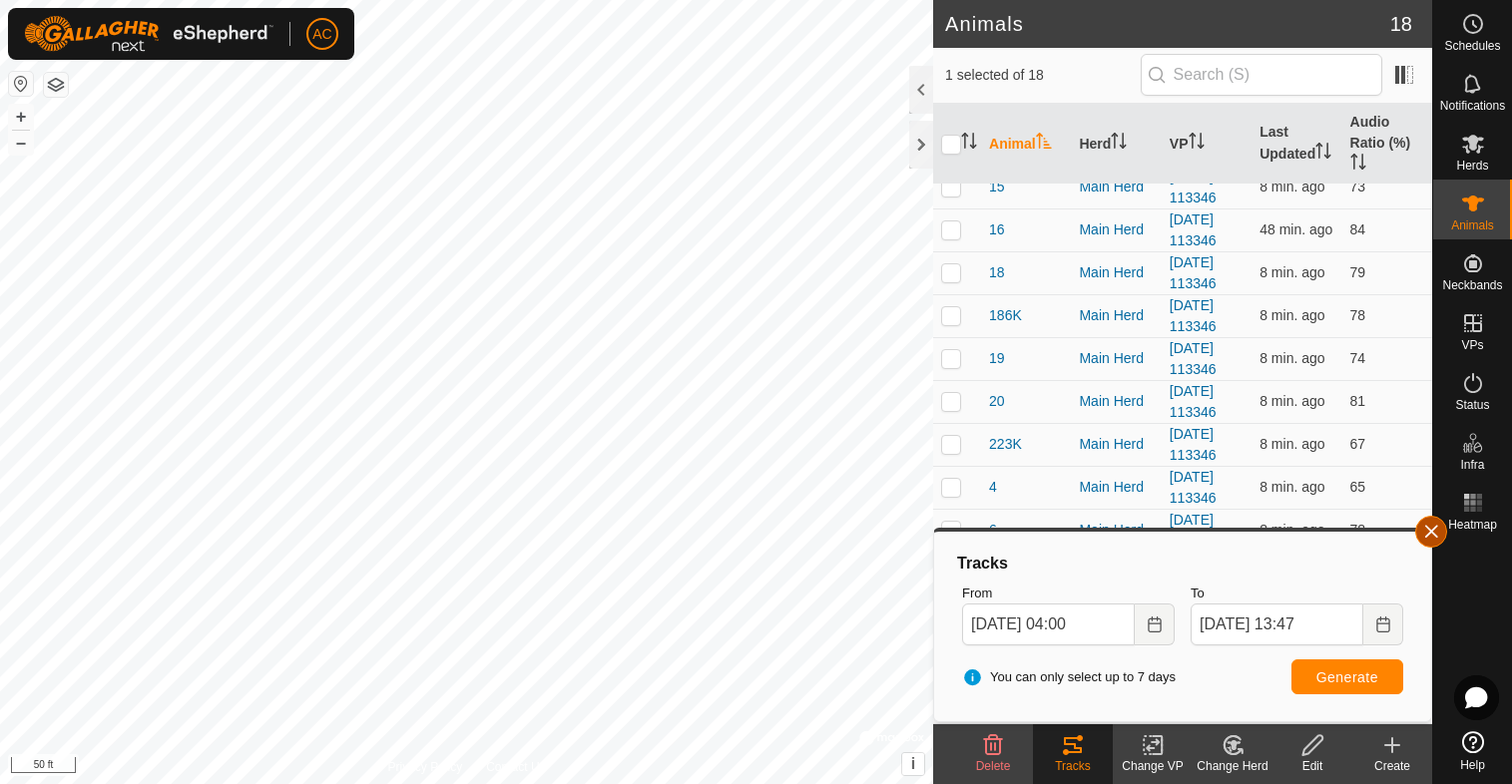 click at bounding box center [1431, 532] 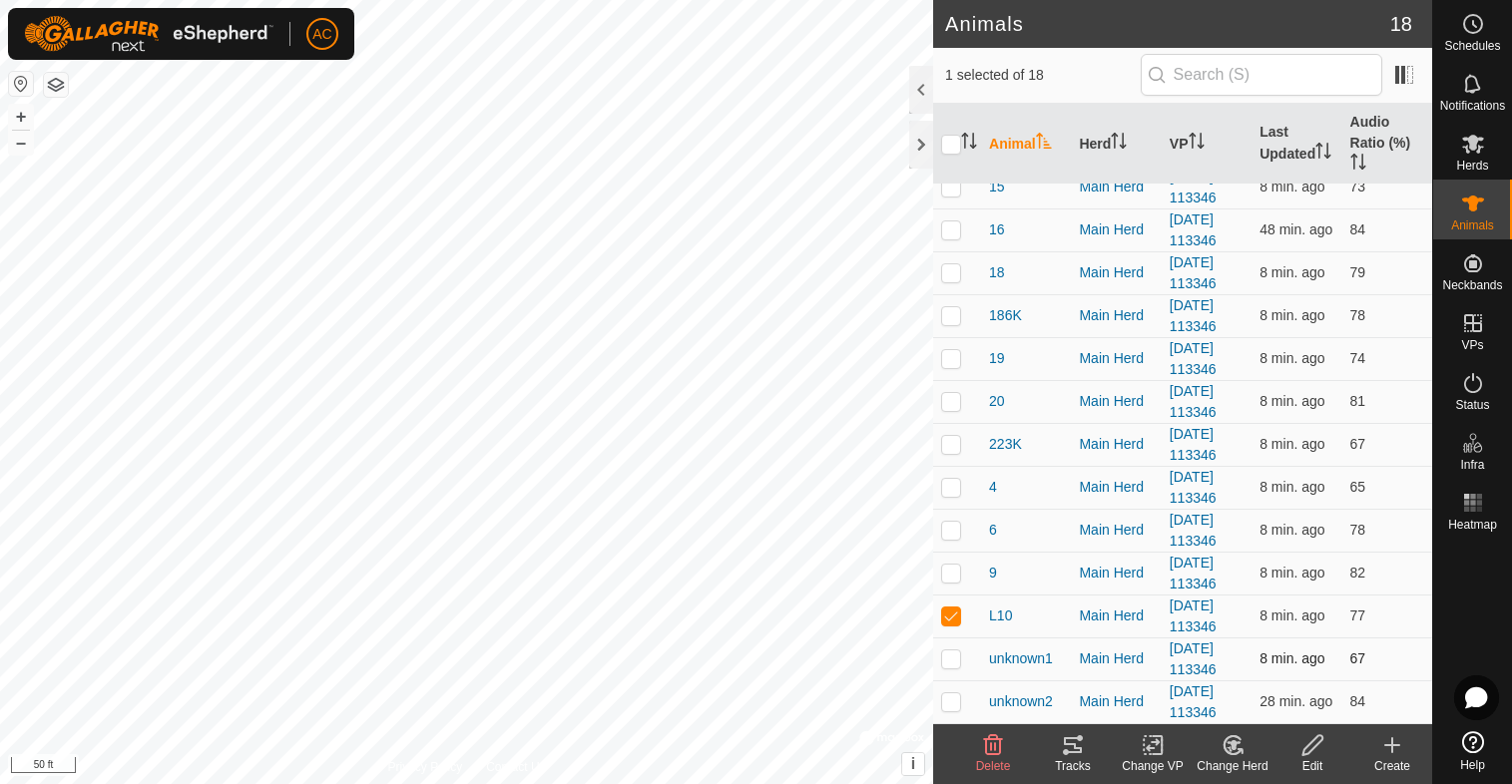 click at bounding box center (957, 658) 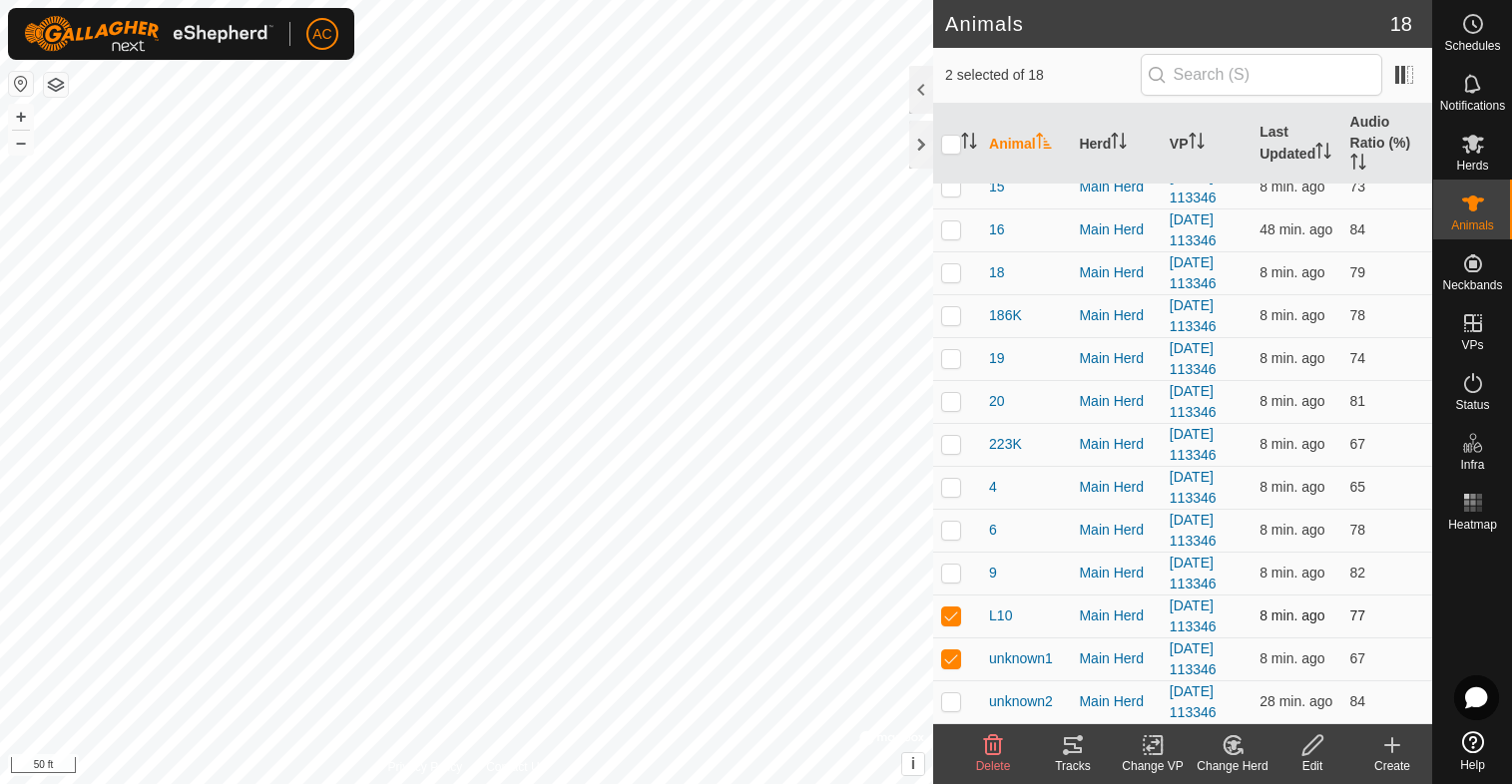 click at bounding box center (951, 615) 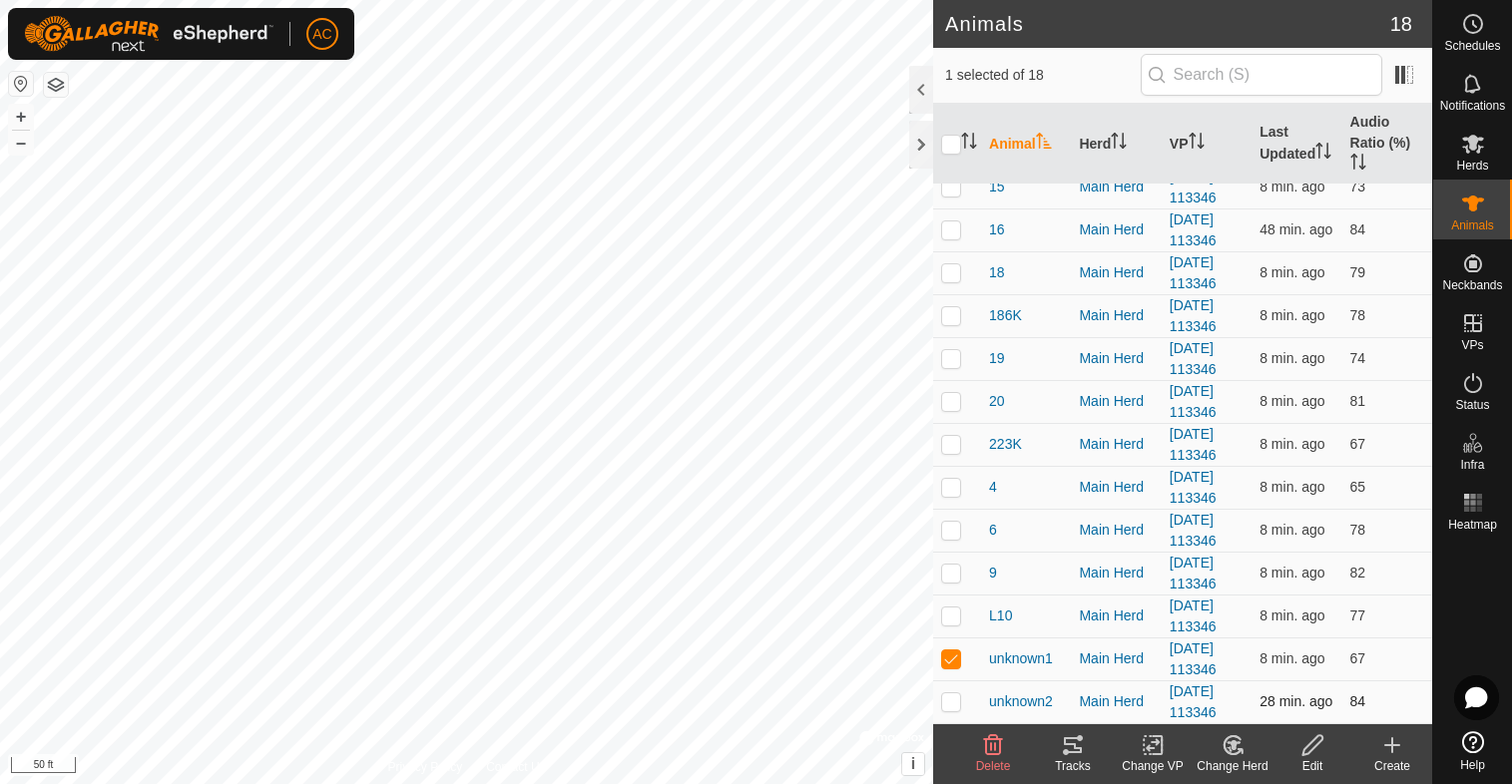 click at bounding box center [957, 701] 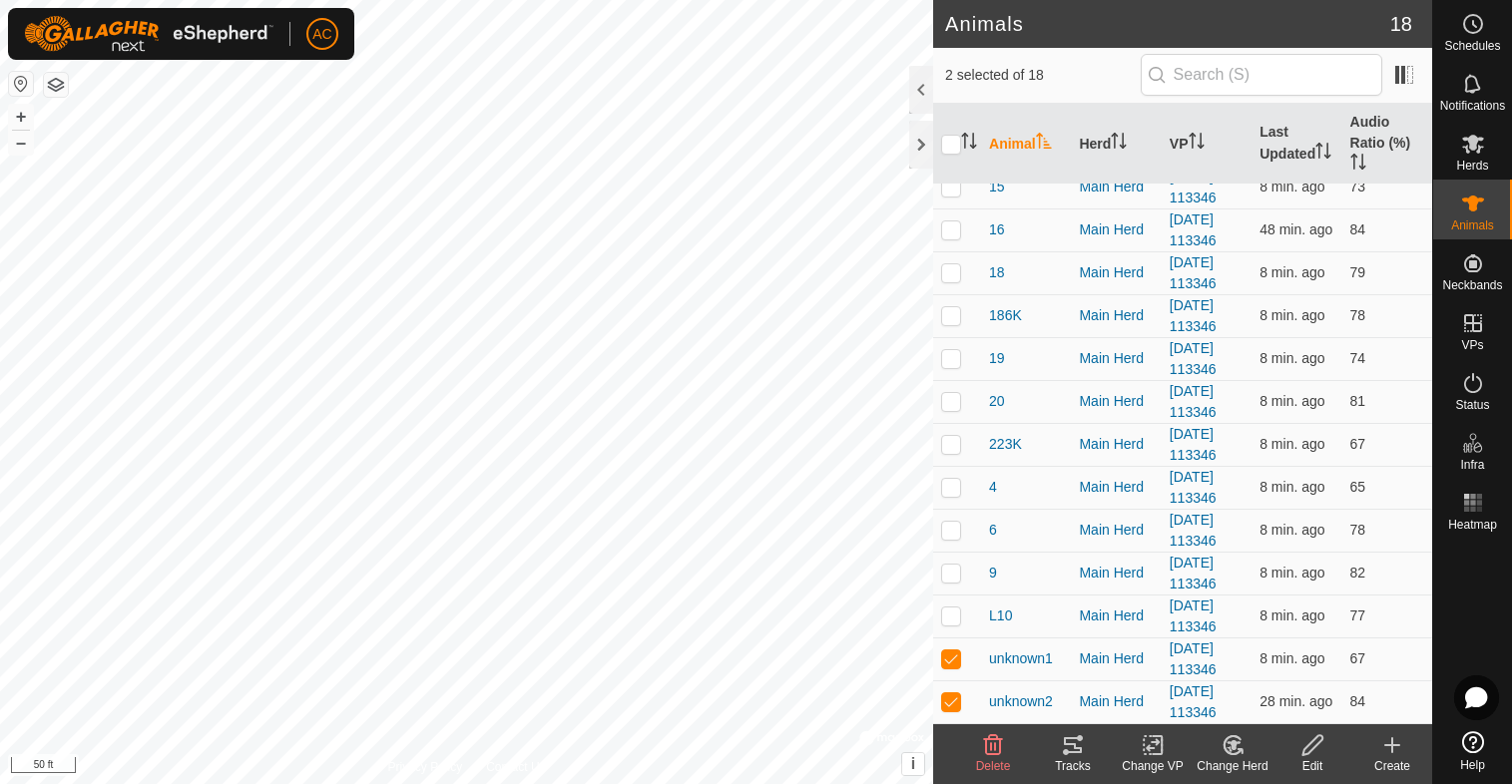 click 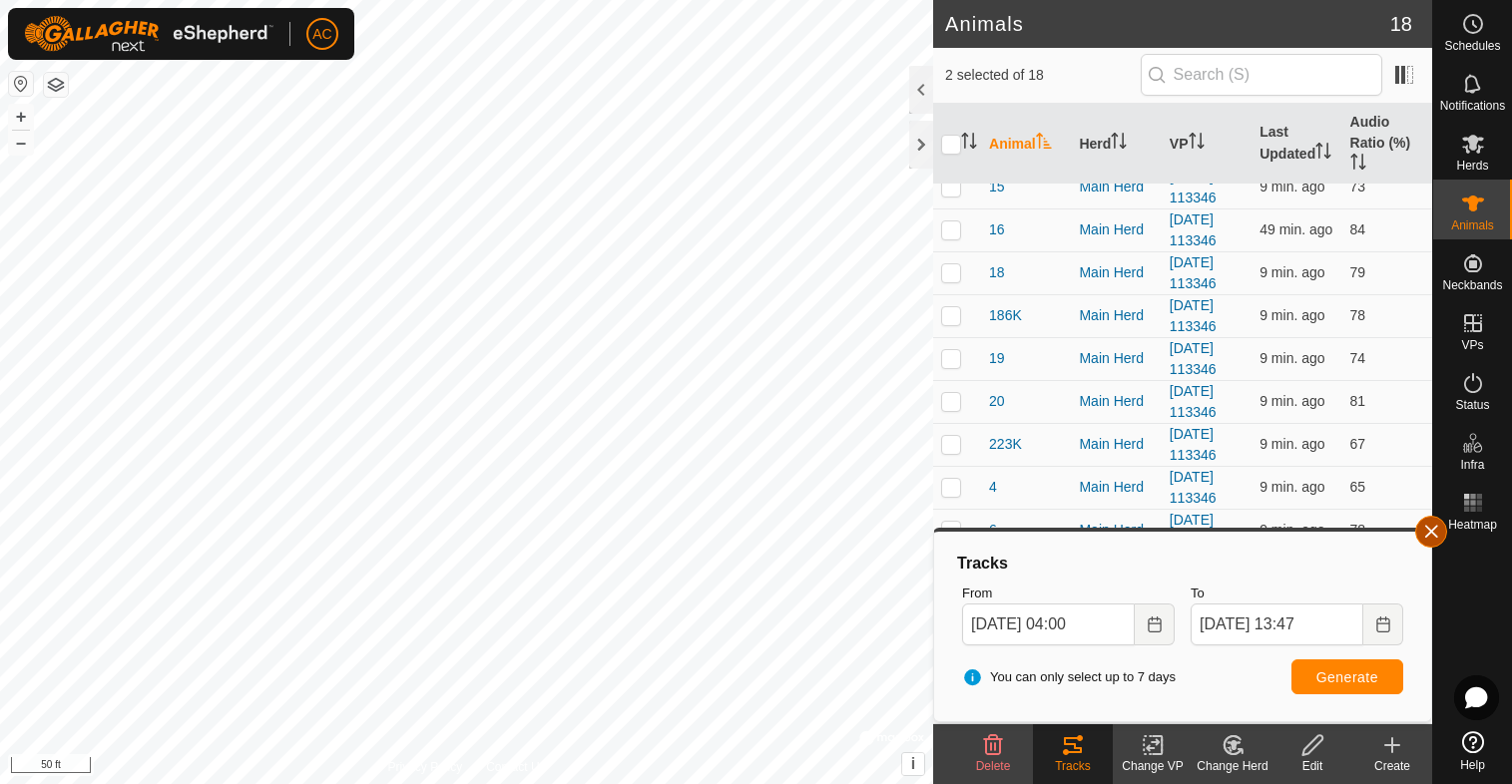 click at bounding box center (1431, 532) 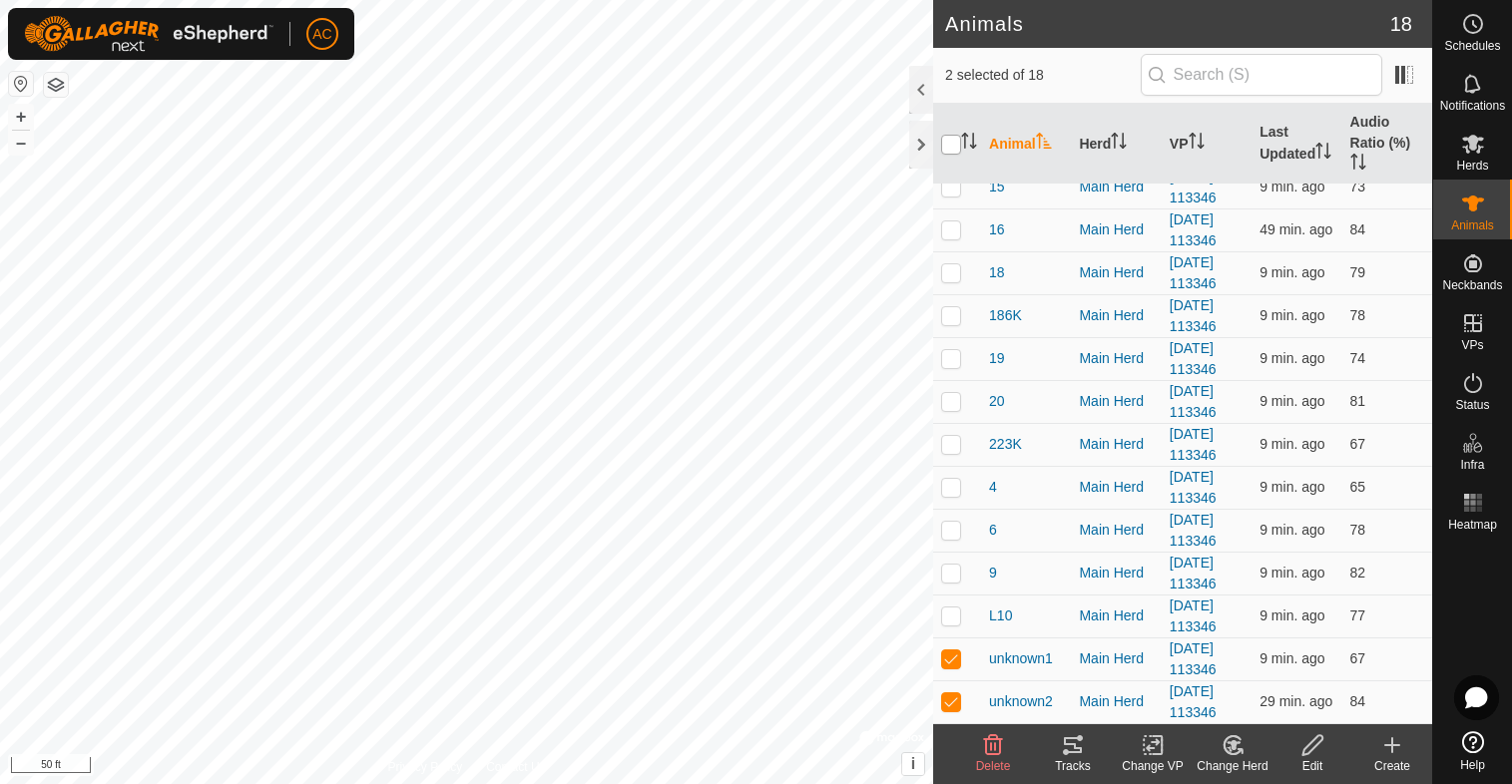 click at bounding box center [951, 145] 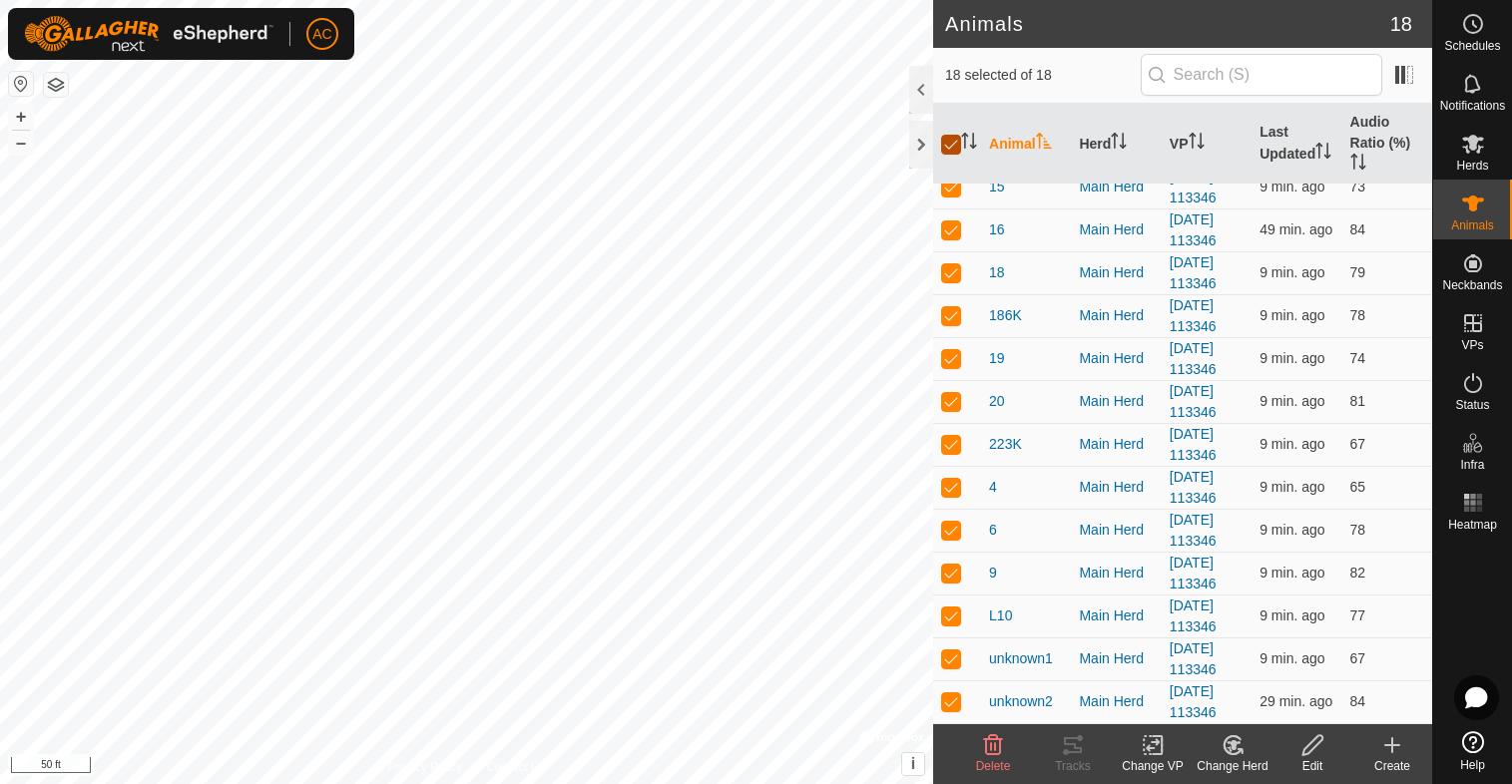 click at bounding box center [951, 145] 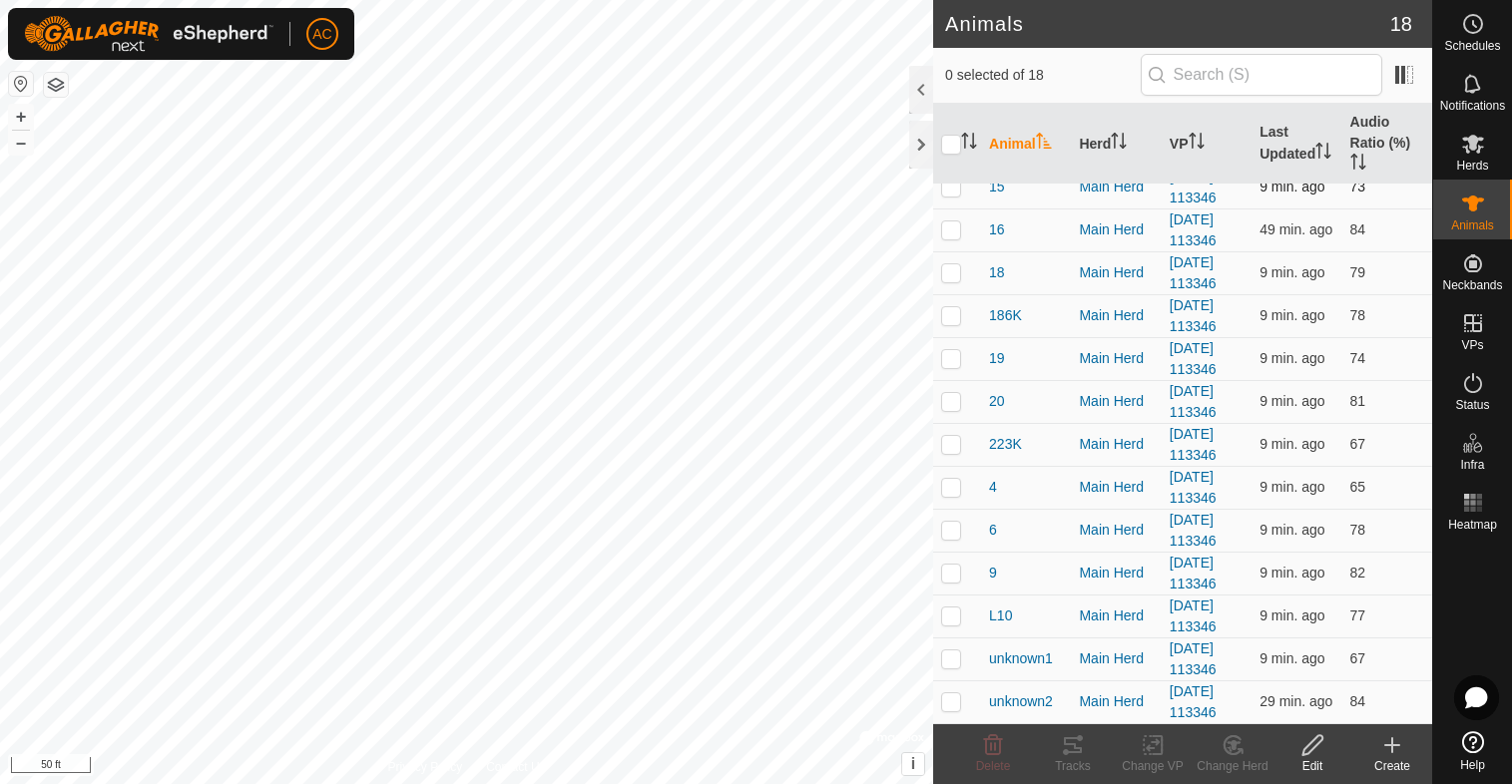 click at bounding box center (957, 187) 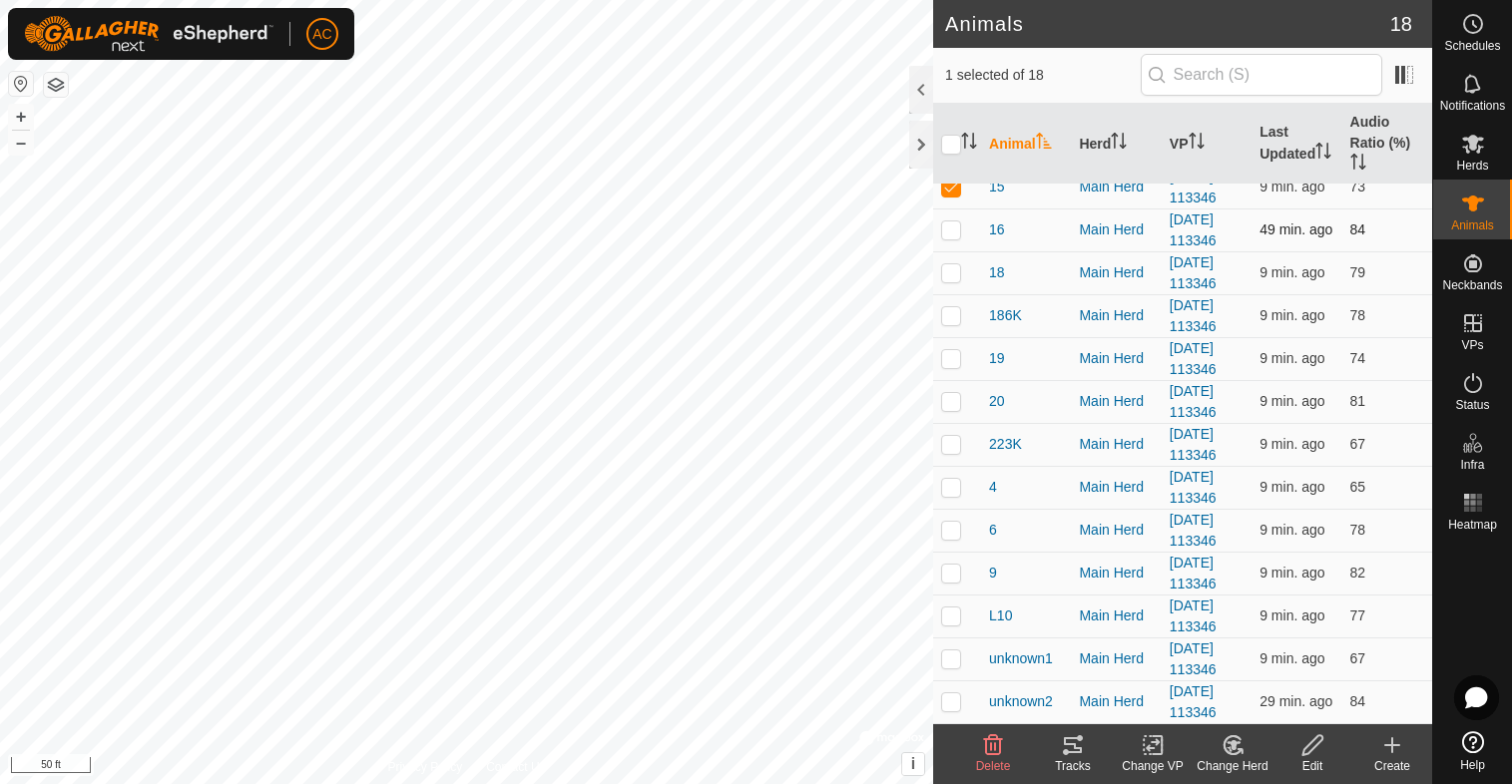 click at bounding box center [951, 229] 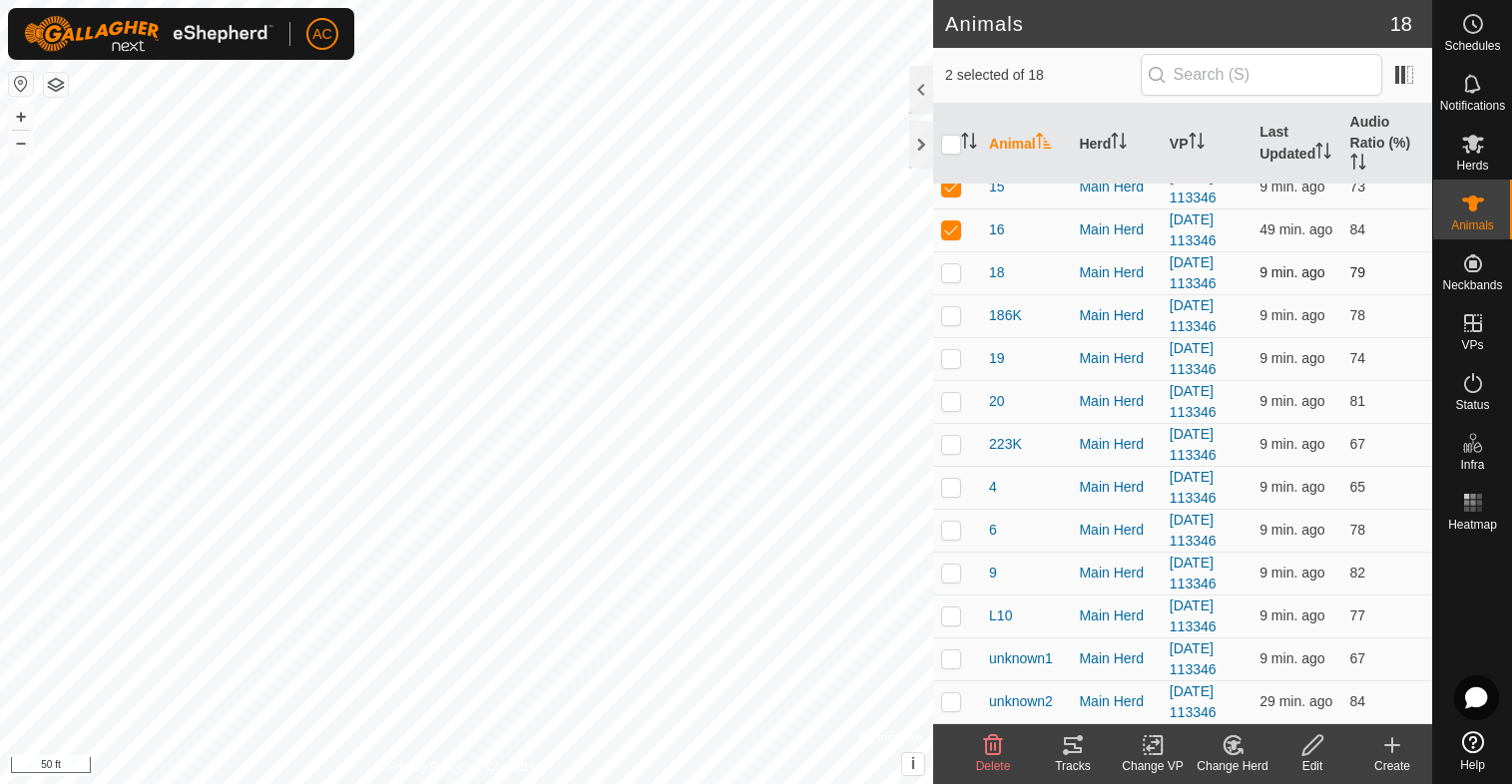 click at bounding box center [951, 272] 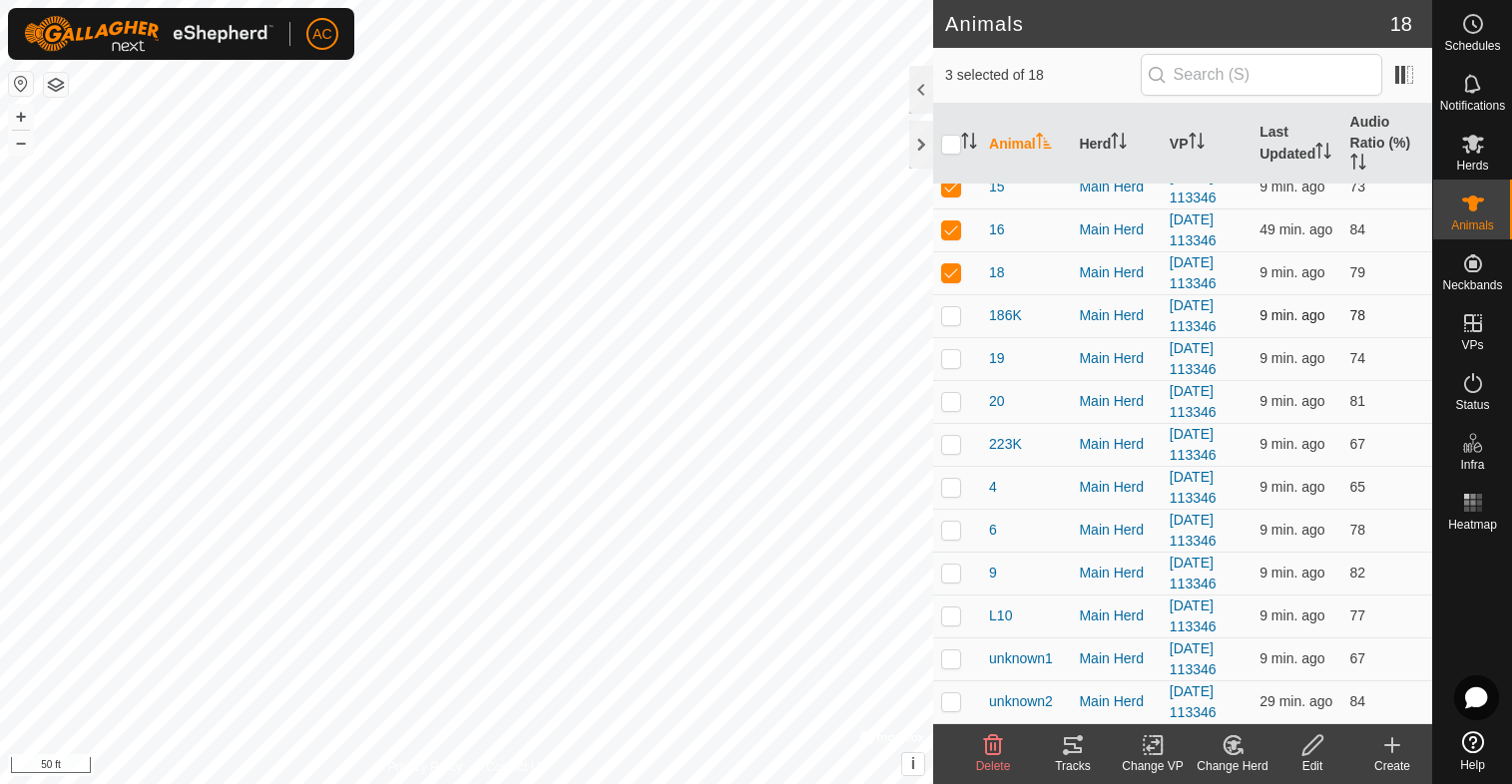 click at bounding box center (957, 315) 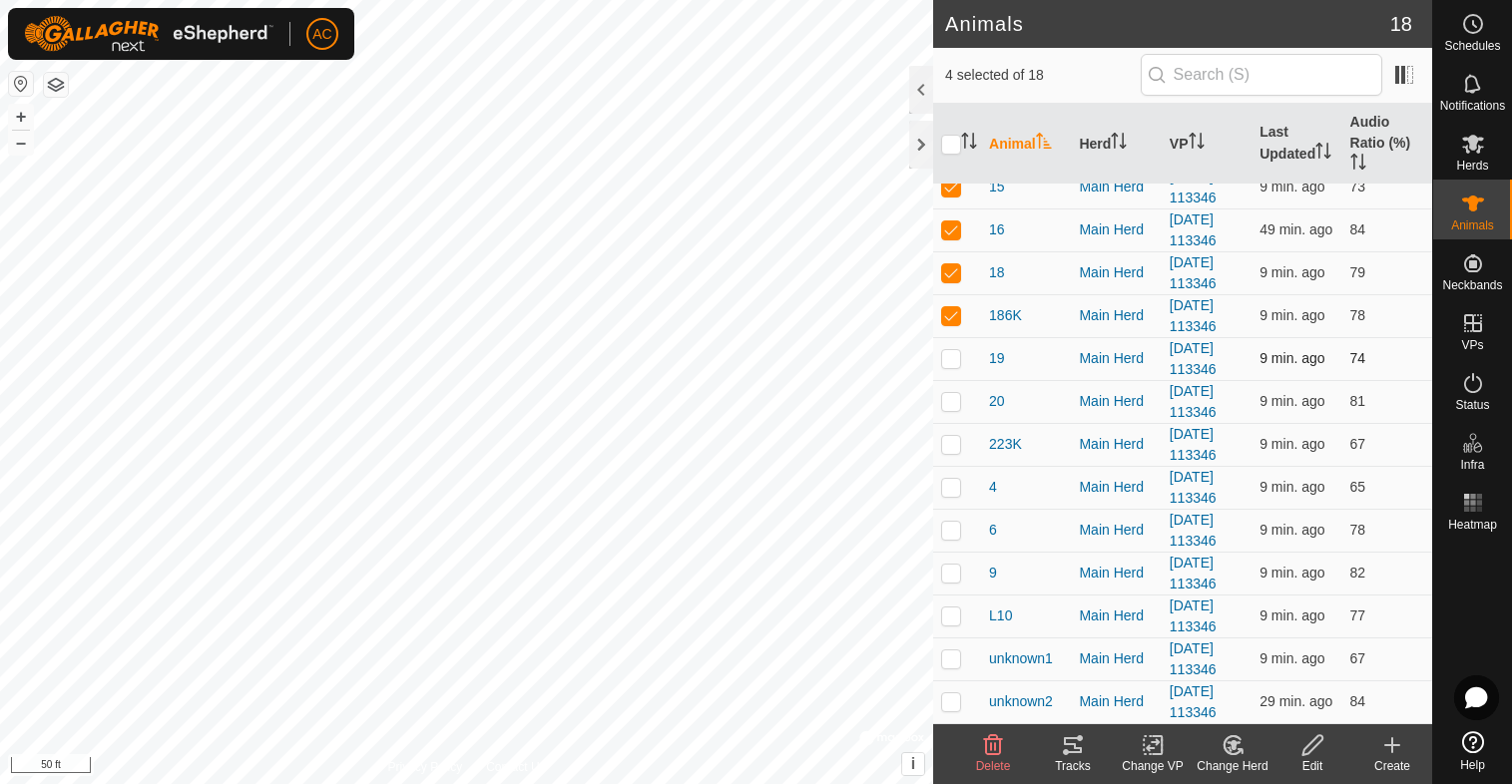 click at bounding box center [951, 358] 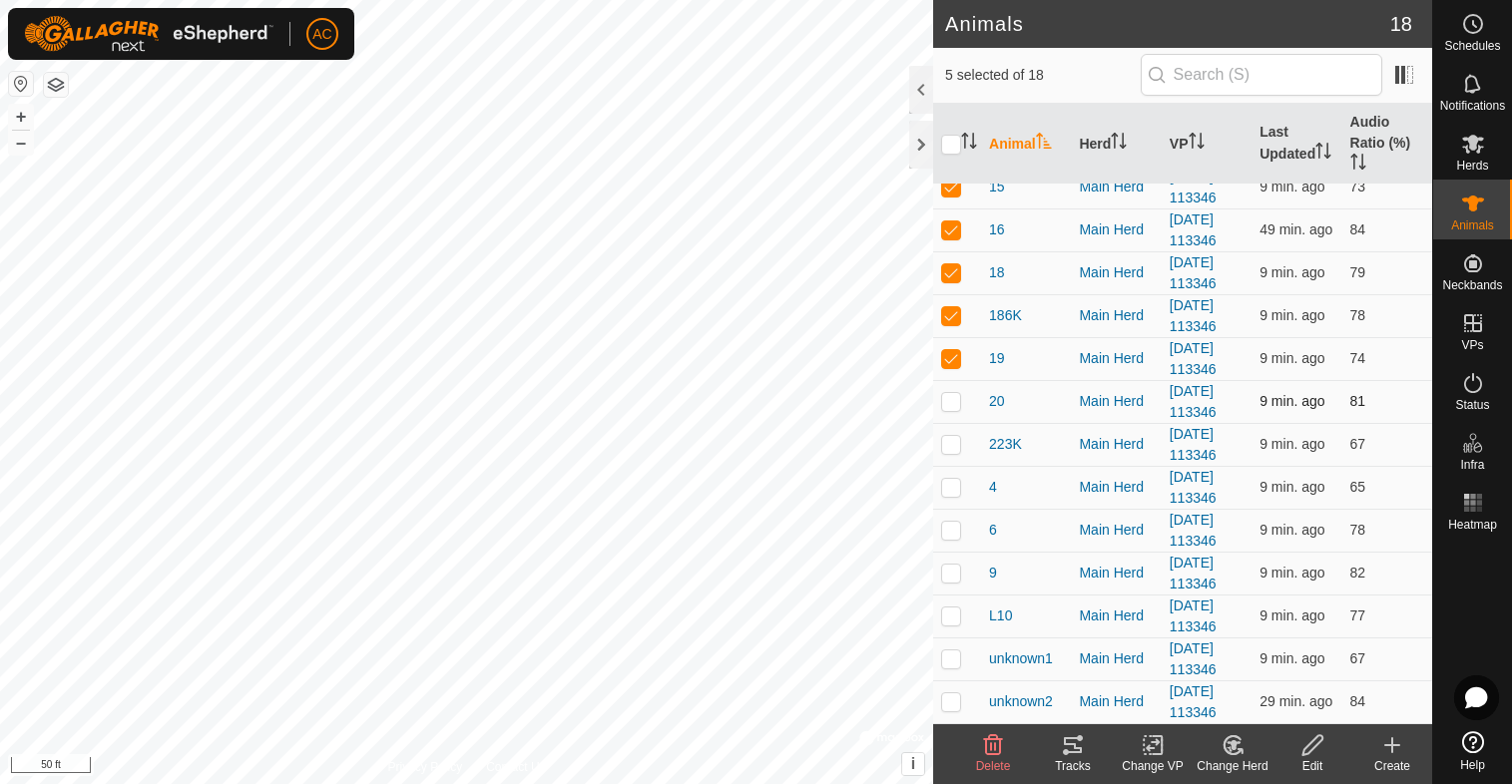 click at bounding box center [957, 401] 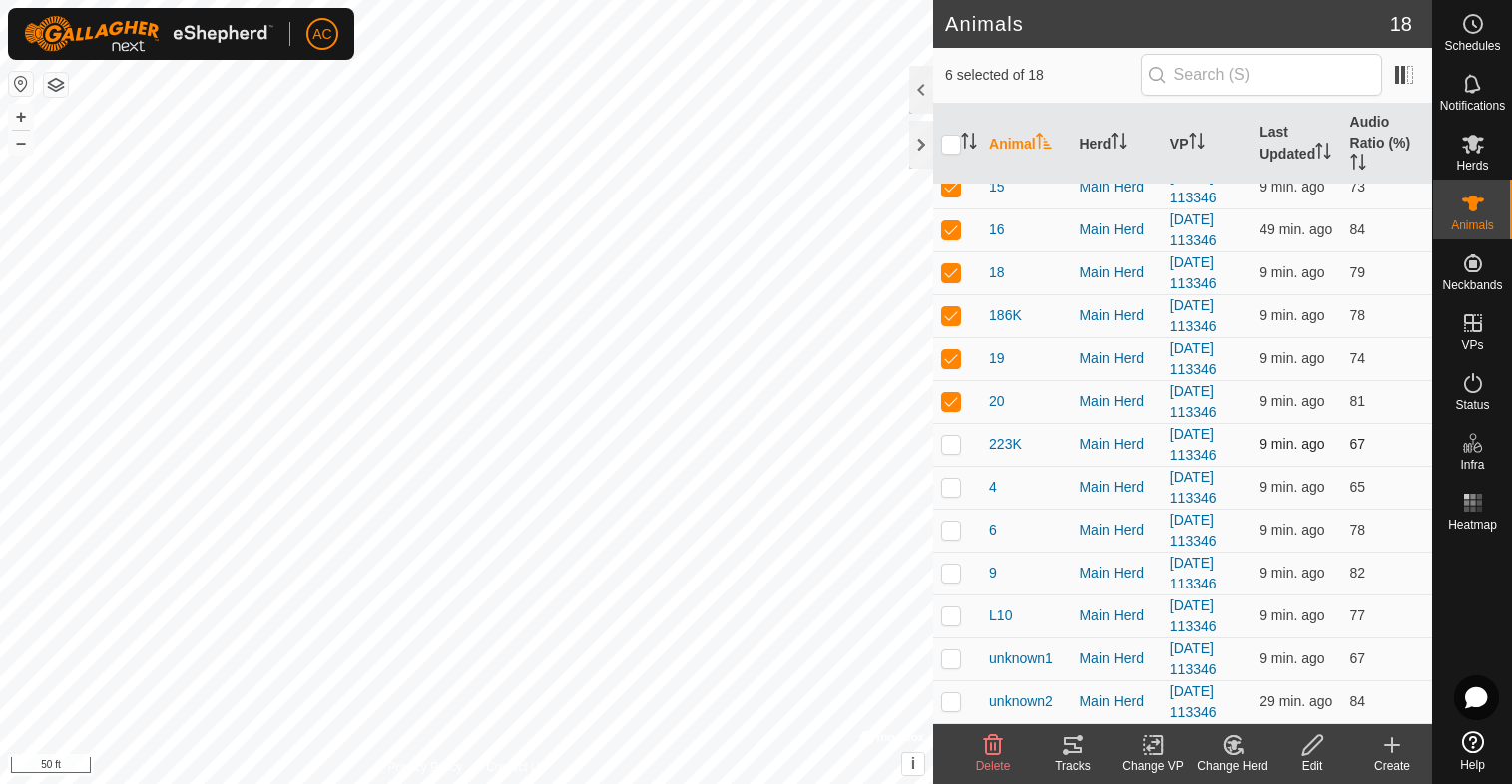 click at bounding box center [957, 444] 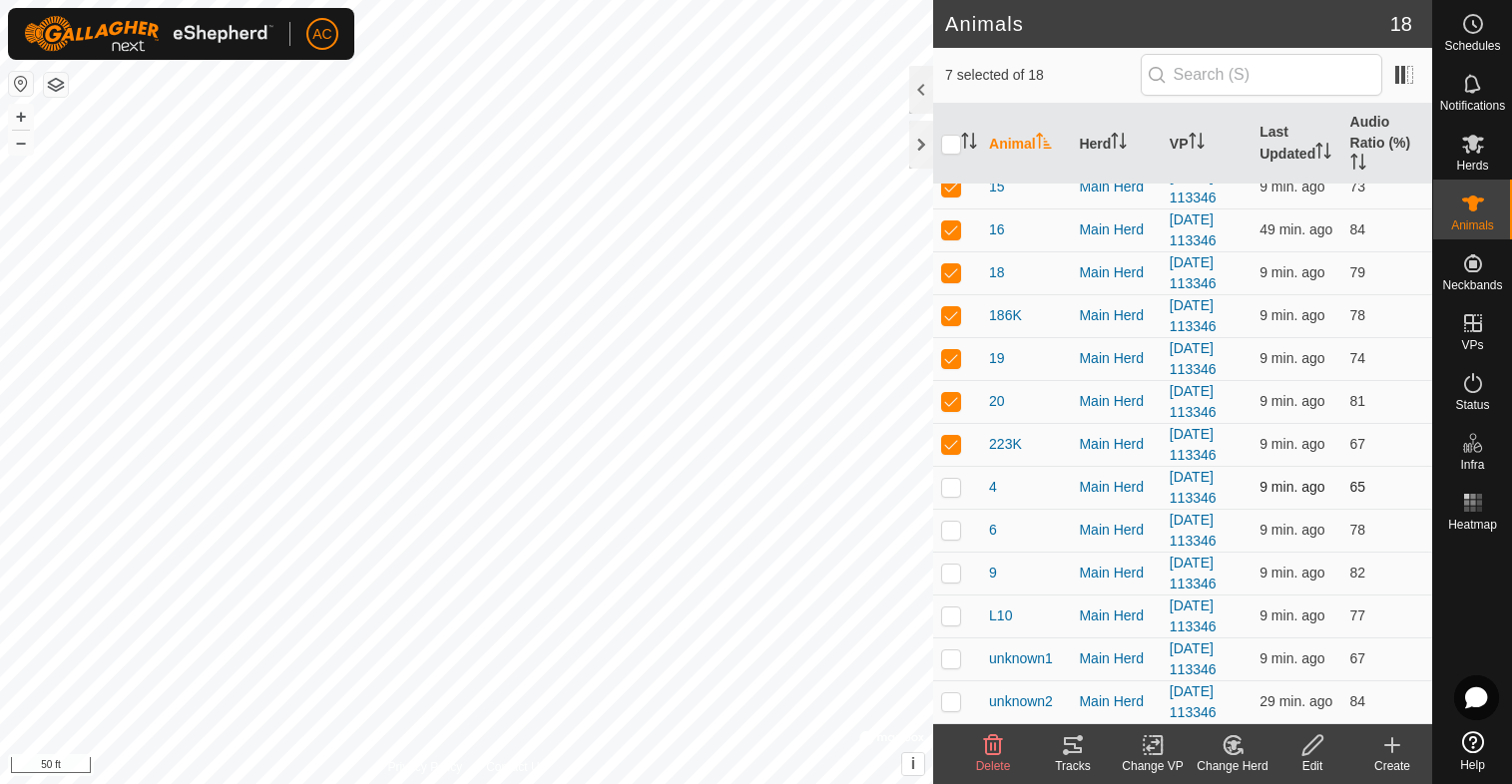 click at bounding box center (957, 487) 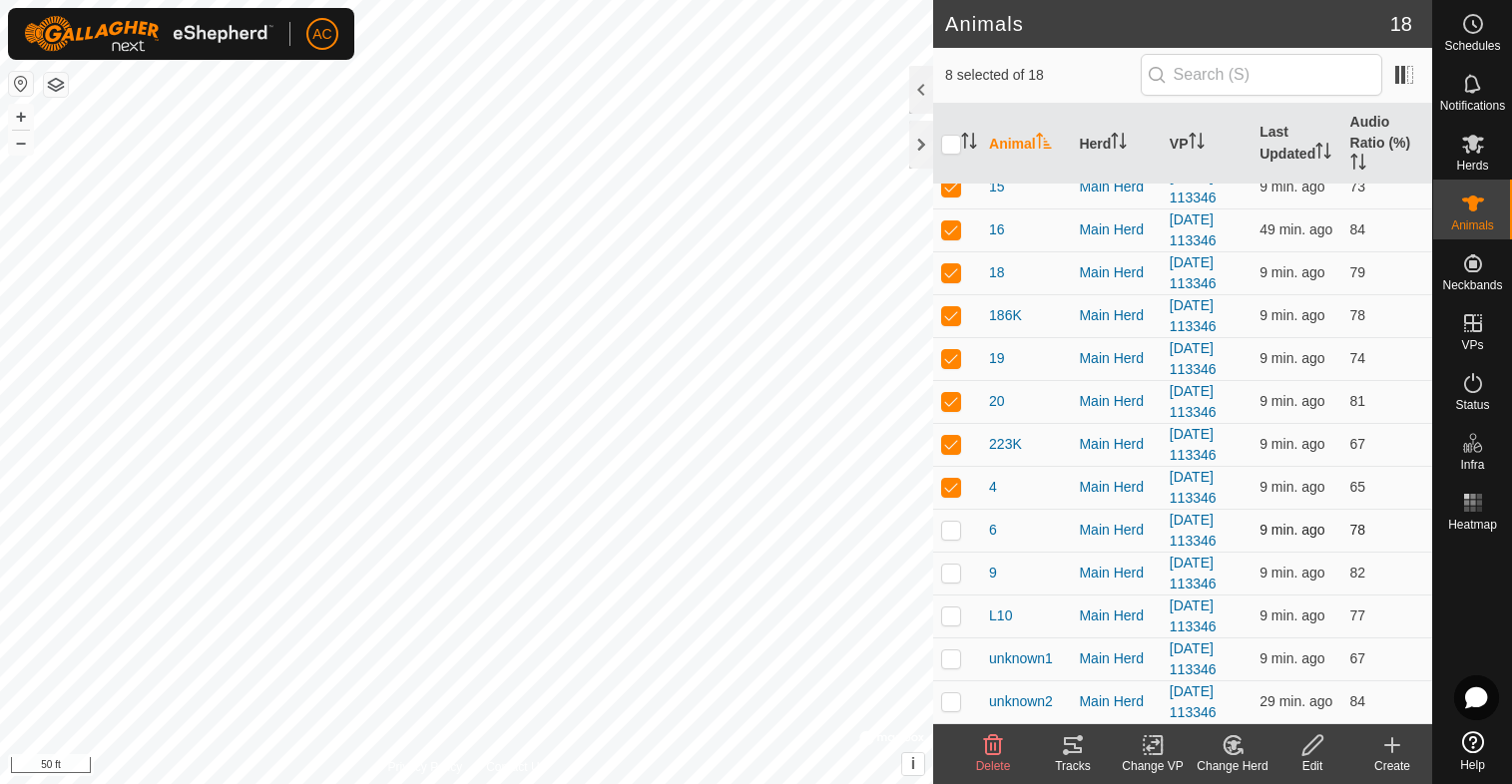 click at bounding box center [957, 530] 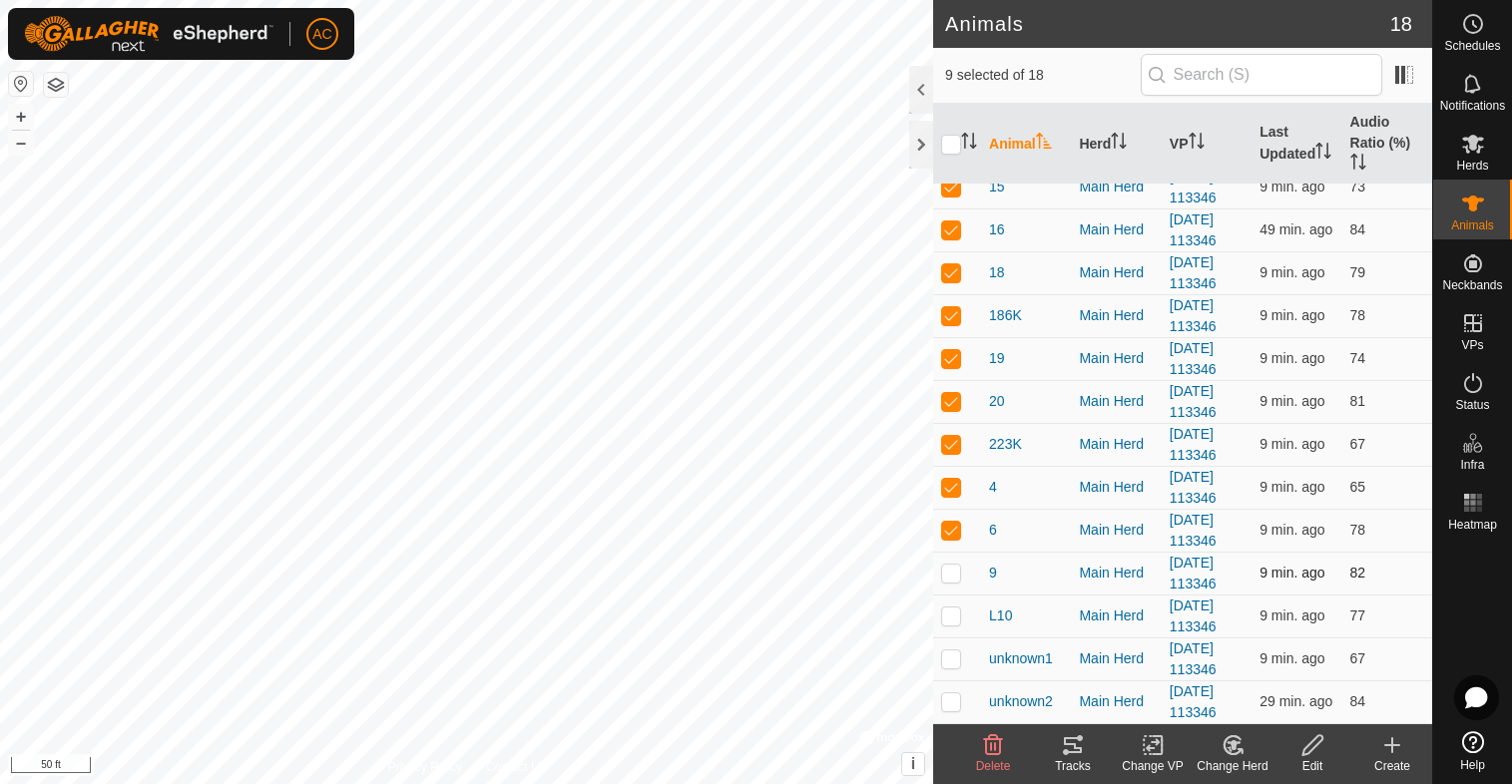 click at bounding box center (957, 573) 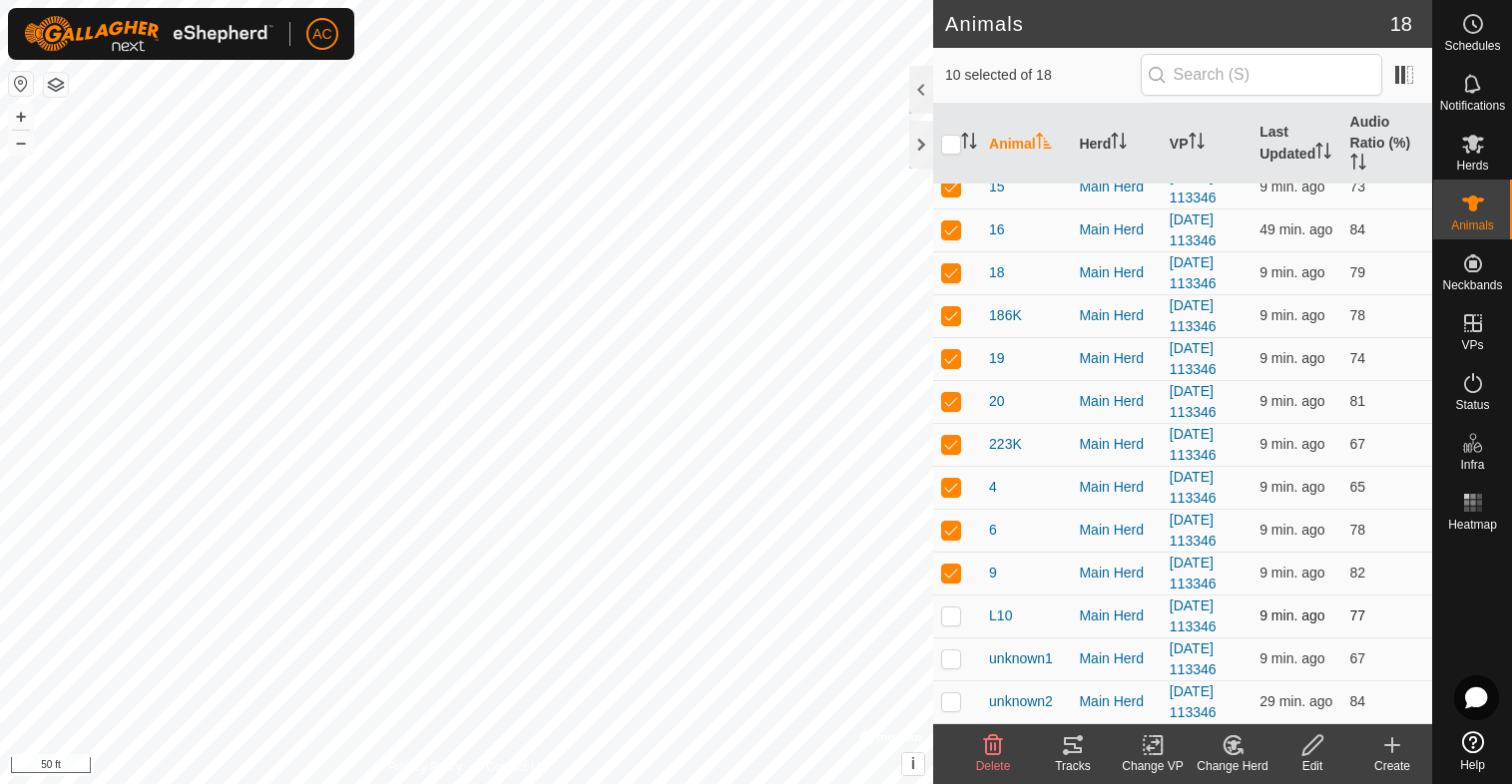 click at bounding box center [951, 615] 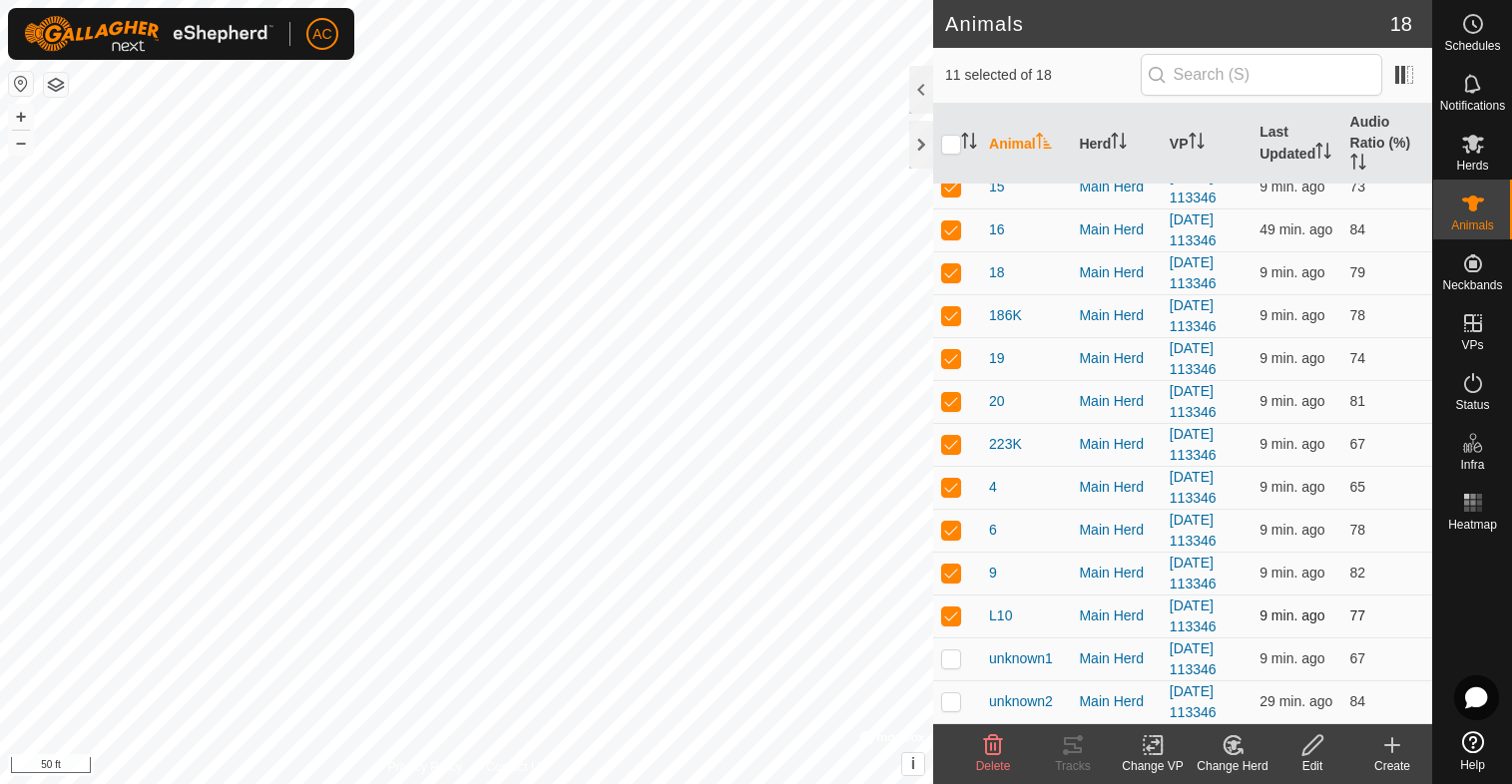 click at bounding box center (951, 615) 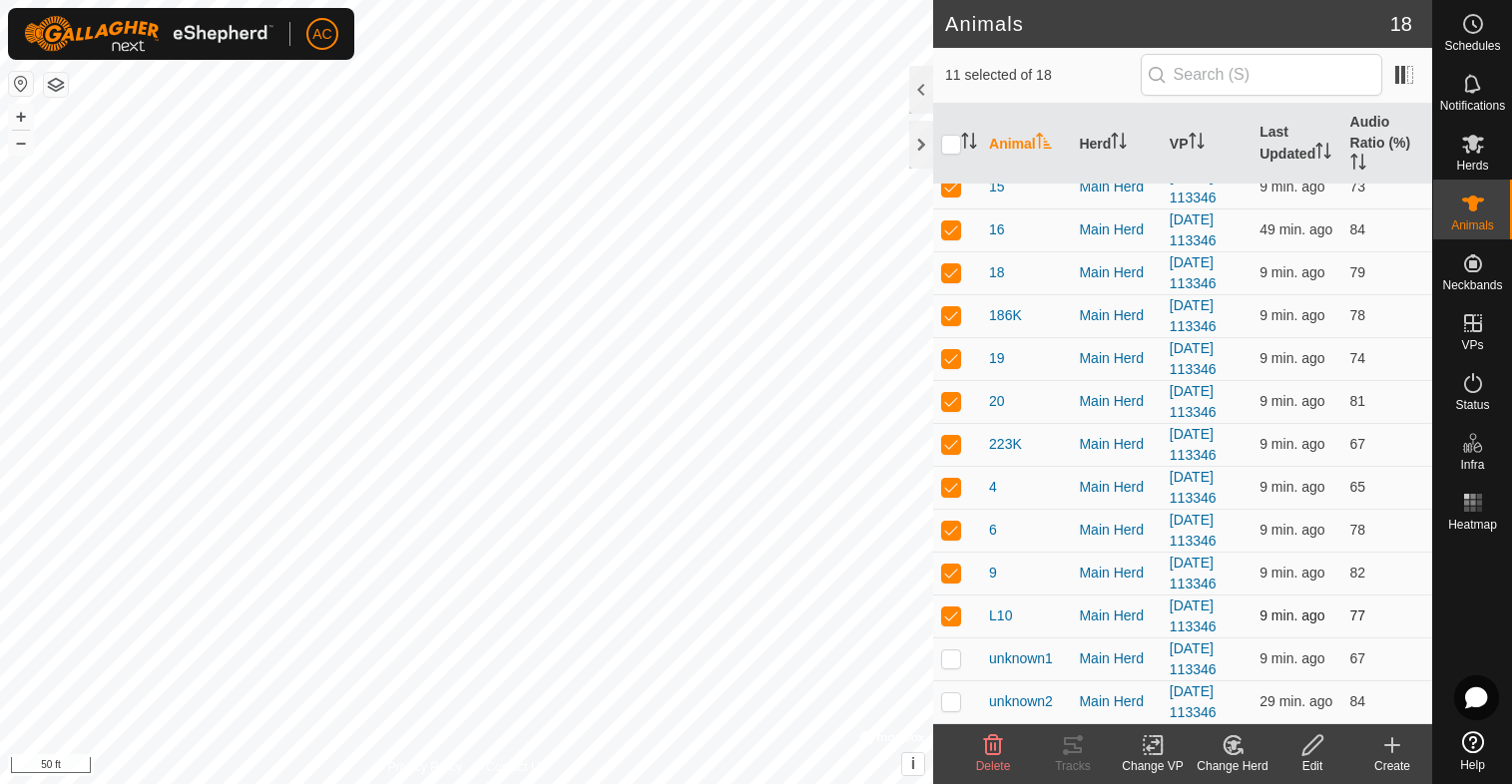 checkbox on "false" 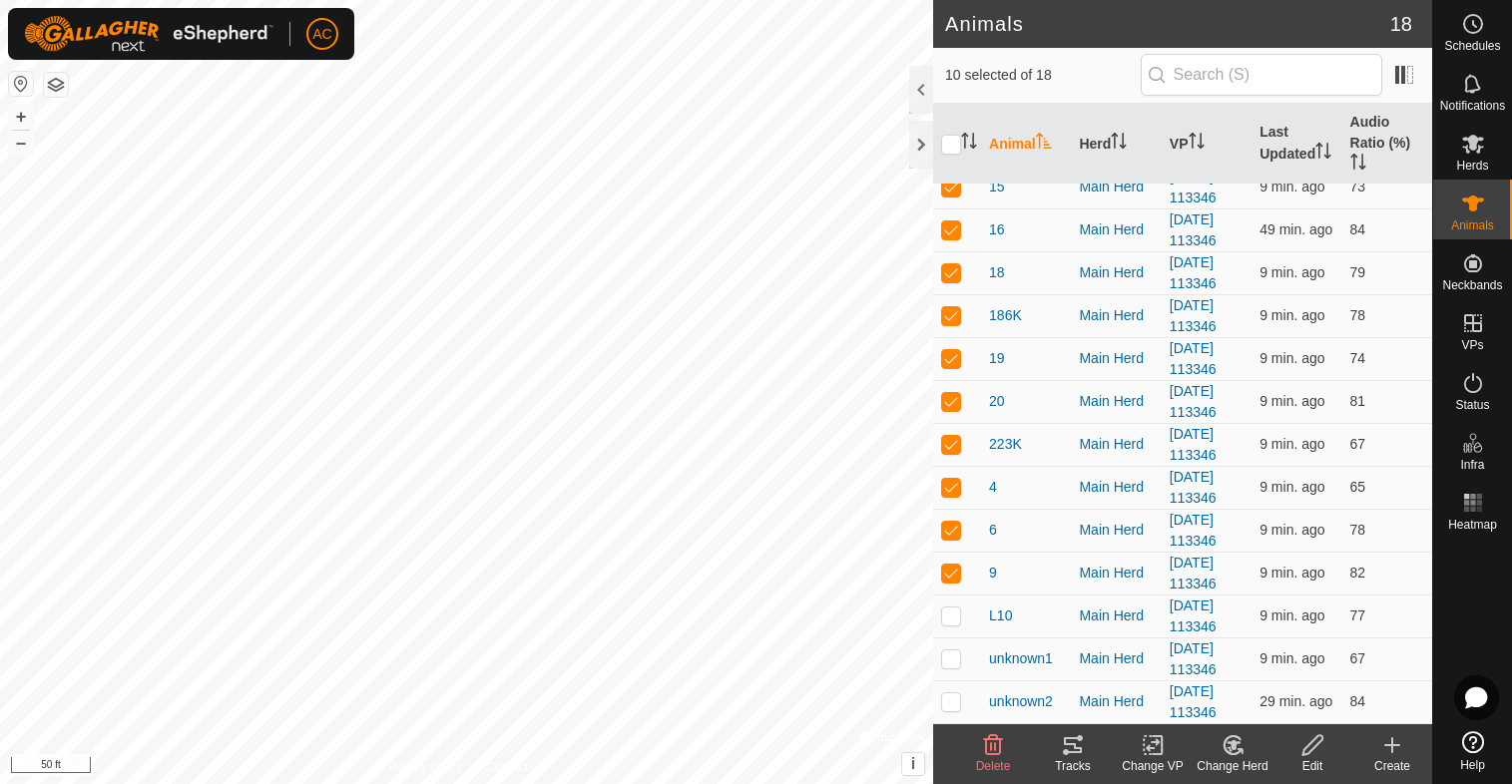 click 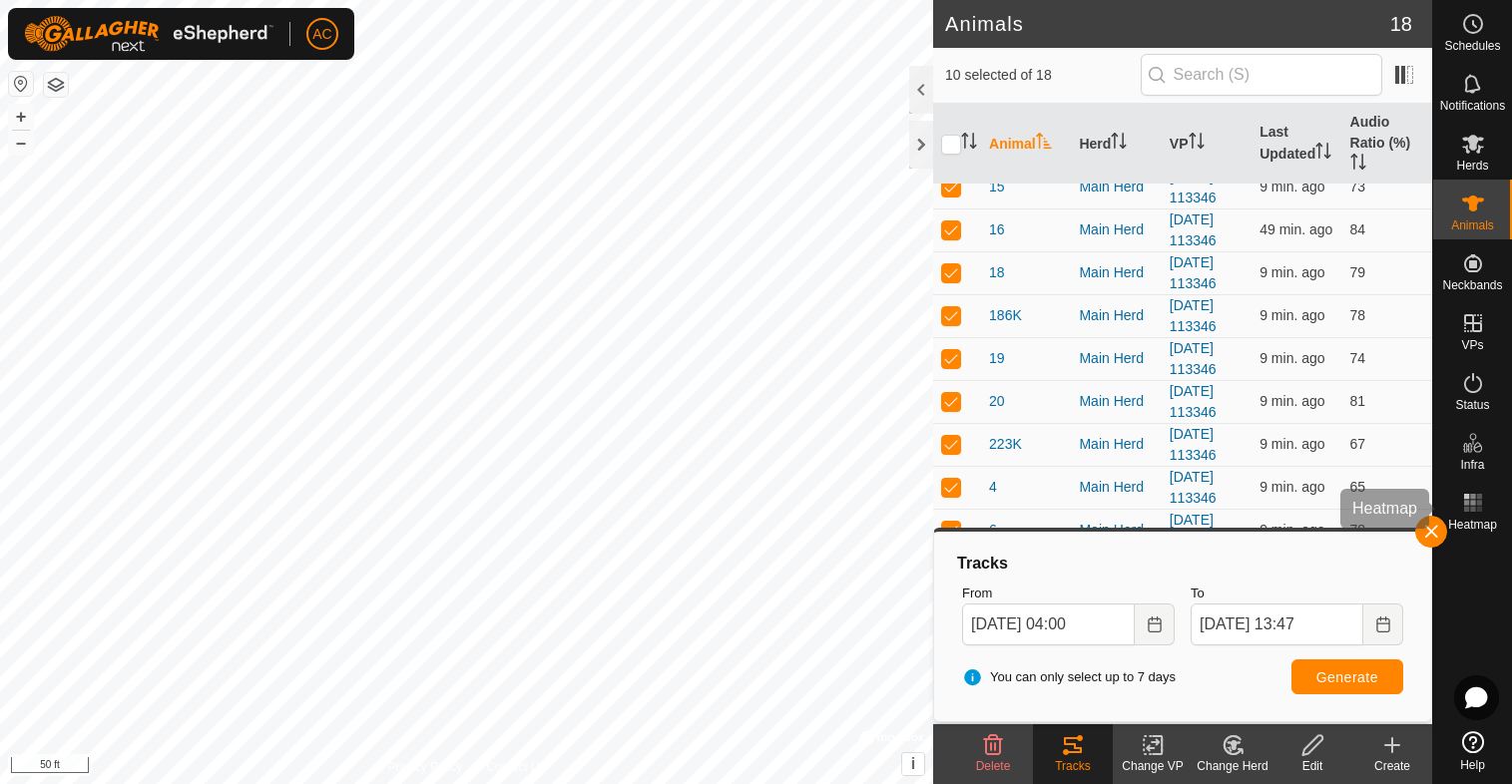 click 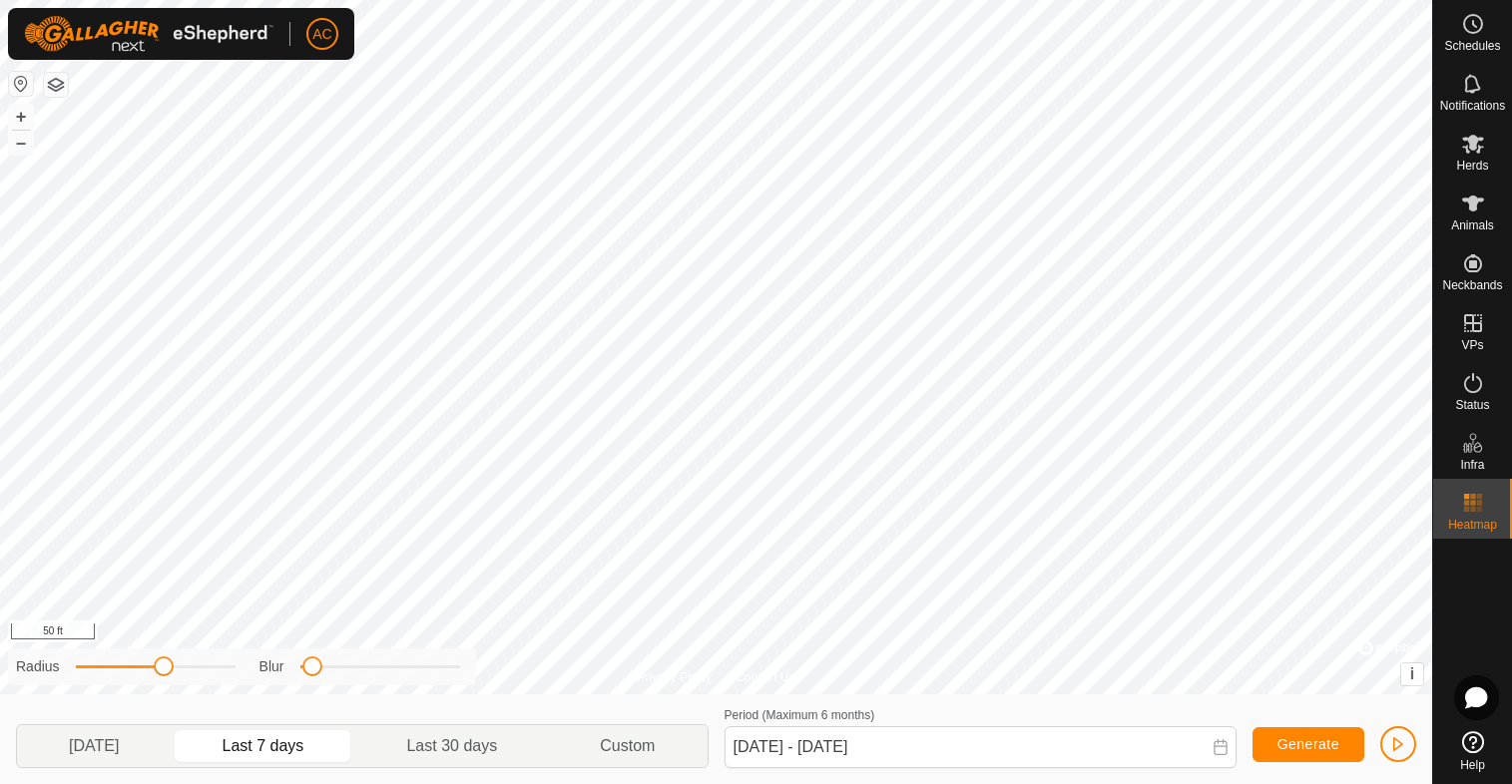 drag, startPoint x: 322, startPoint y: 669, endPoint x: 312, endPoint y: 682, distance: 16.40122 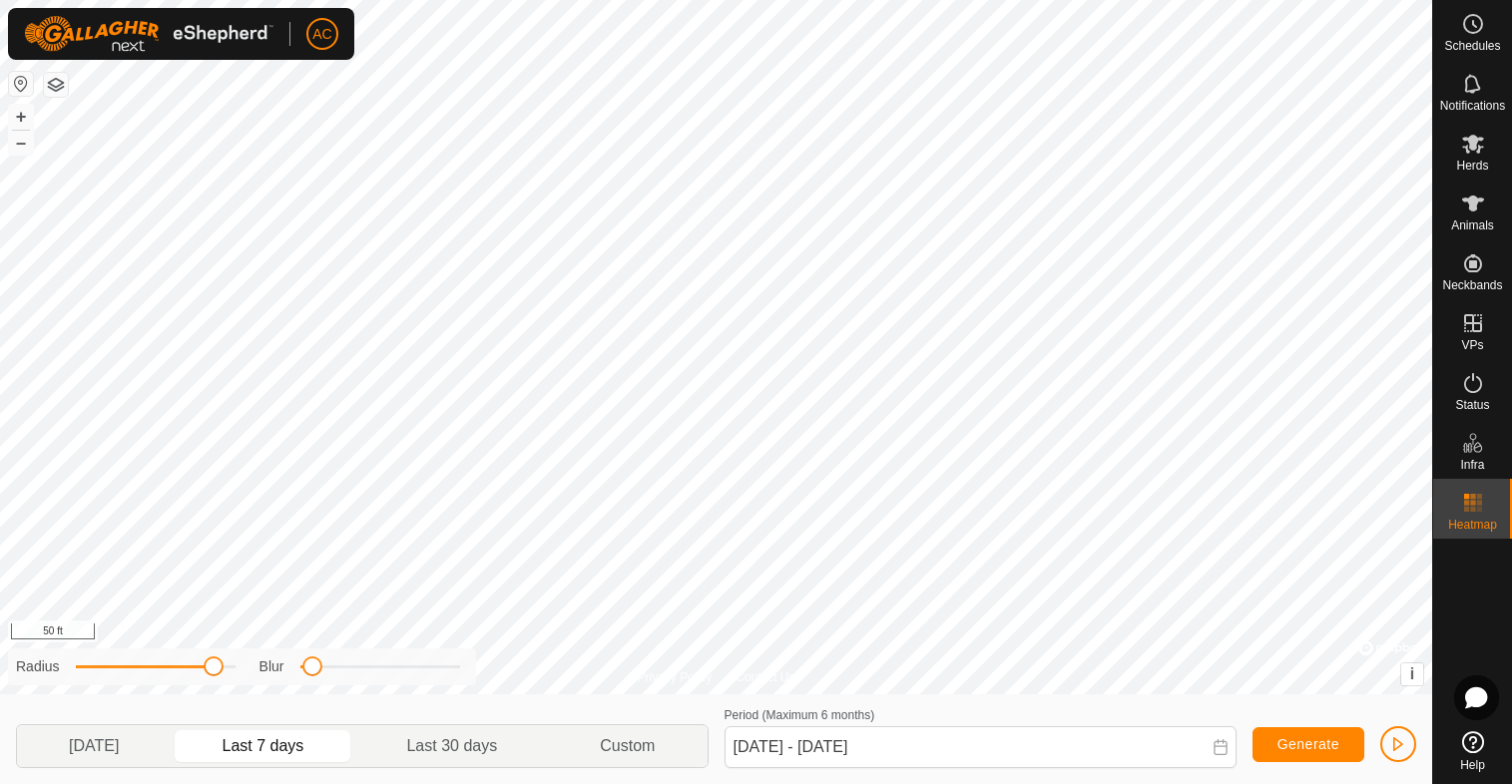 drag, startPoint x: 163, startPoint y: 667, endPoint x: 211, endPoint y: 670, distance: 48.09366 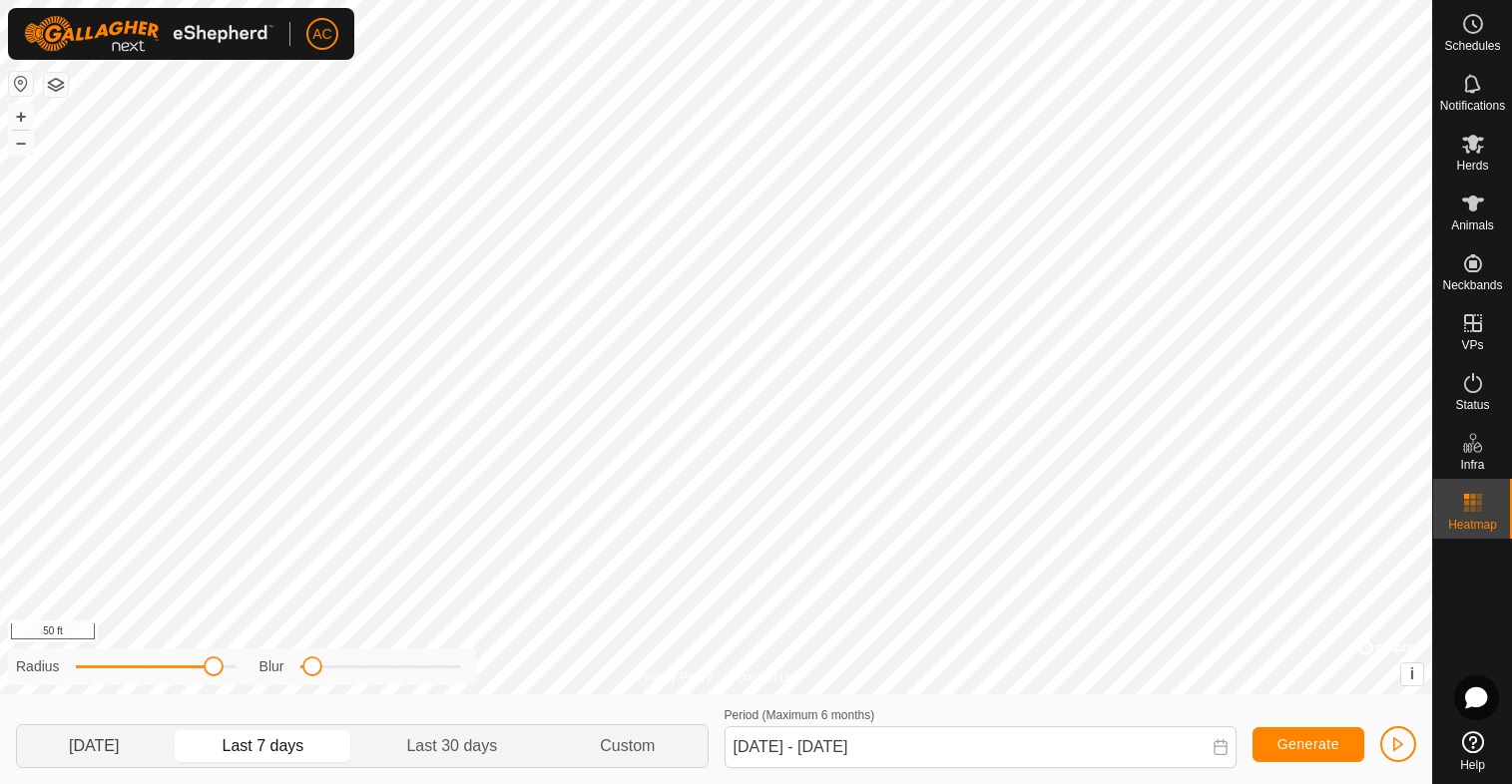 click on "[DATE]" 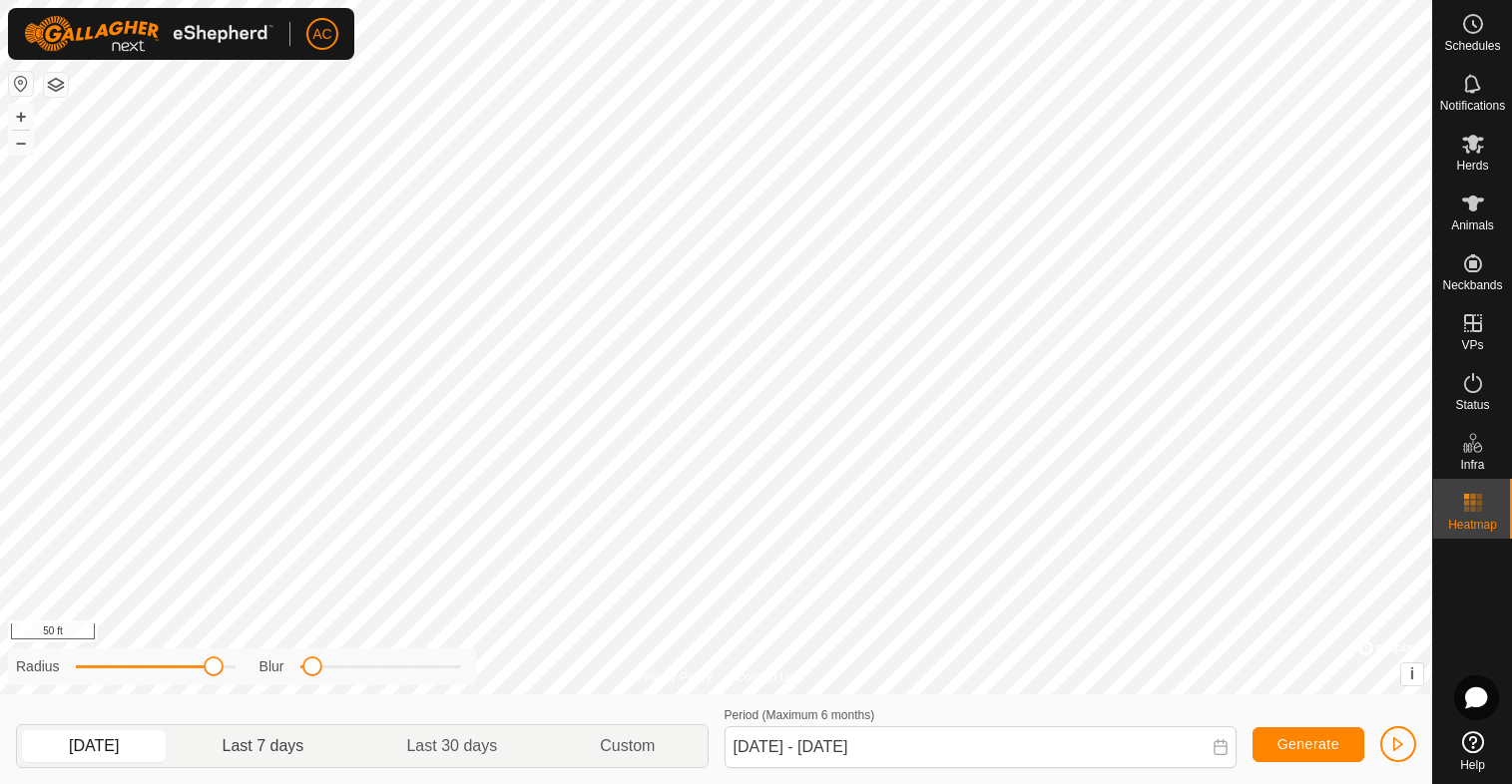 click on "Last 7 days" 